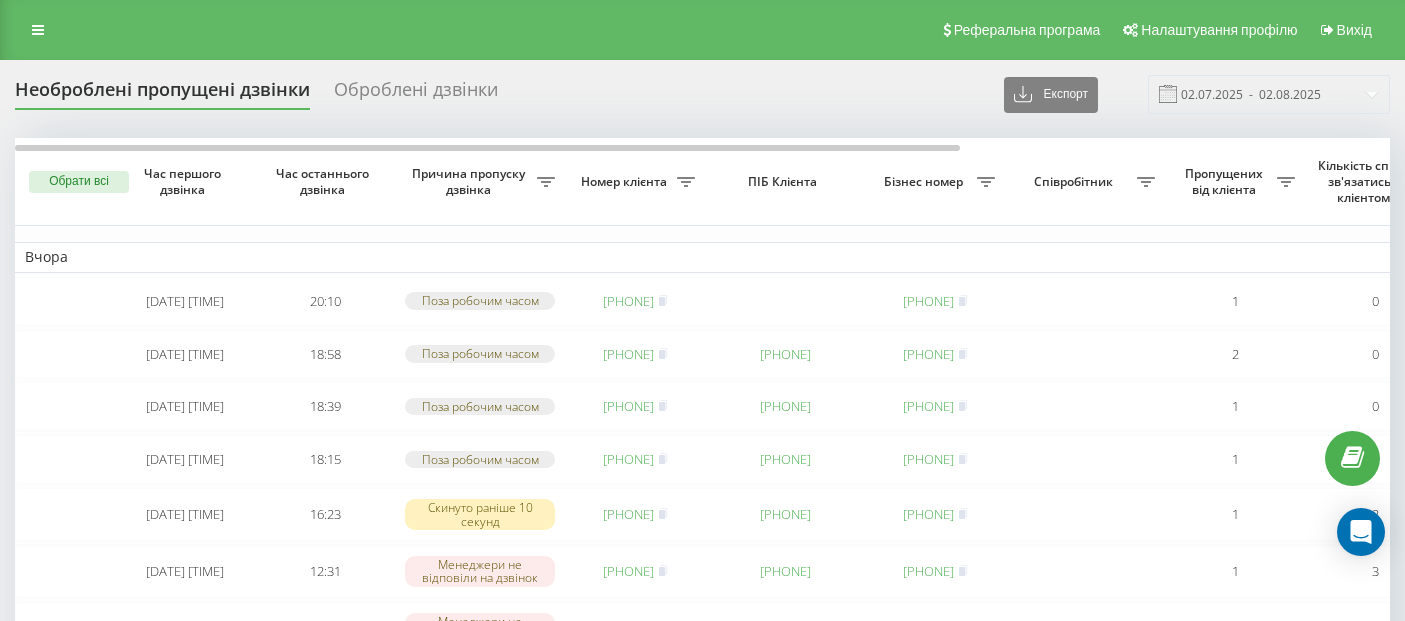 scroll, scrollTop: 0, scrollLeft: 0, axis: both 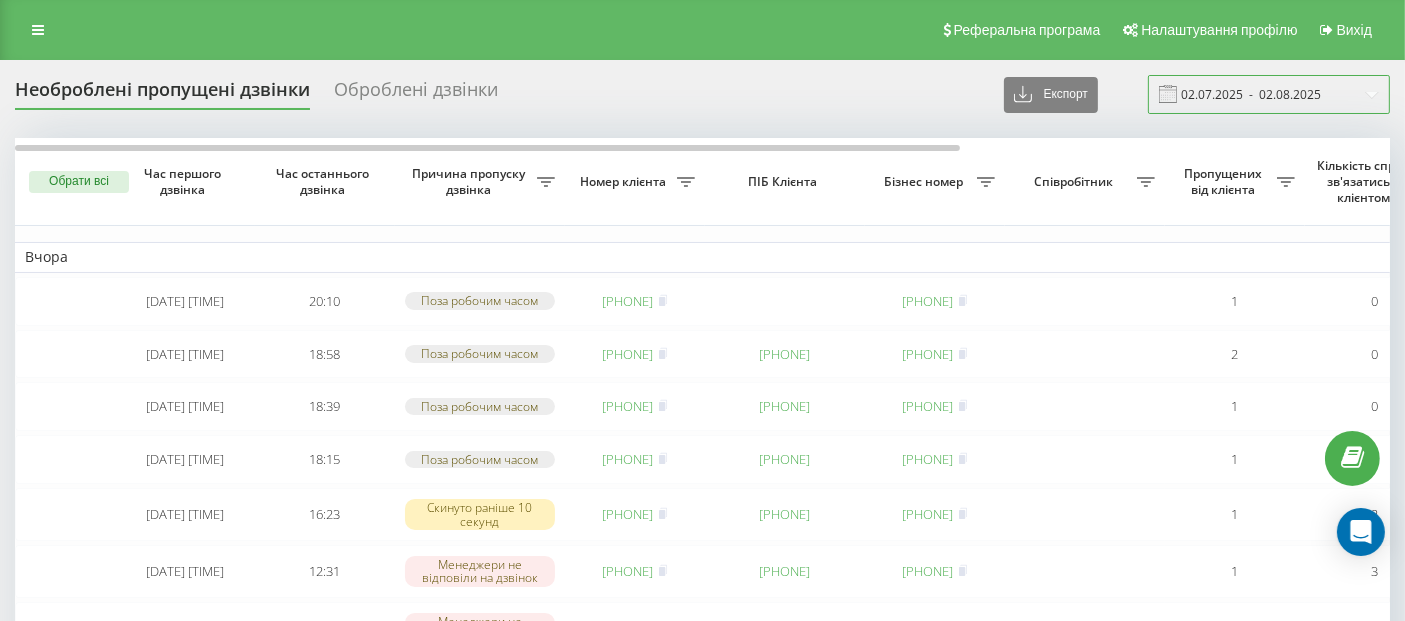 click on "02.07.2025  -  02.08.2025" at bounding box center (1269, 94) 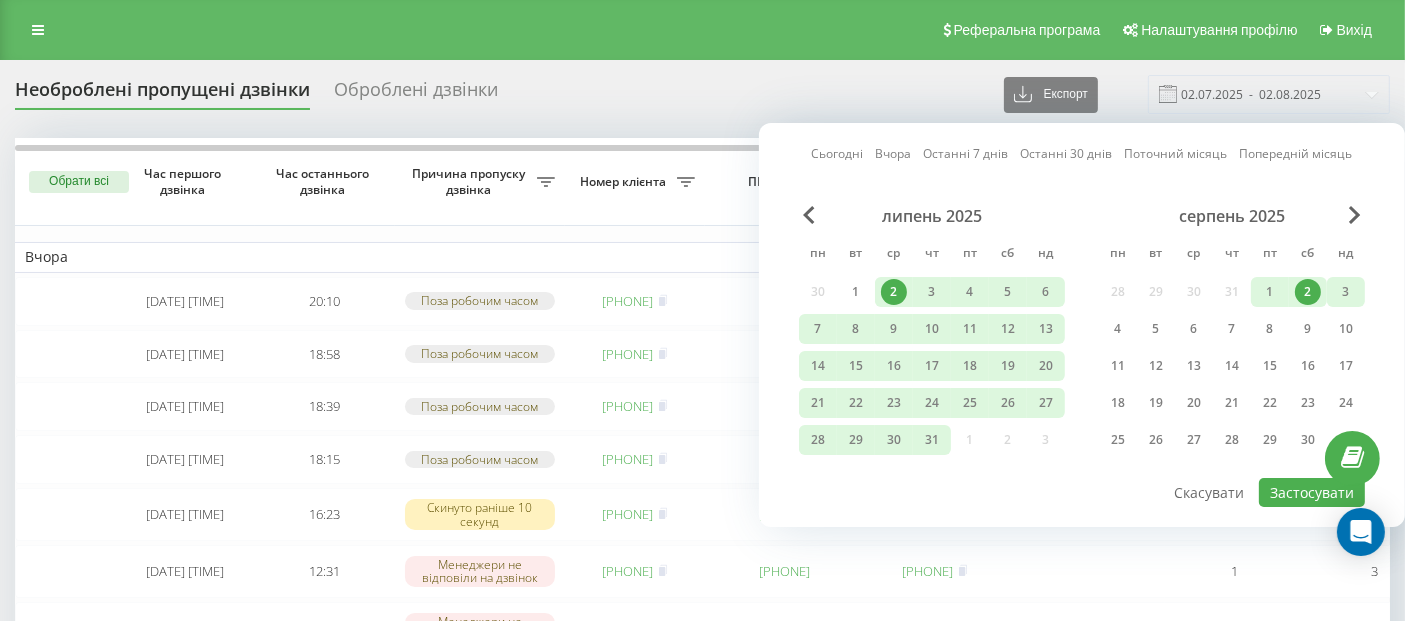 click on "3" at bounding box center [1346, 292] 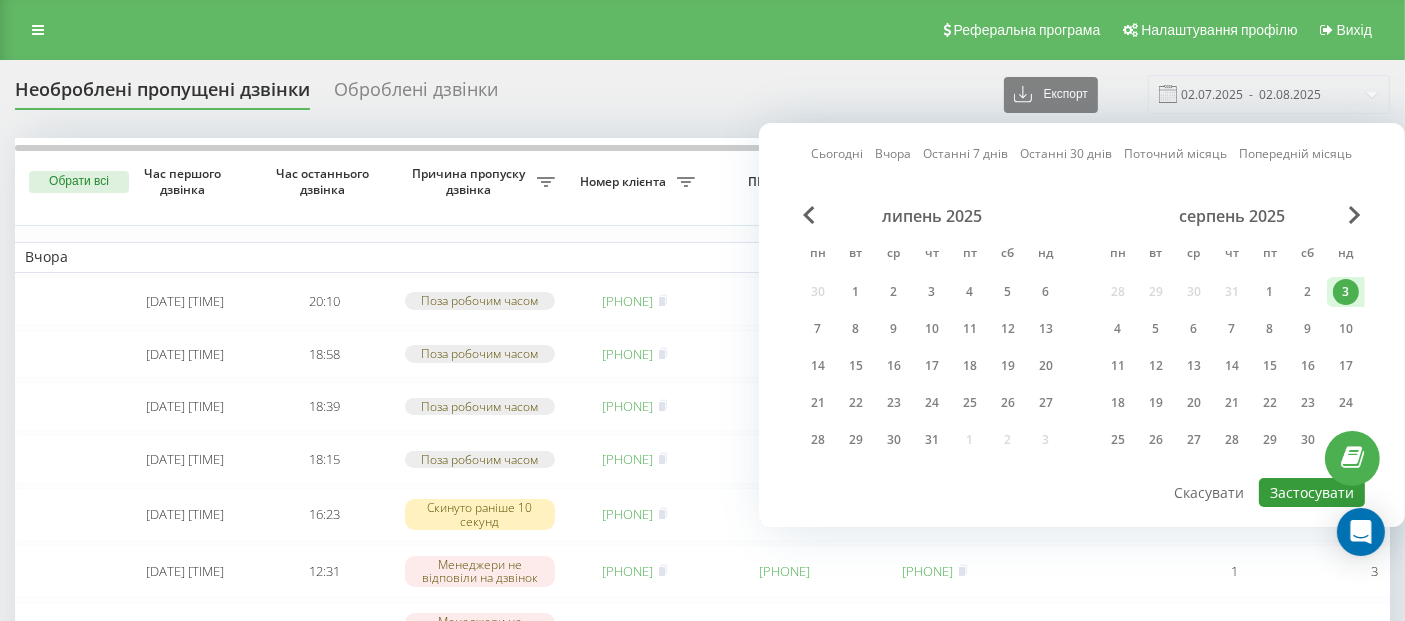 click on "Застосувати" at bounding box center [1312, 492] 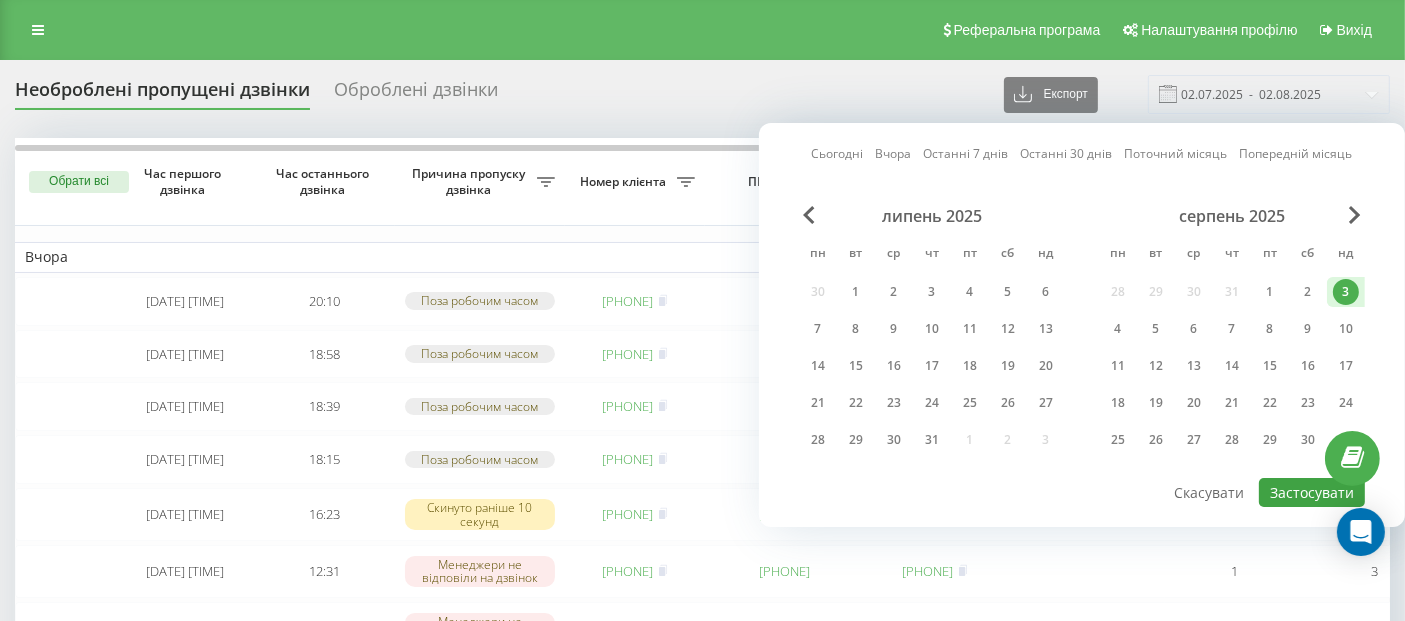 type on "03.08.2025  -  03.08.2025" 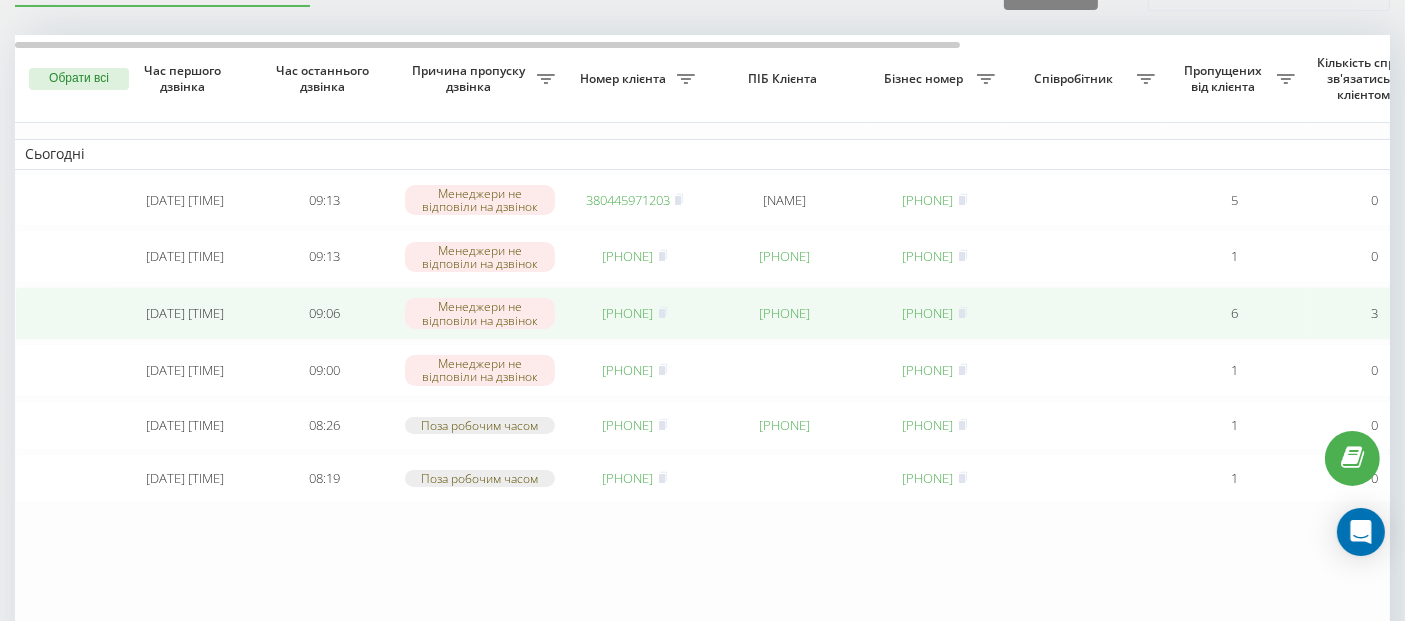 scroll, scrollTop: 104, scrollLeft: 0, axis: vertical 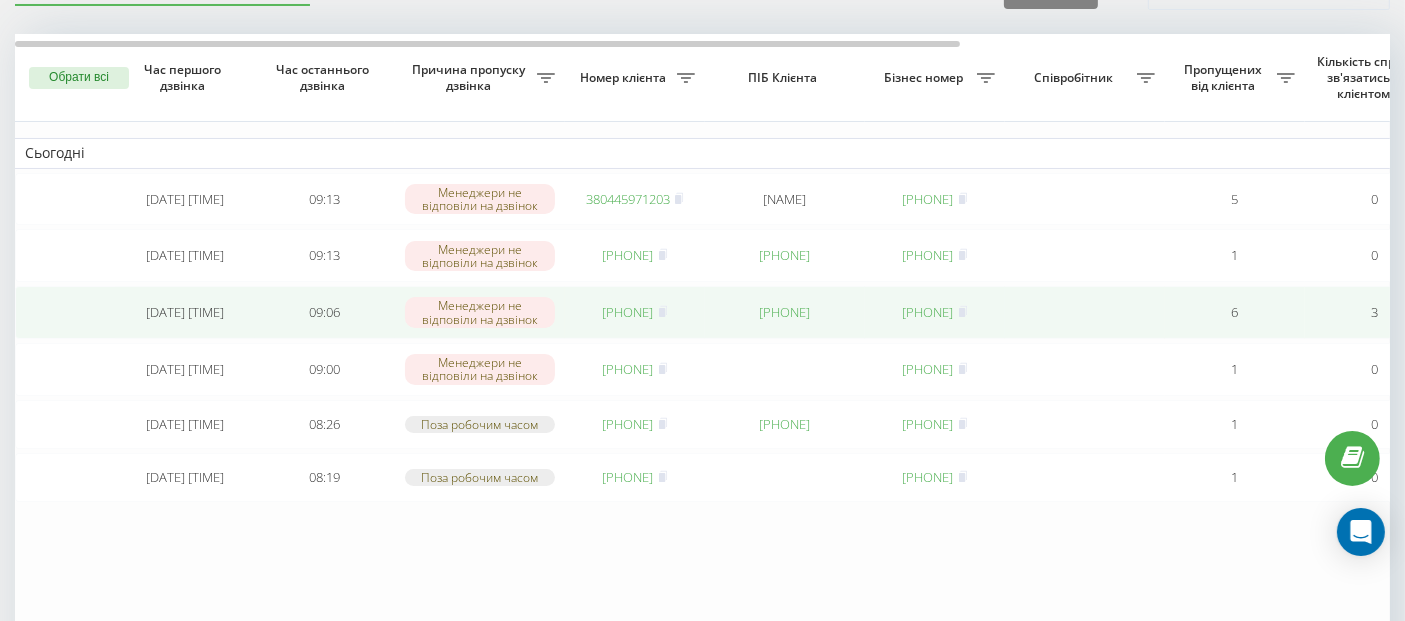 click on "380967138907" at bounding box center (635, 312) 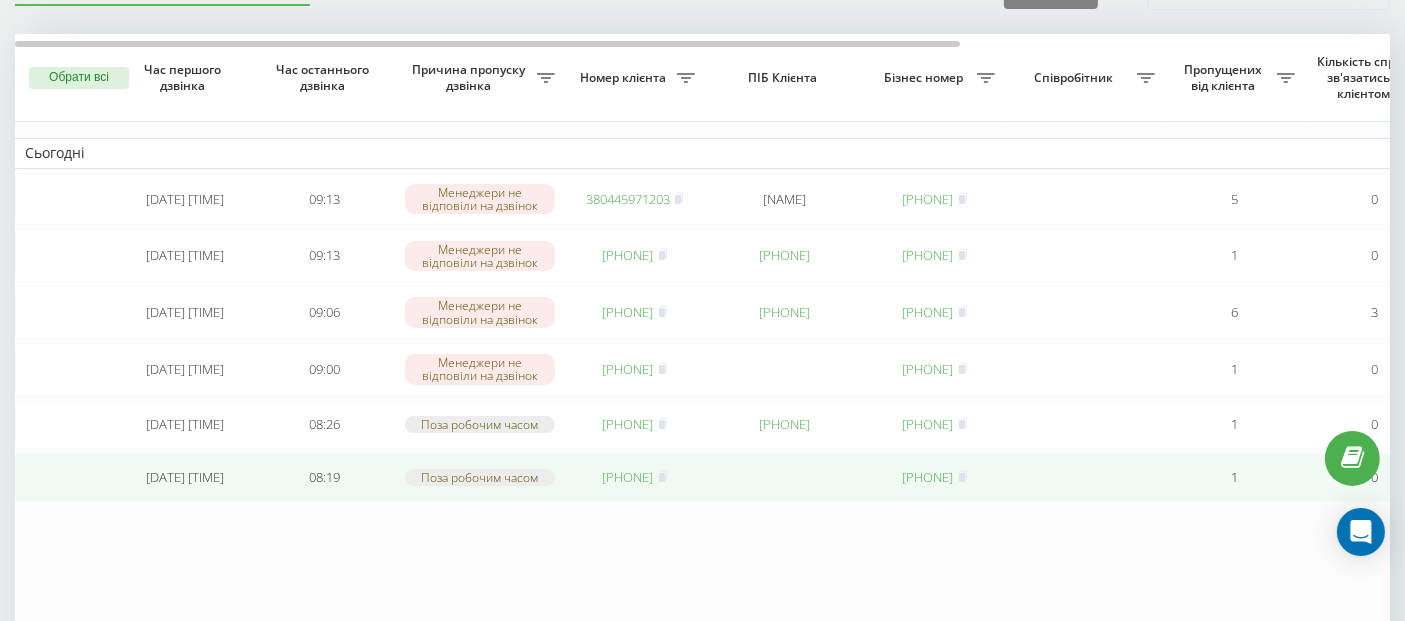 click on "[PHONE]" at bounding box center (628, 477) 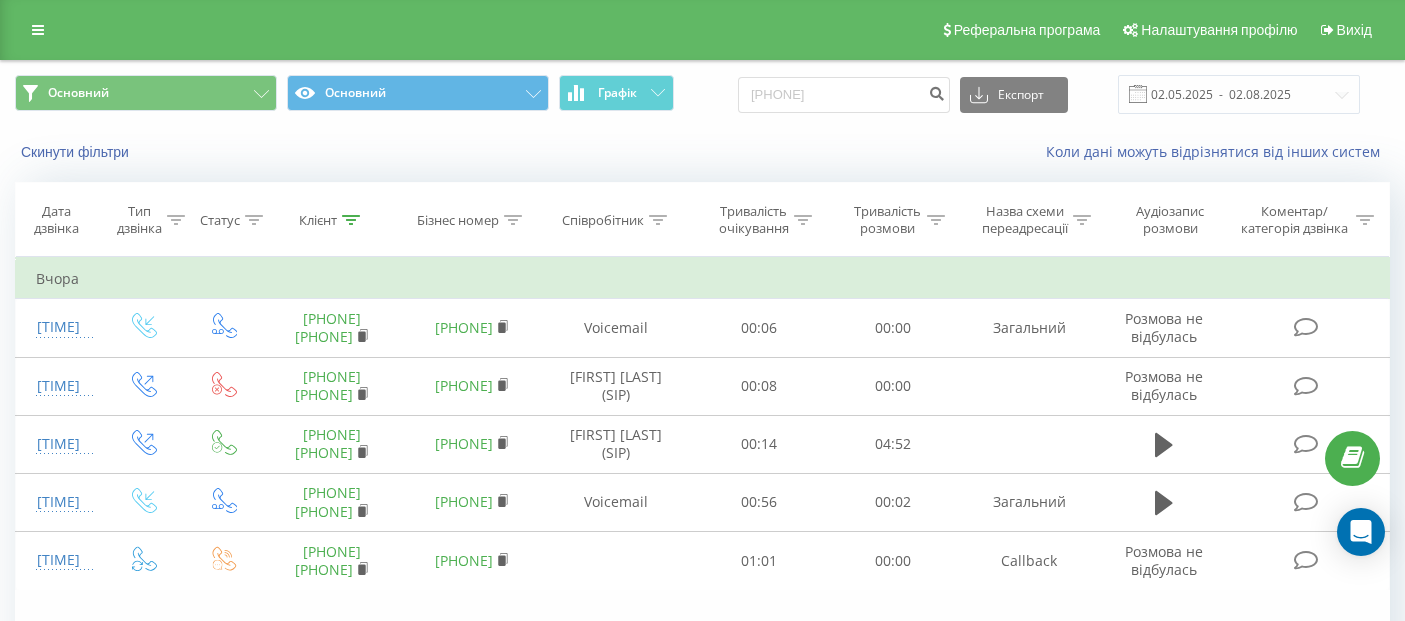 scroll, scrollTop: 0, scrollLeft: 0, axis: both 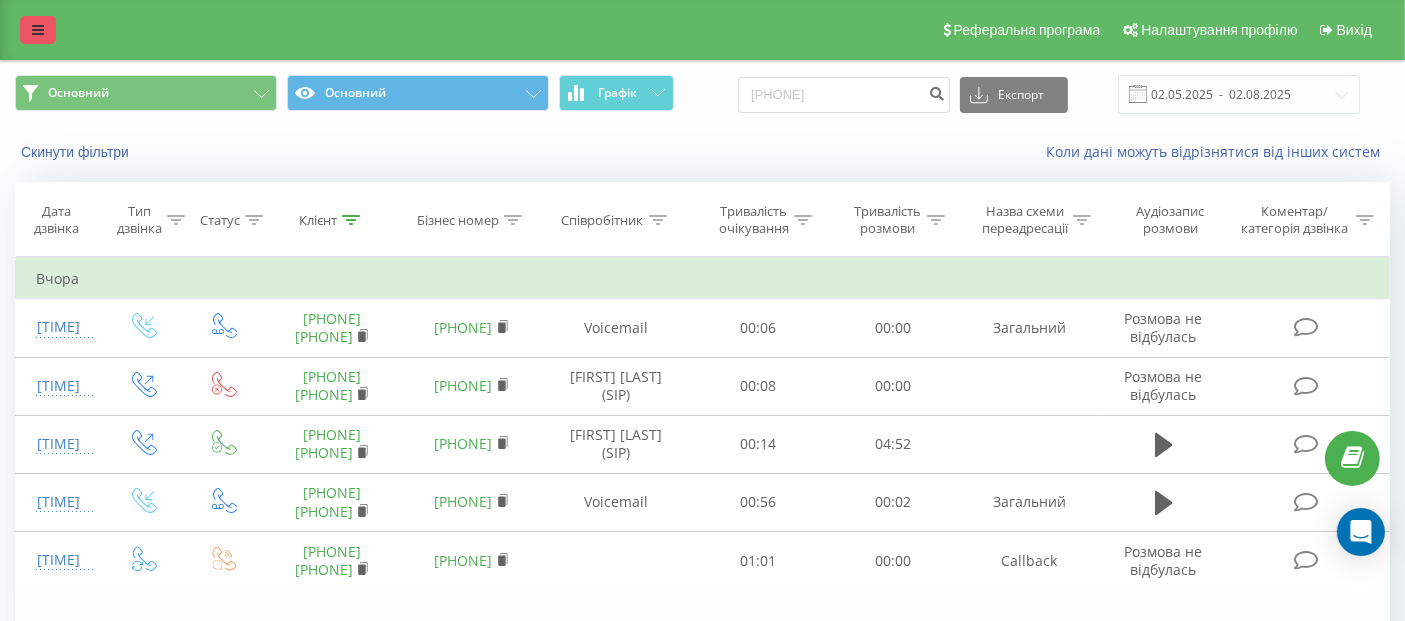 click at bounding box center [38, 30] 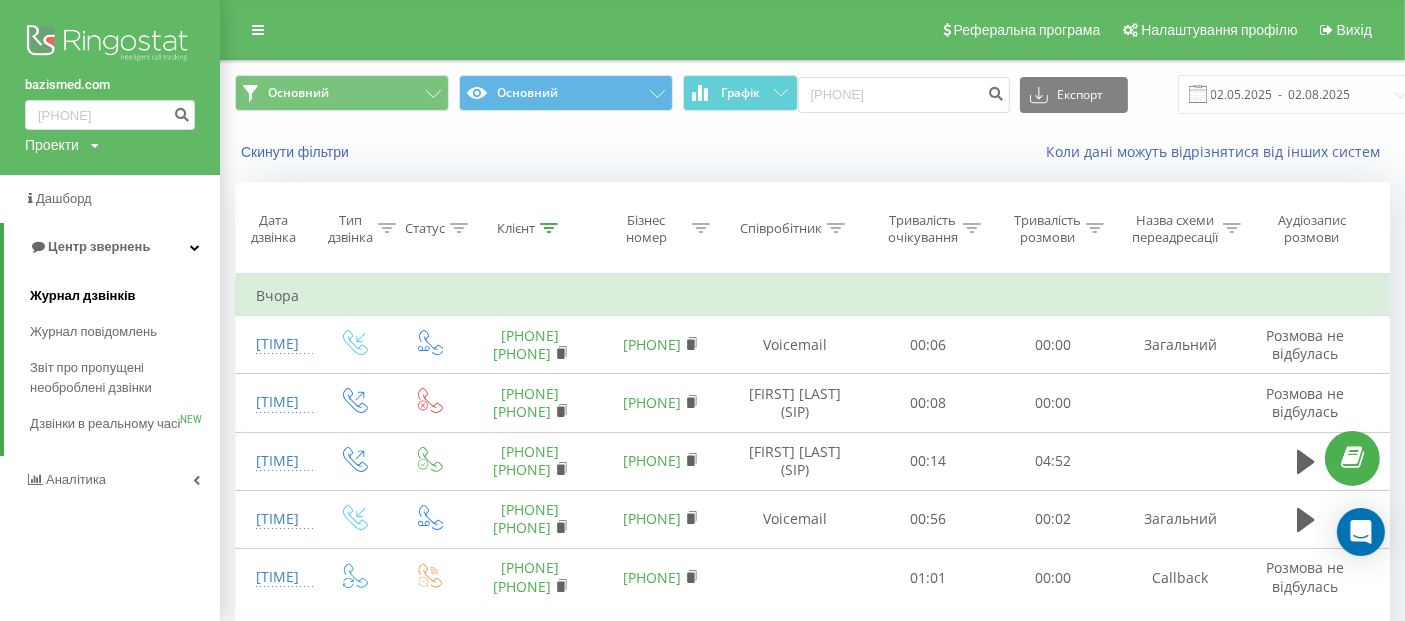 click on "Журнал дзвінків" at bounding box center (125, 296) 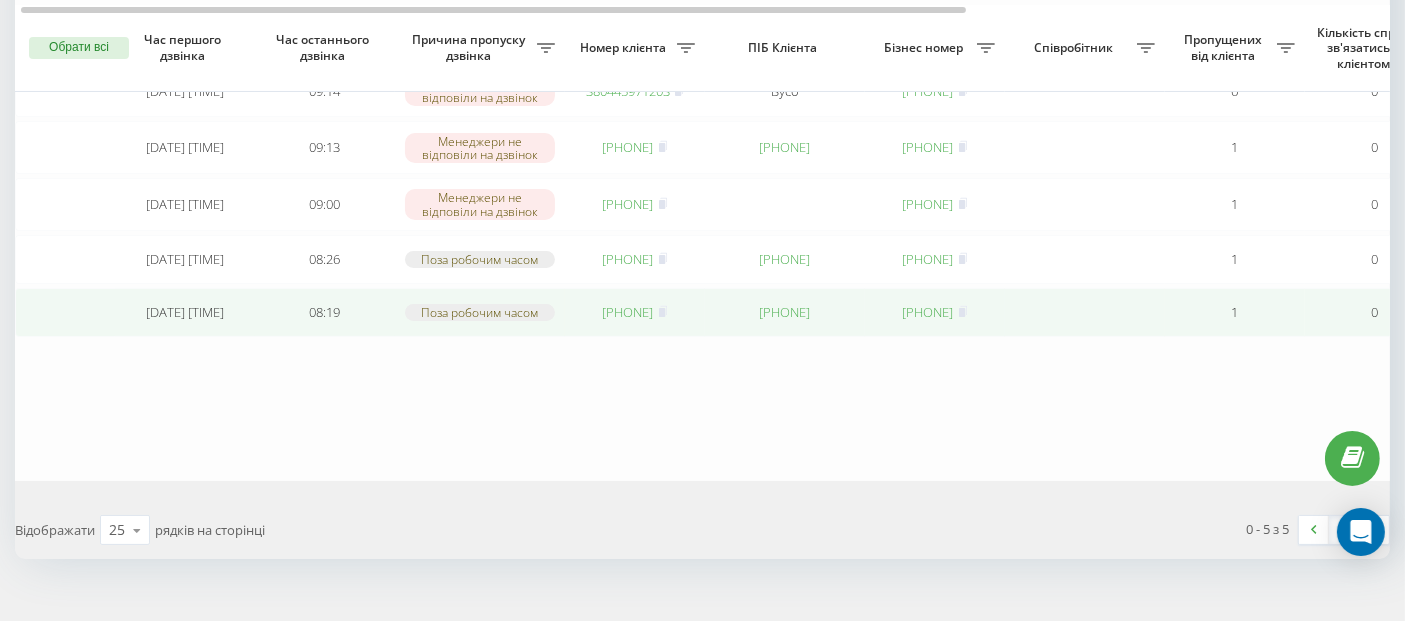 scroll, scrollTop: 212, scrollLeft: 0, axis: vertical 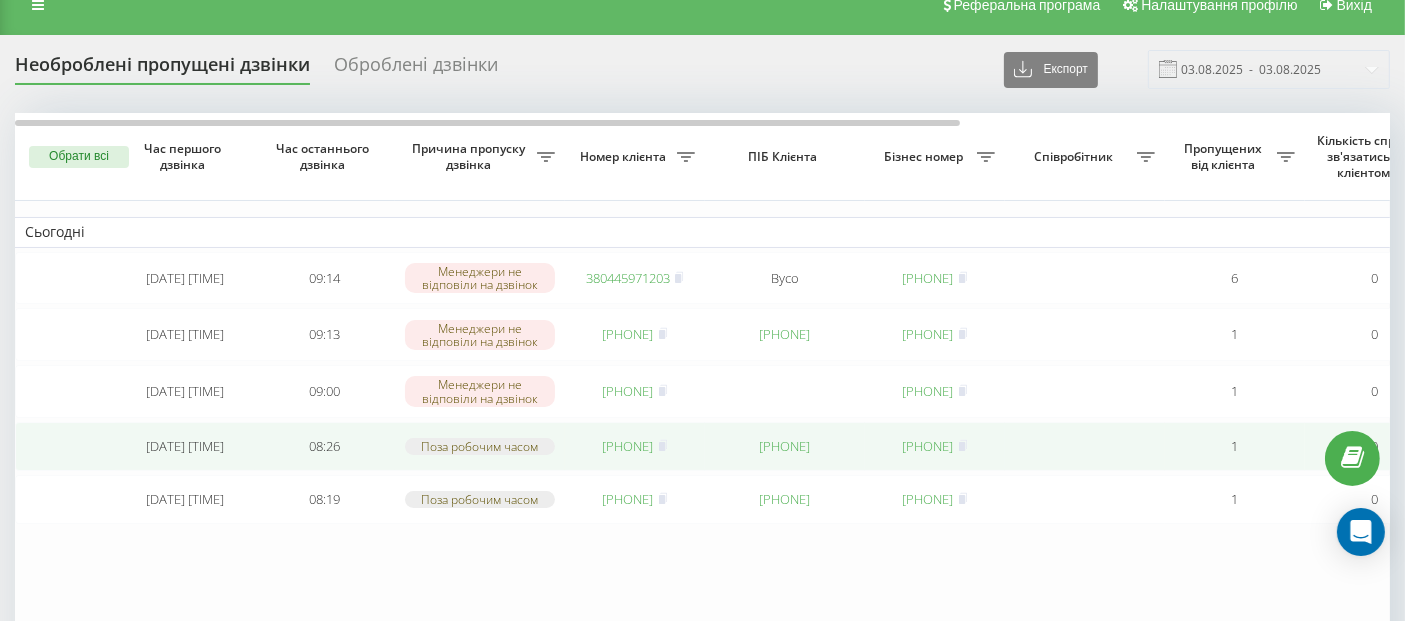 click on "380951442165" at bounding box center (628, 446) 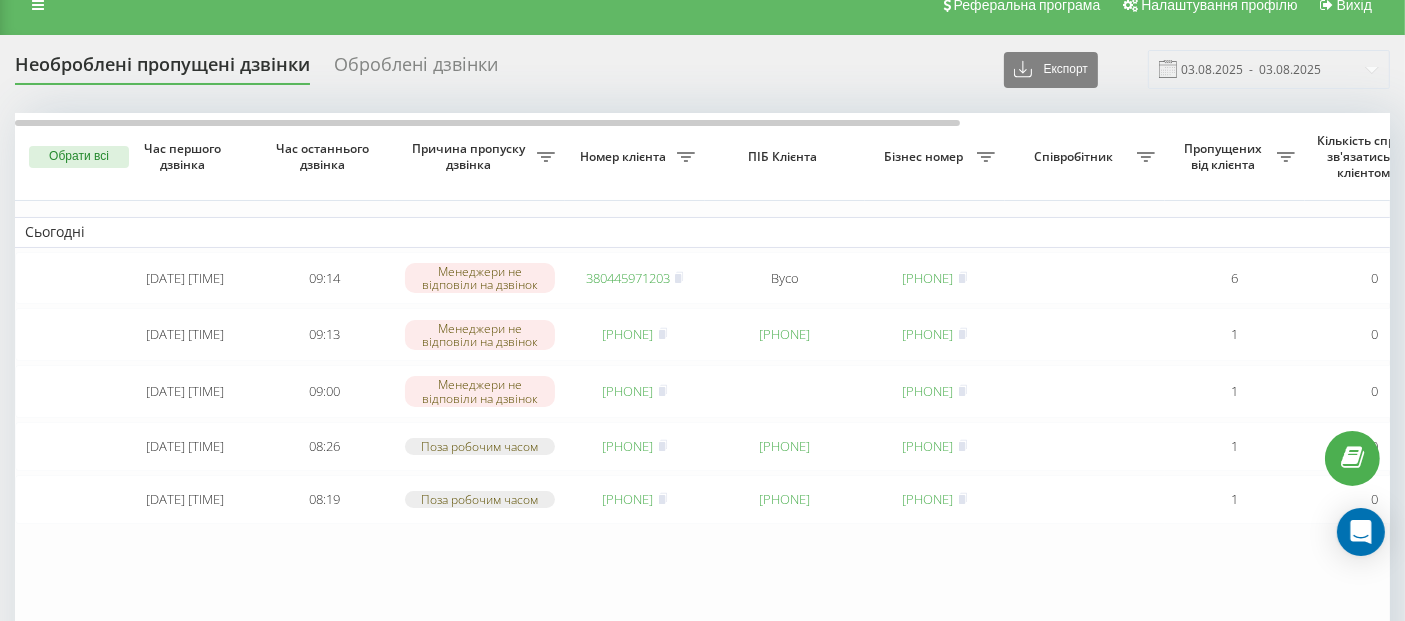 scroll, scrollTop: 0, scrollLeft: 0, axis: both 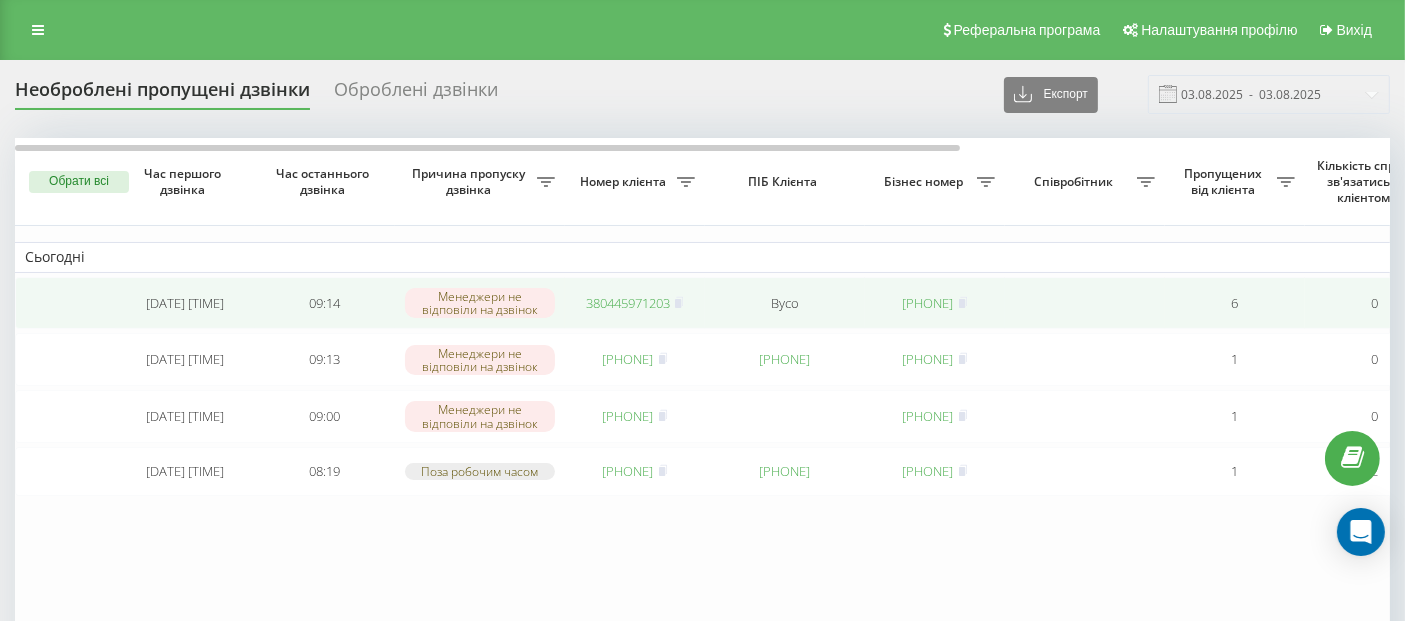 click on "380445971203" at bounding box center (628, 303) 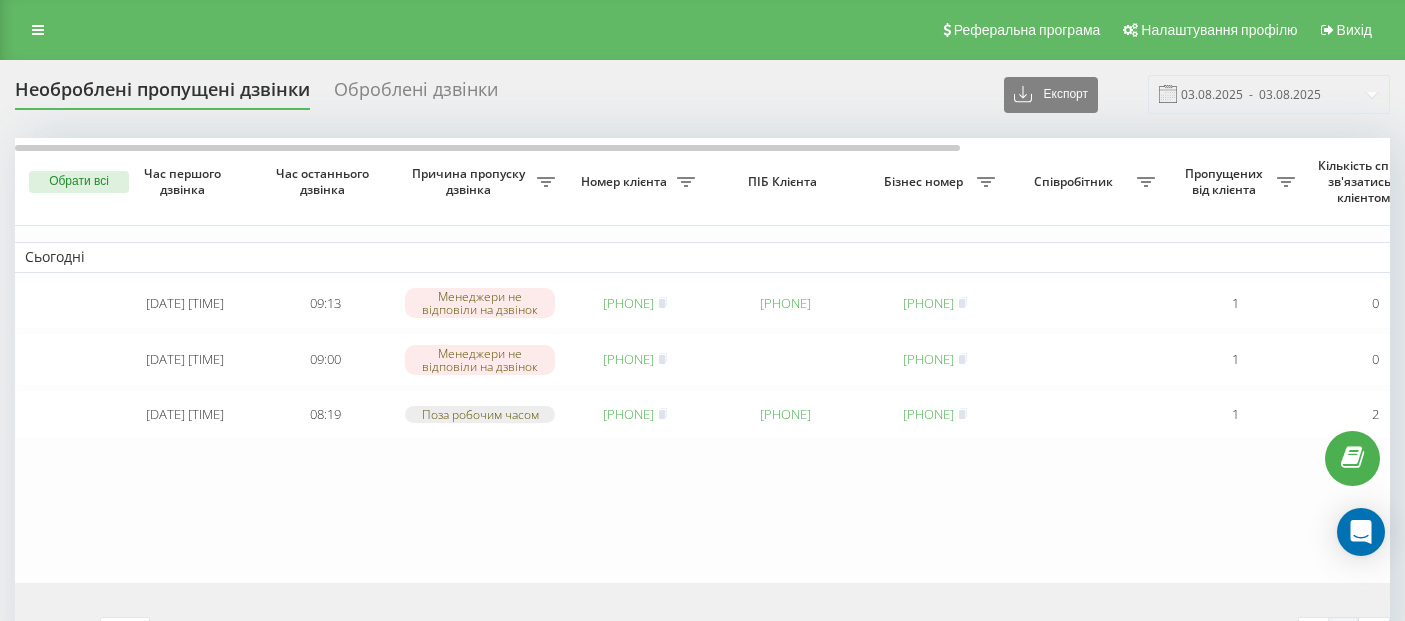 scroll, scrollTop: 0, scrollLeft: 0, axis: both 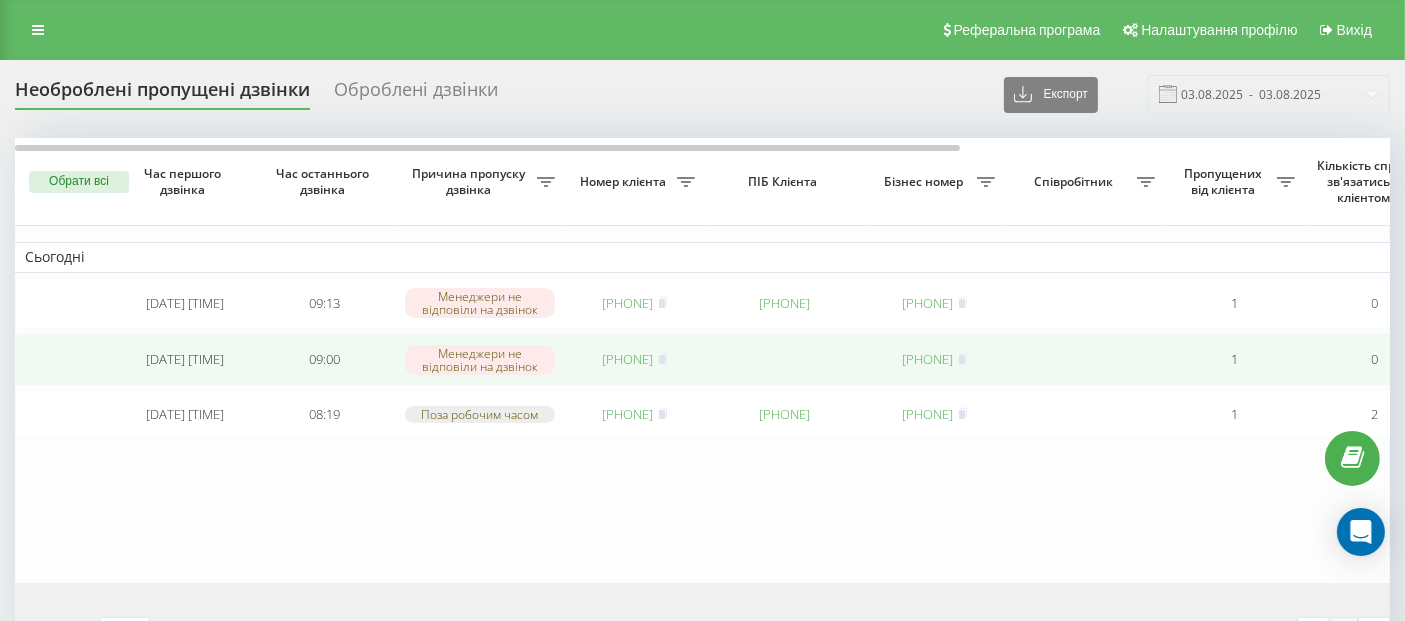 click on "[PHONE]" at bounding box center [628, 359] 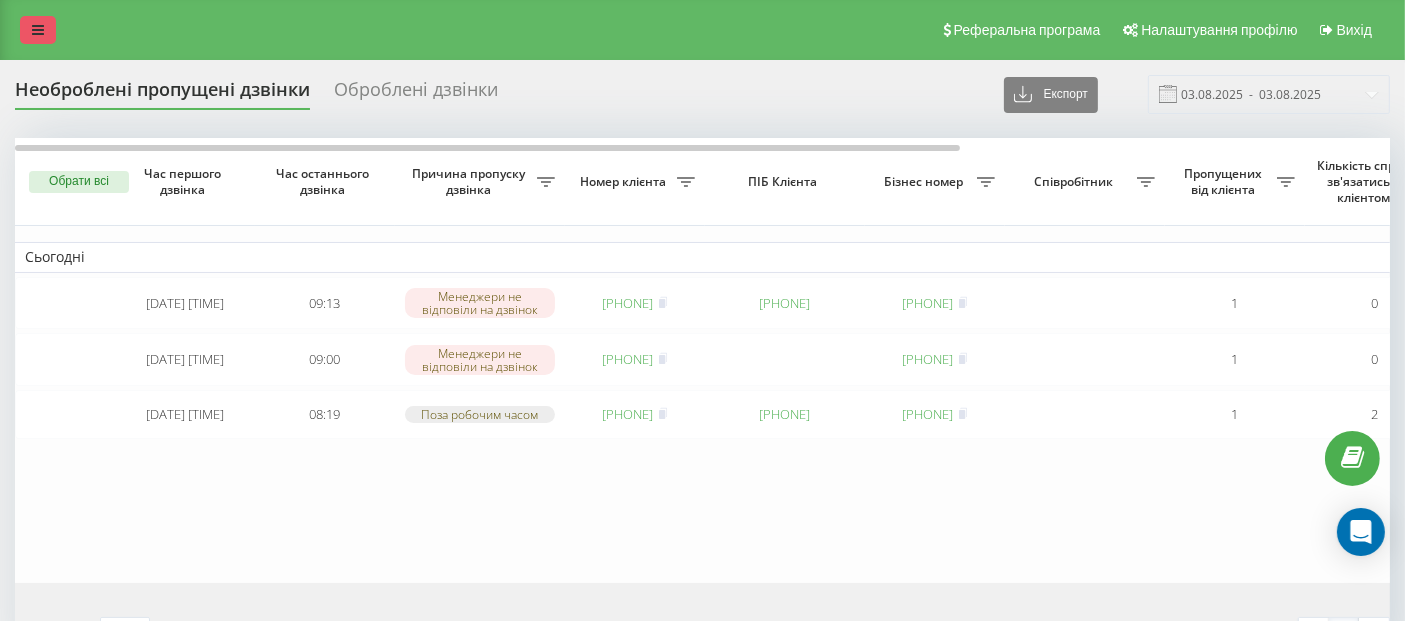 click at bounding box center (38, 30) 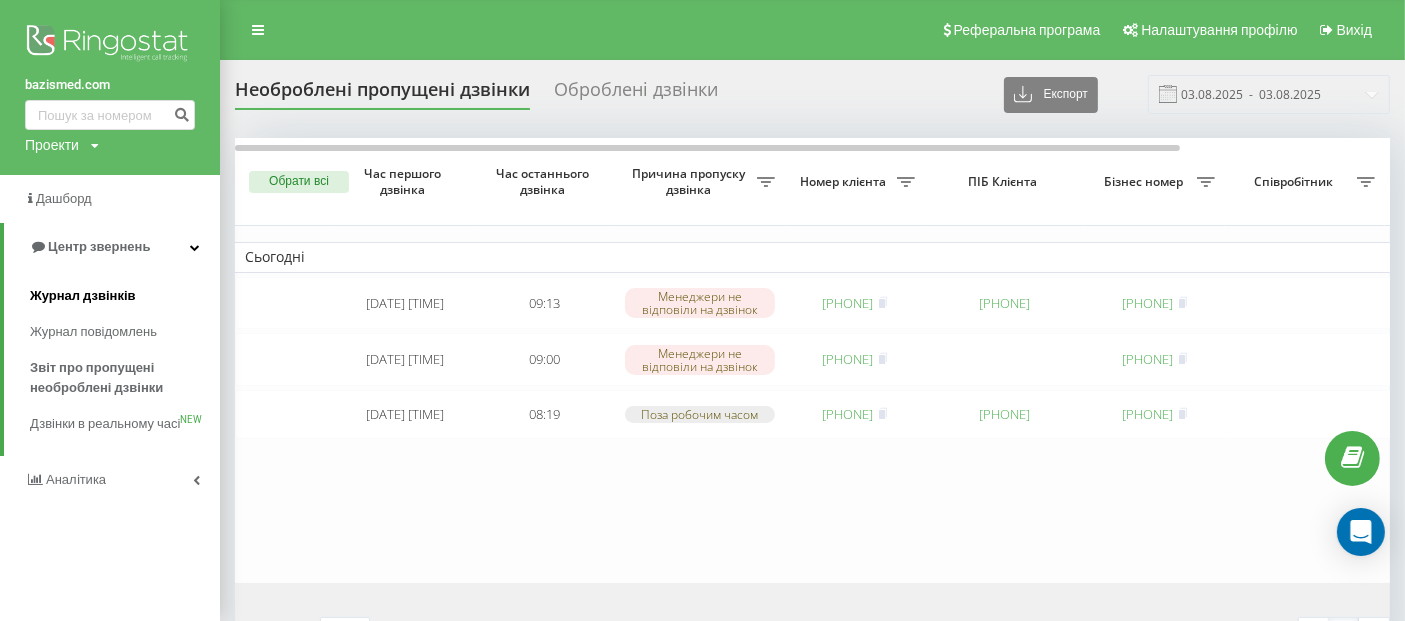 click on "Журнал дзвінків" at bounding box center (125, 296) 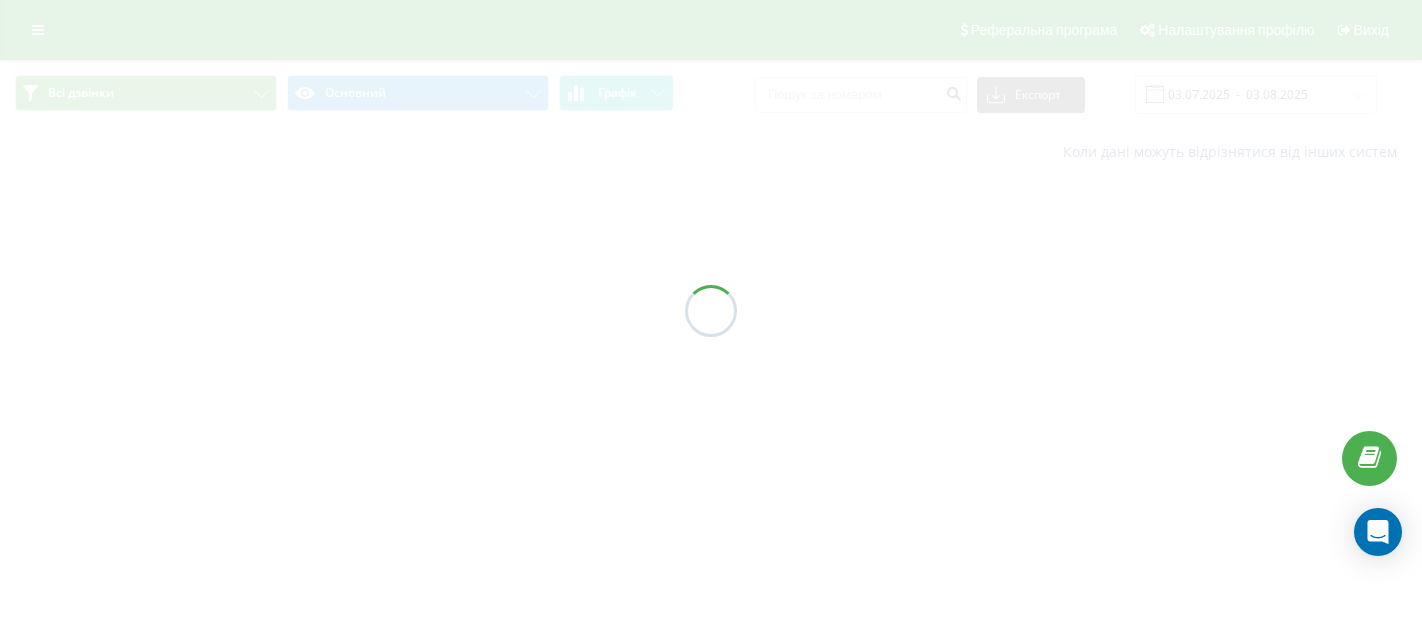 scroll, scrollTop: 0, scrollLeft: 0, axis: both 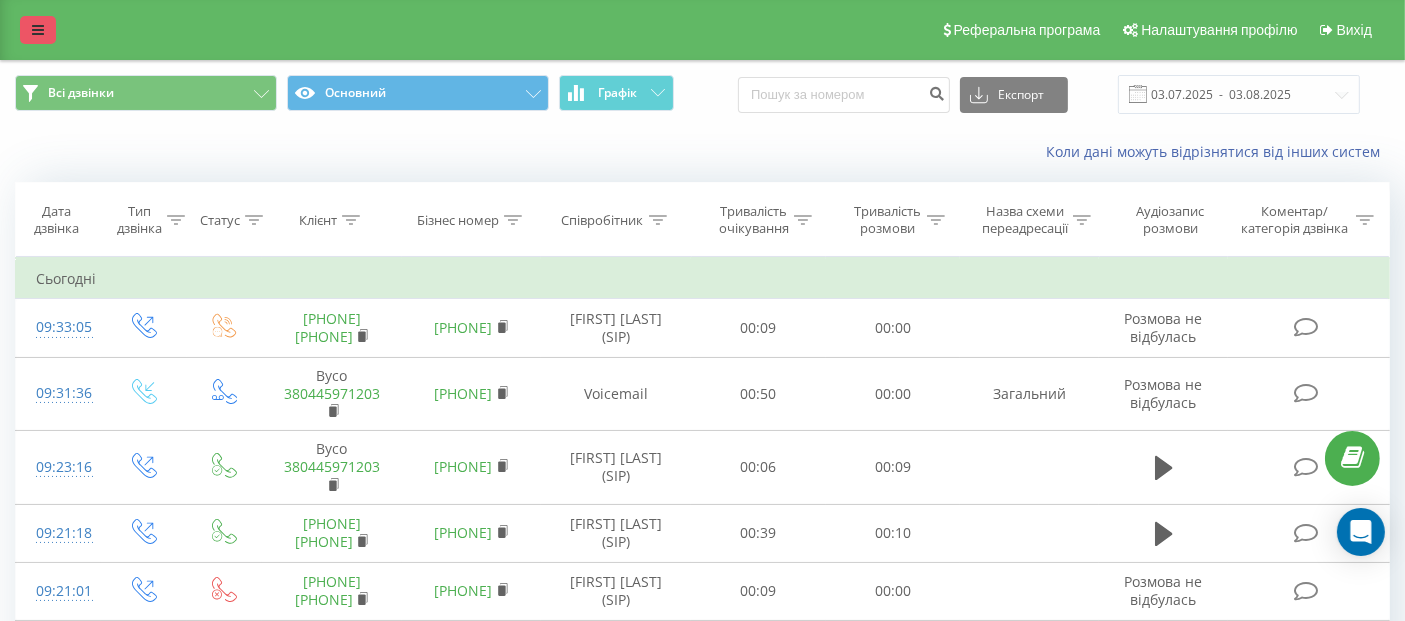 click at bounding box center [38, 30] 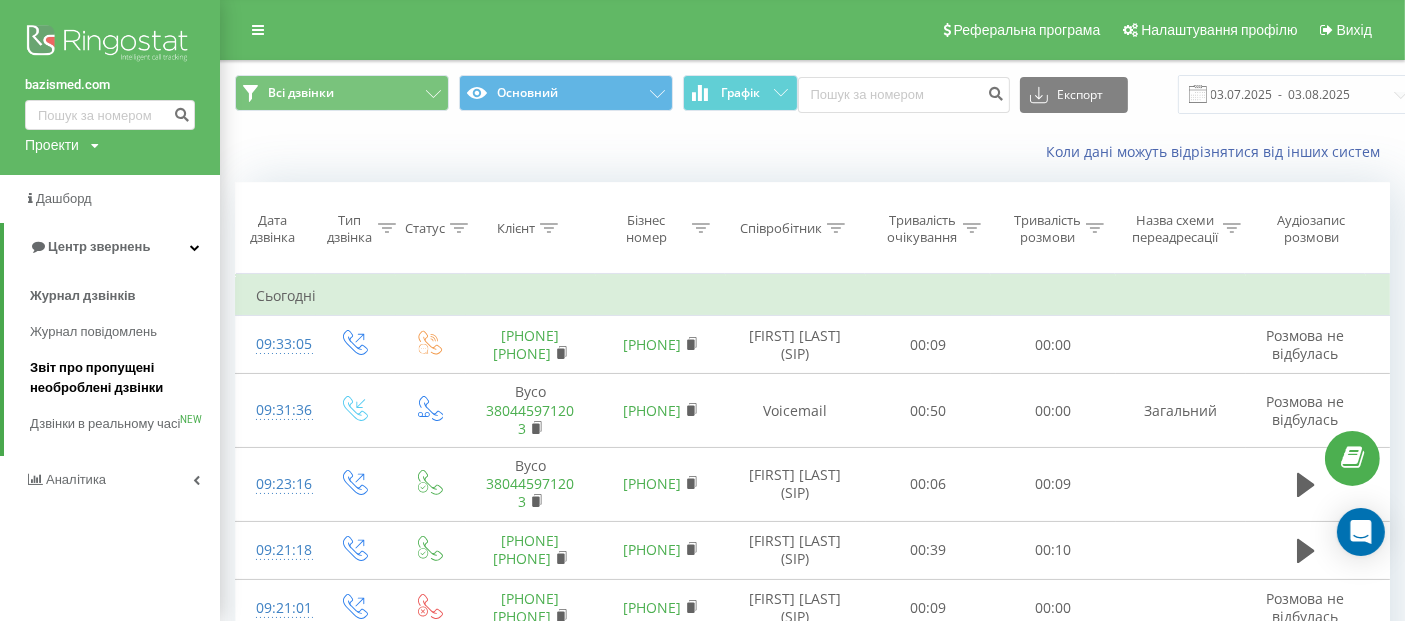 click on "Звіт про пропущені необроблені дзвінки" at bounding box center [120, 378] 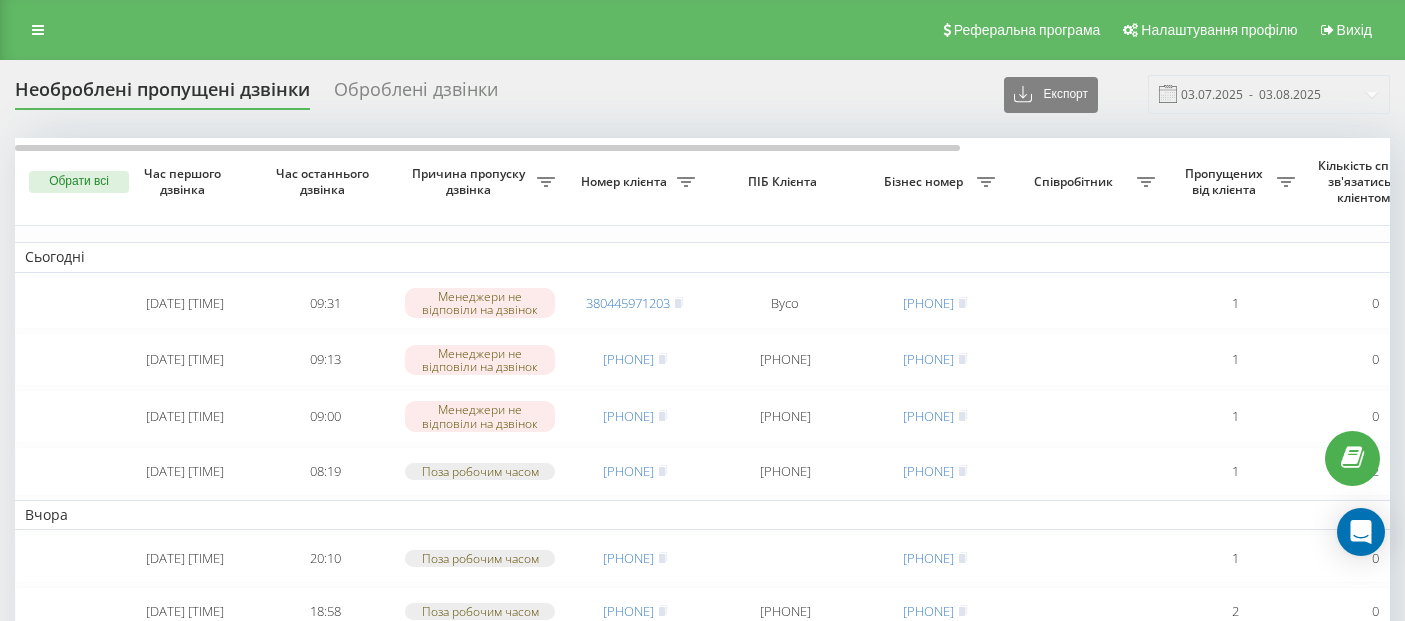 scroll, scrollTop: 124, scrollLeft: 0, axis: vertical 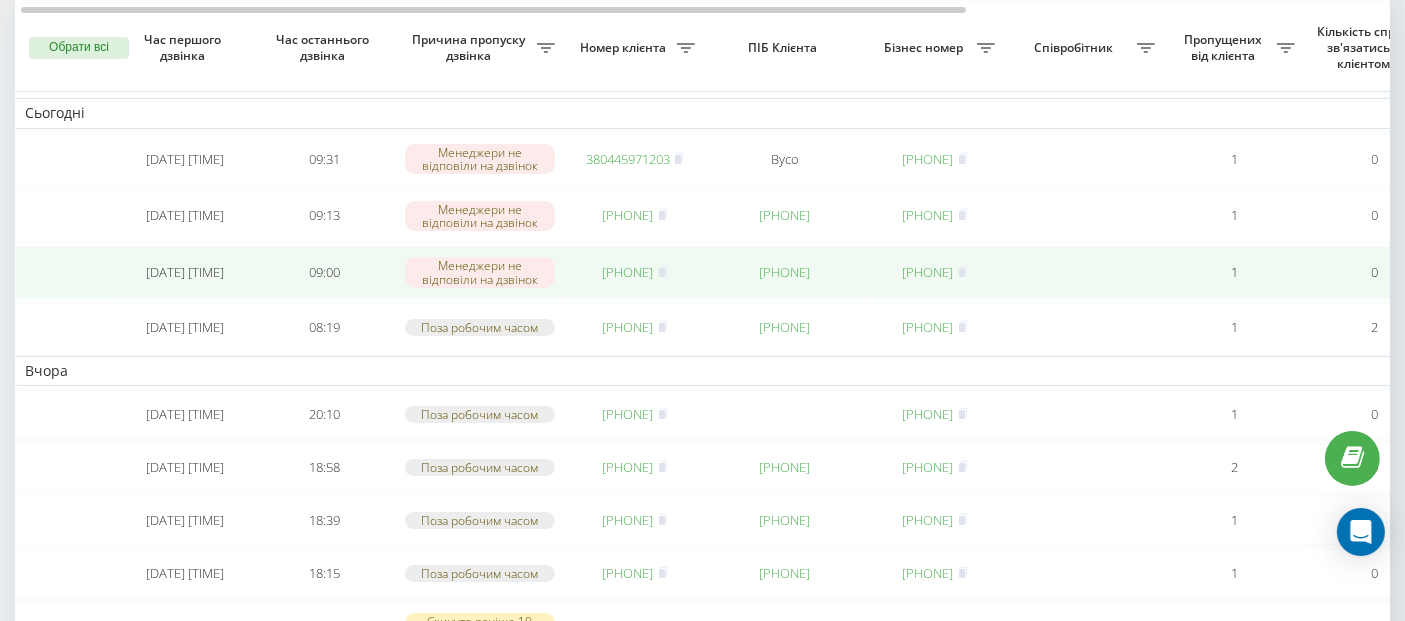 click on "[PHONE]" at bounding box center (628, 272) 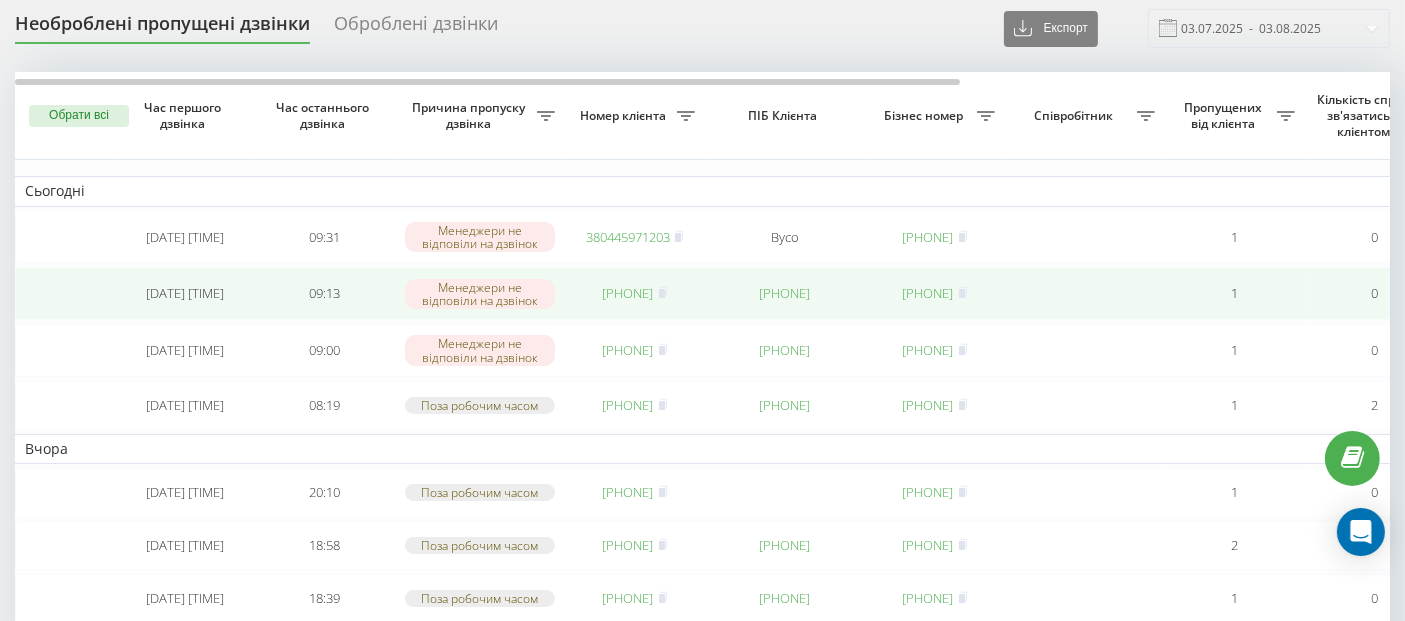 scroll, scrollTop: 61, scrollLeft: 0, axis: vertical 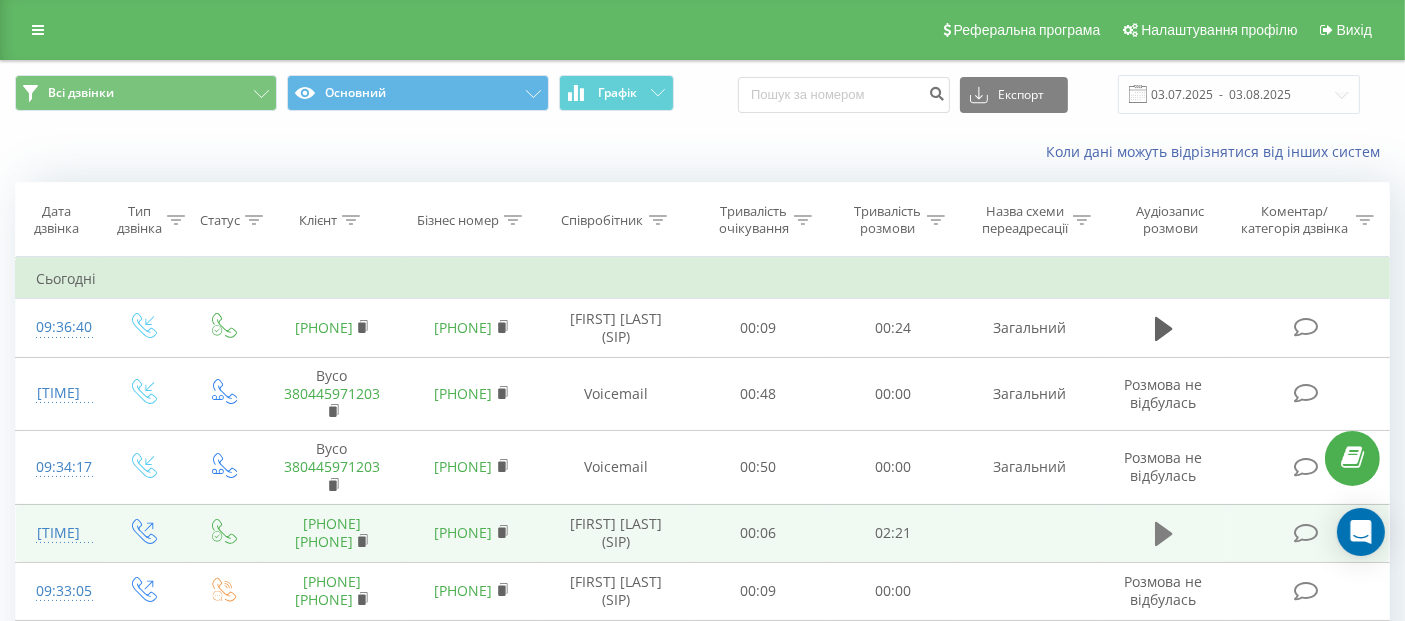 click 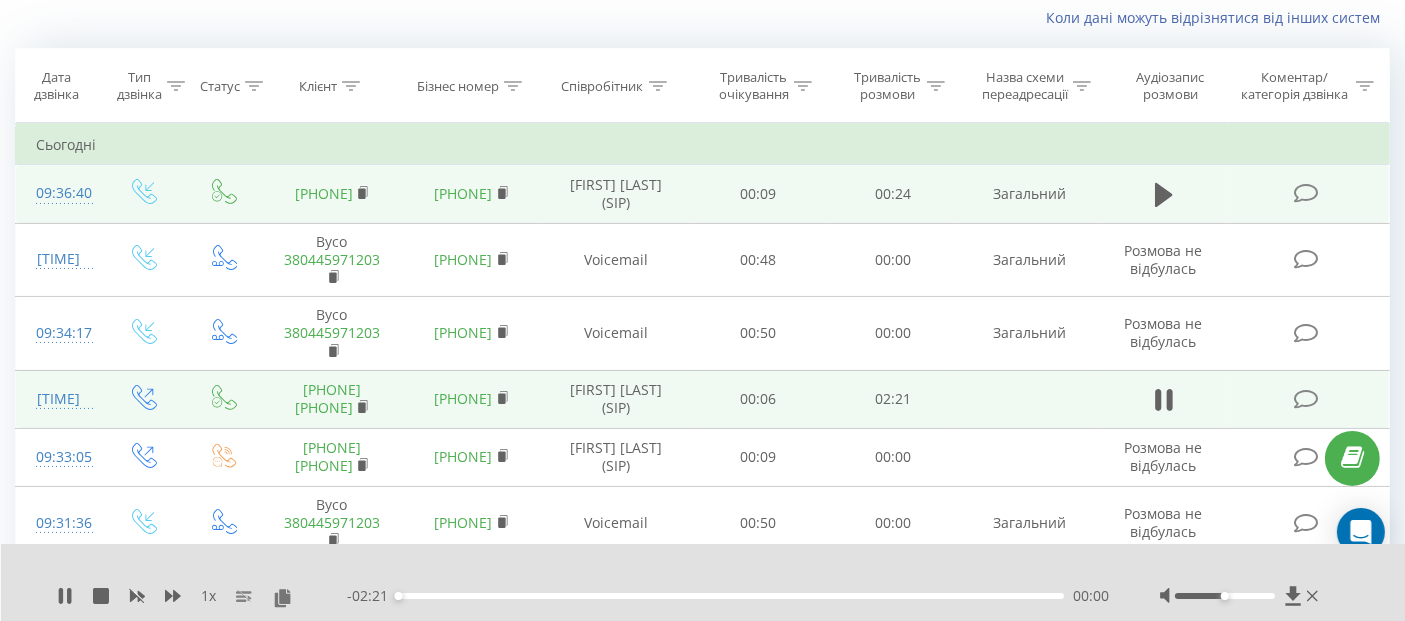 scroll, scrollTop: 135, scrollLeft: 0, axis: vertical 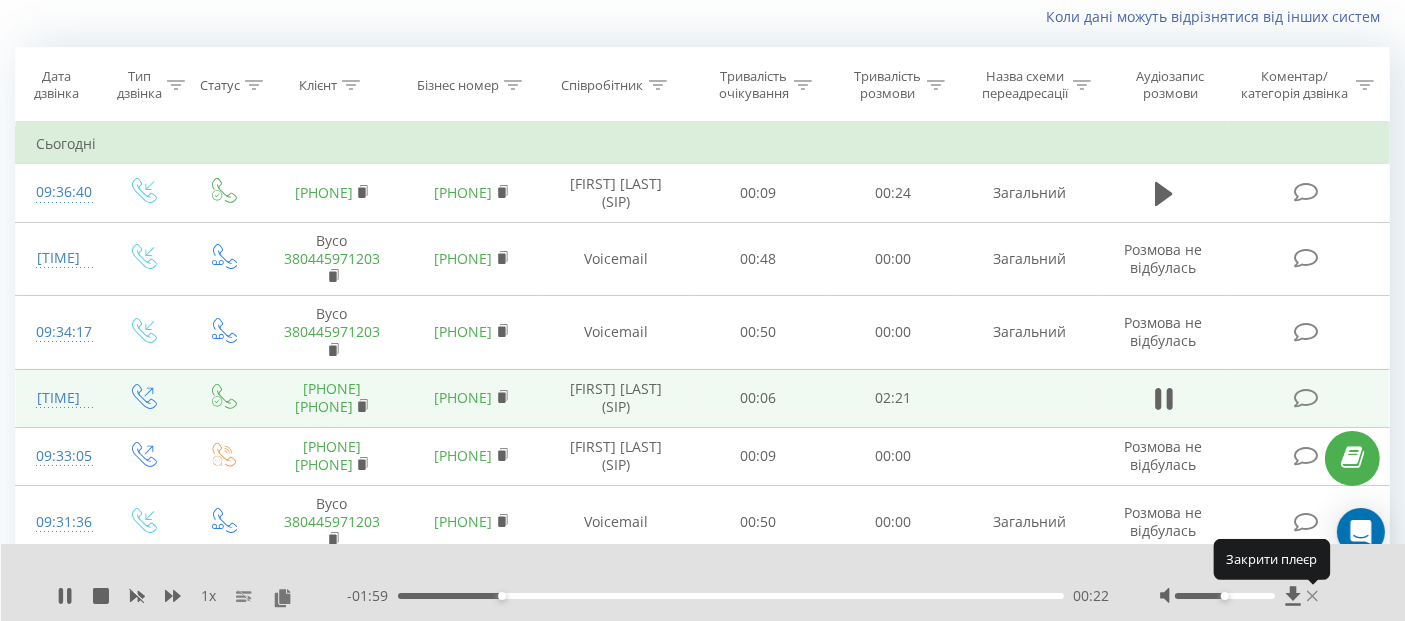 click 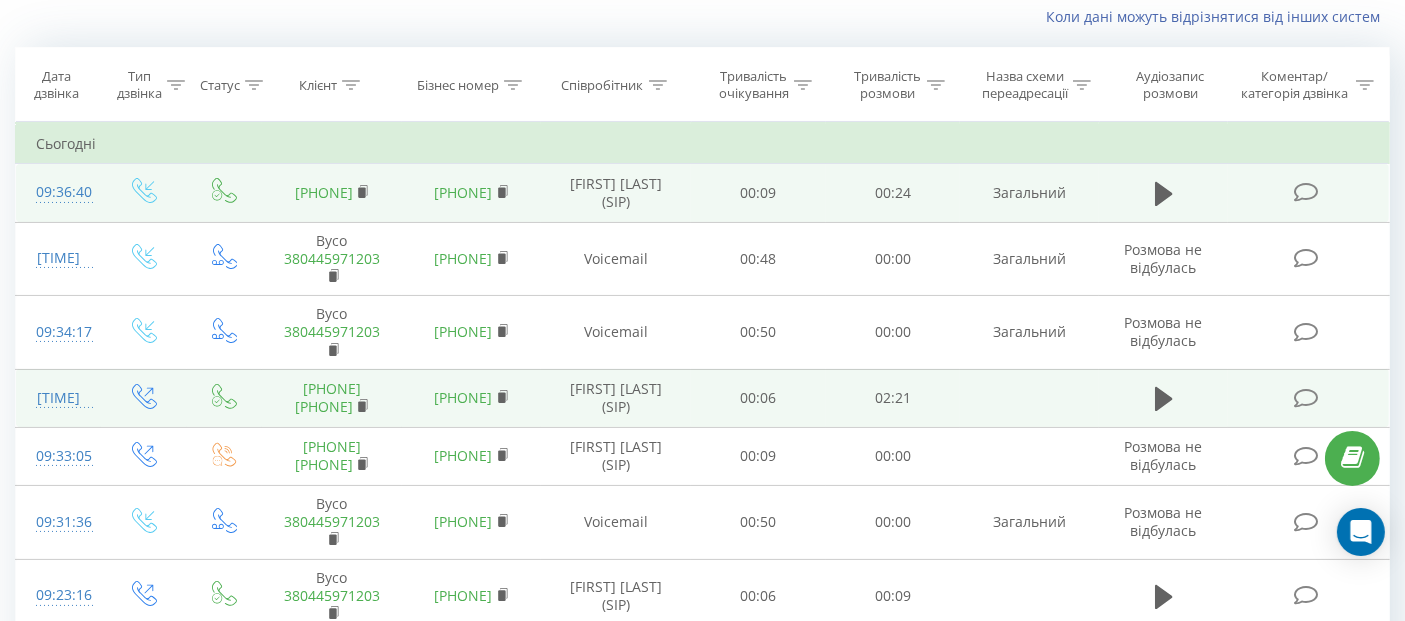 scroll, scrollTop: 0, scrollLeft: 0, axis: both 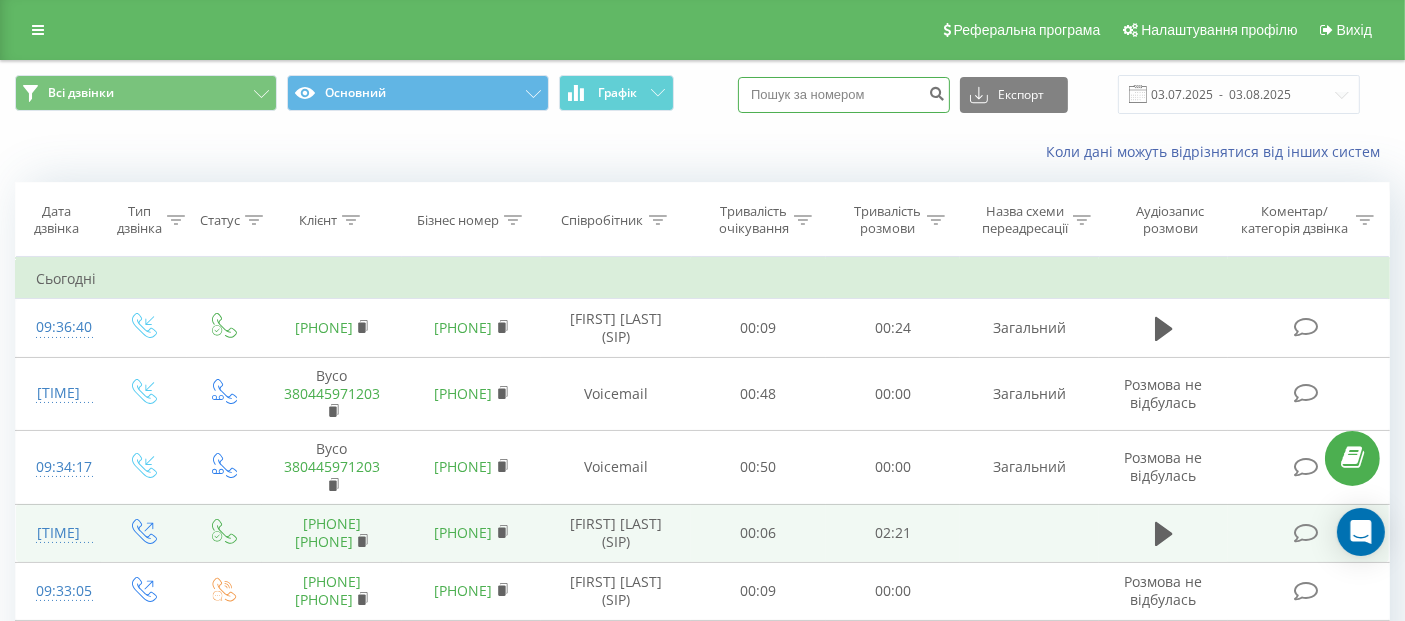 paste on "([PHONE])" 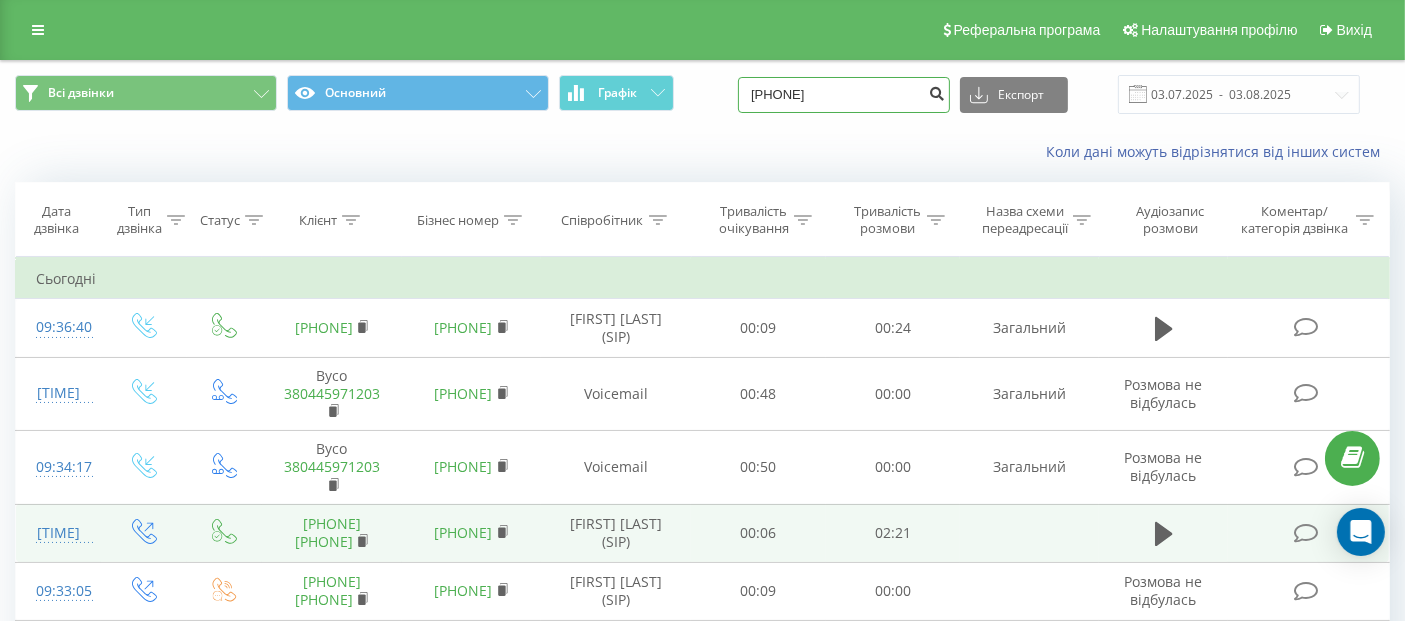 type on "0673794530" 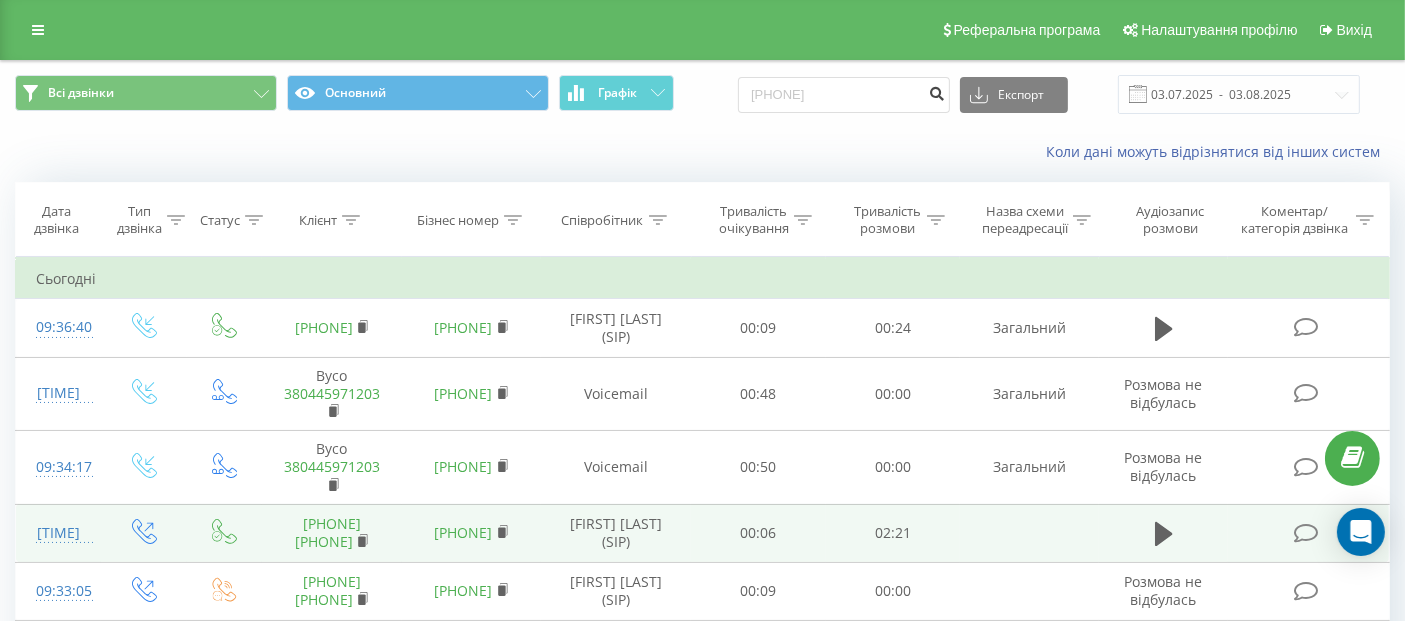 click at bounding box center (936, 95) 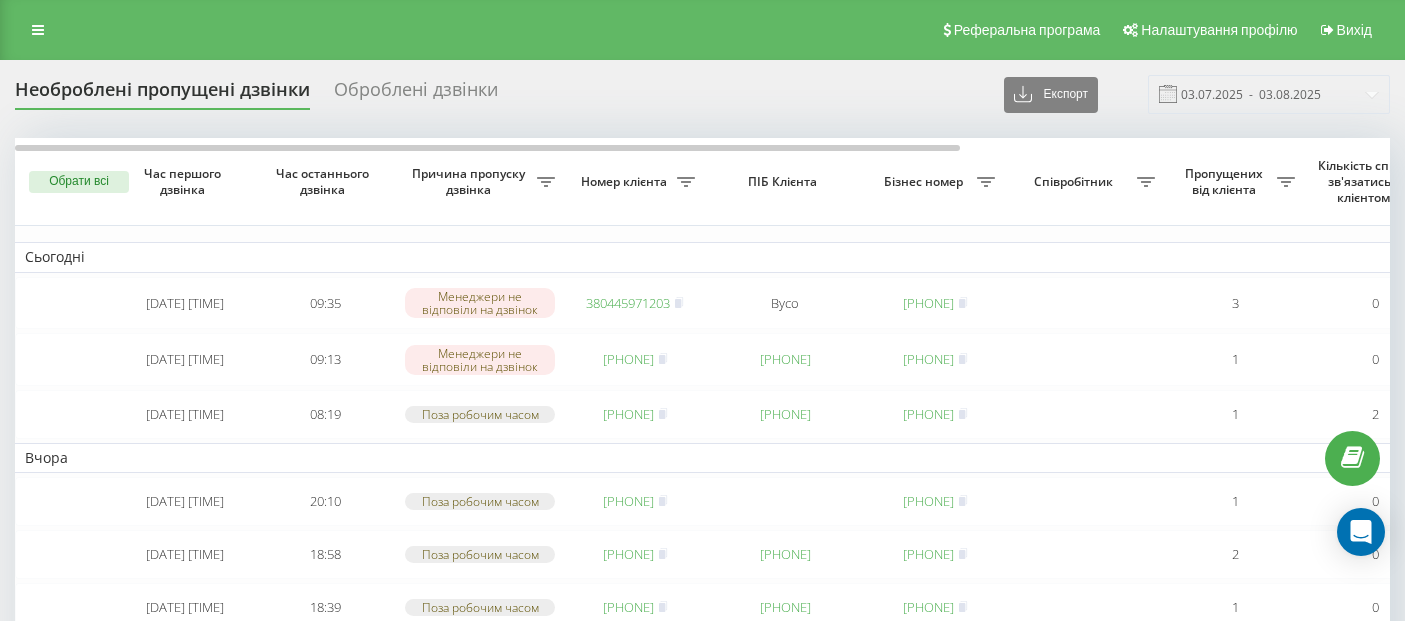 scroll, scrollTop: 0, scrollLeft: 0, axis: both 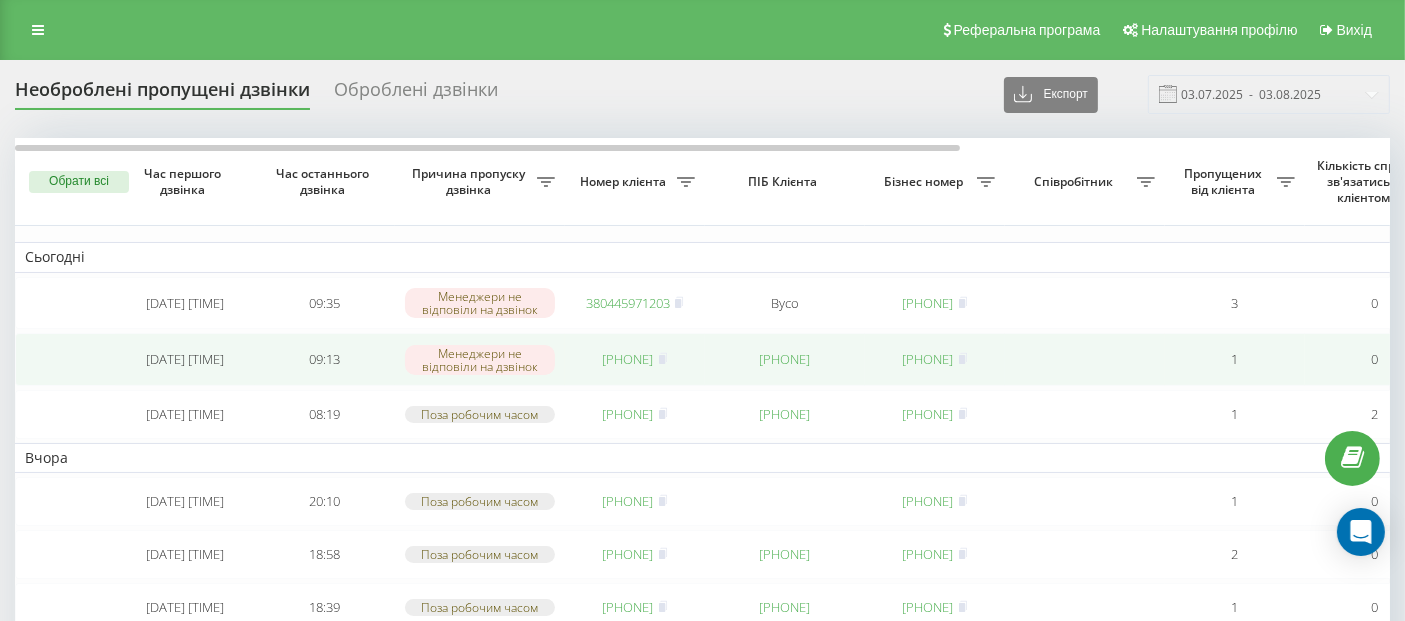 click on "[PHONE]" at bounding box center [628, 359] 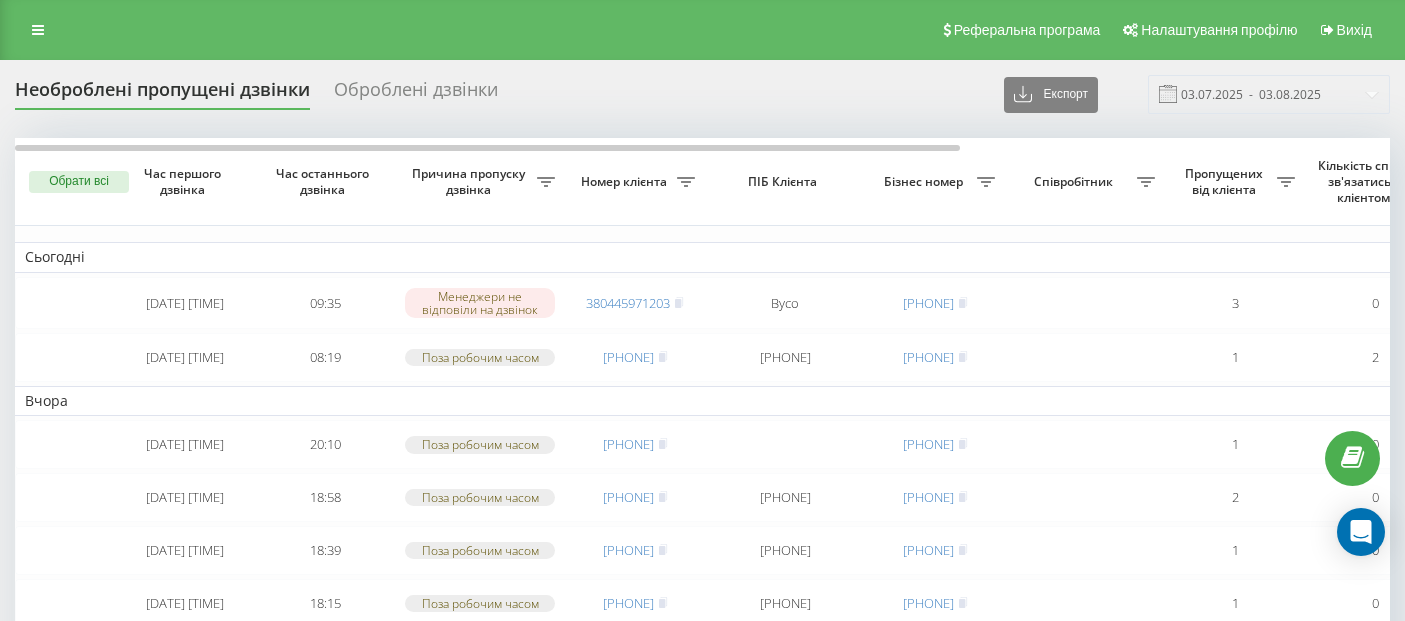 scroll, scrollTop: 0, scrollLeft: 0, axis: both 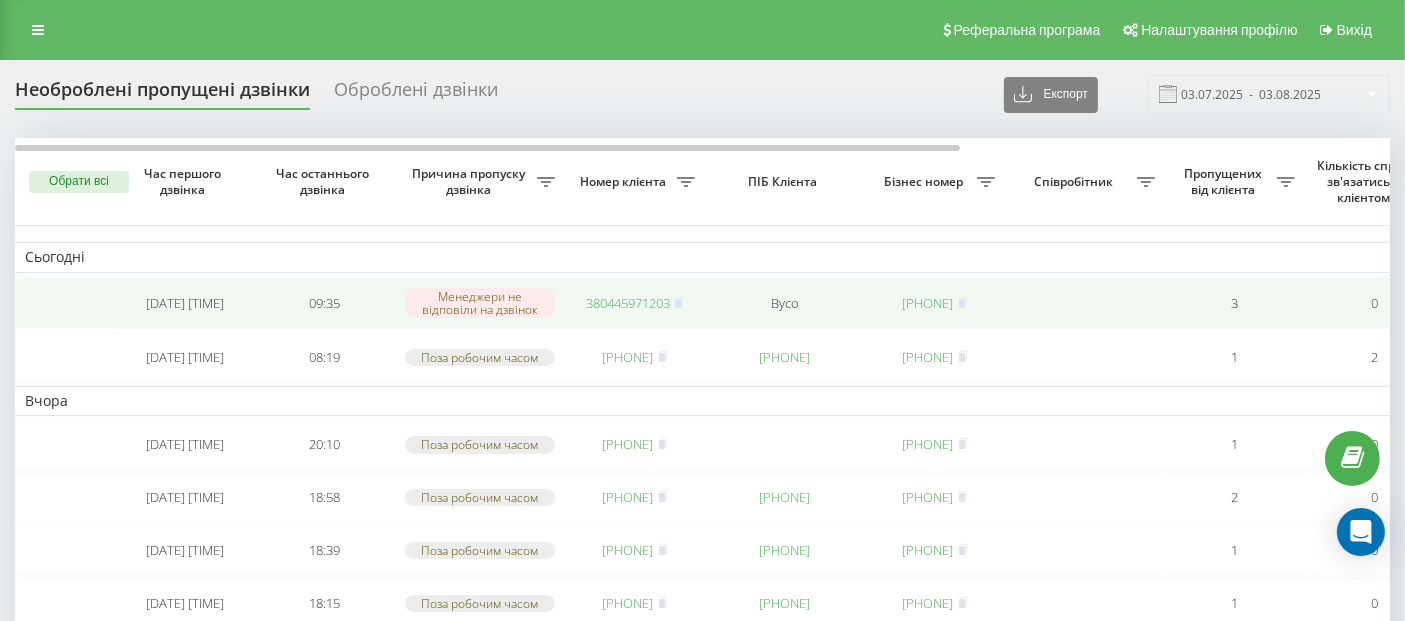 click on "380445971203" at bounding box center [635, 303] 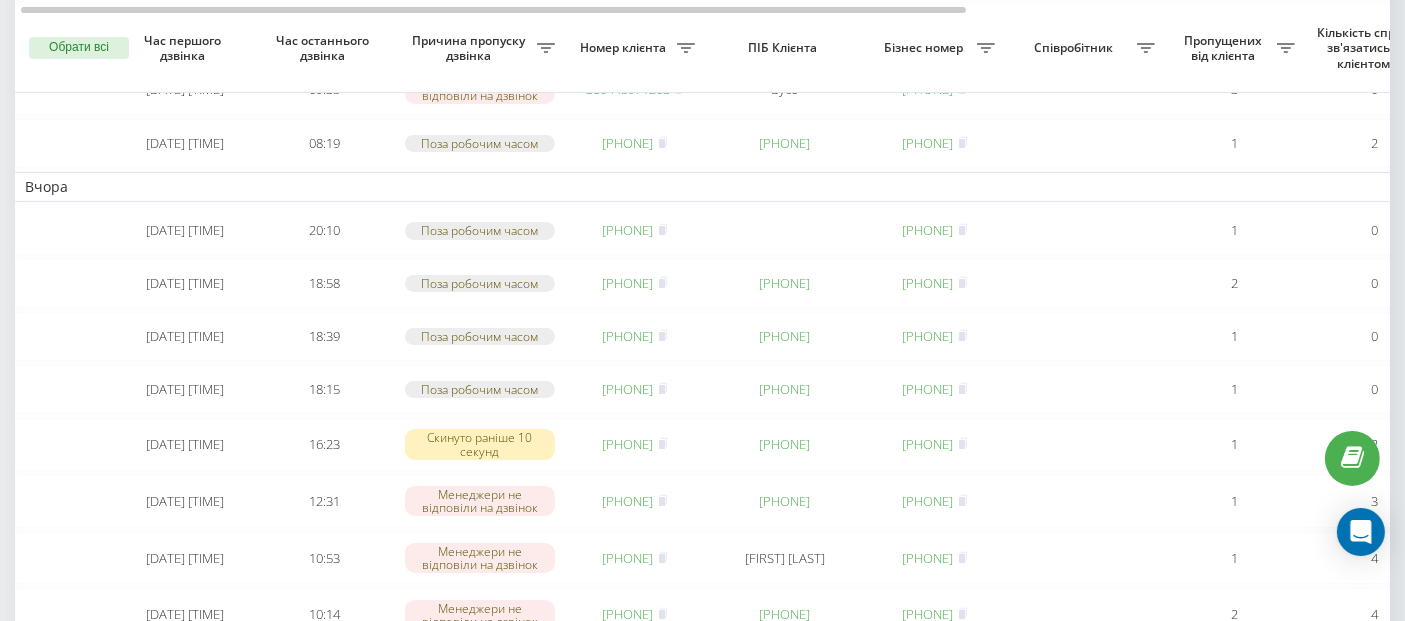 scroll, scrollTop: 214, scrollLeft: 0, axis: vertical 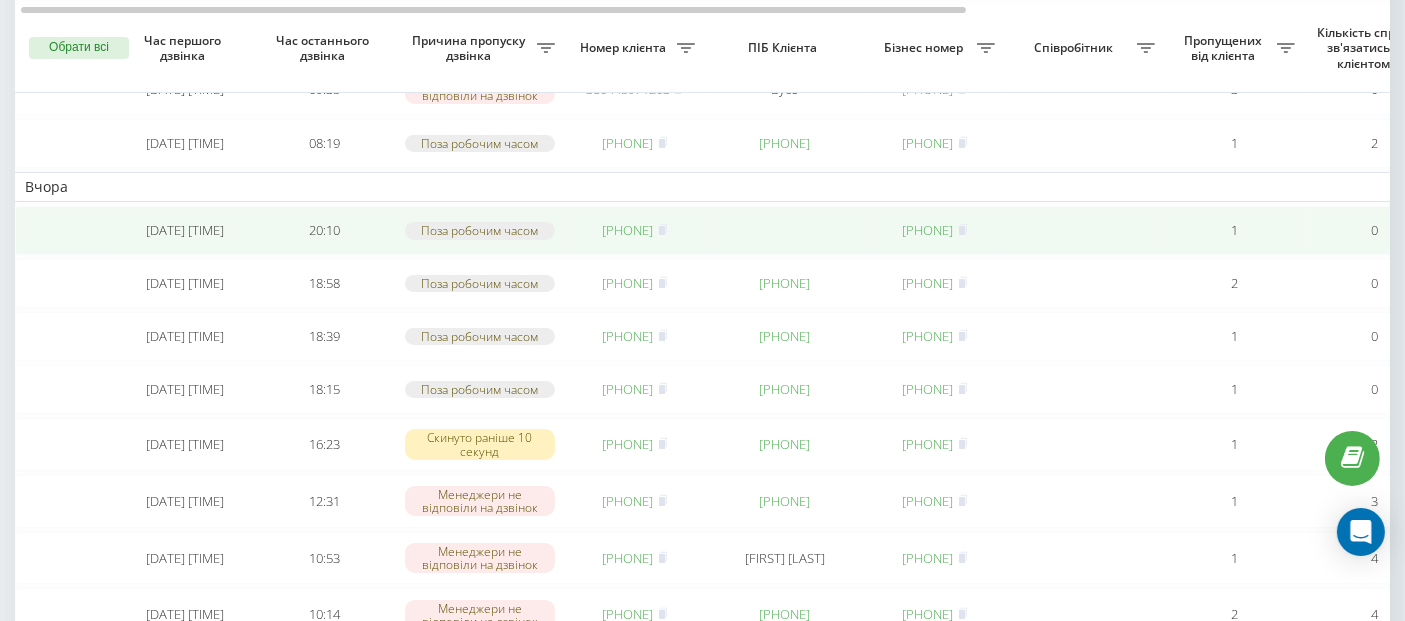 click on "[PHONE]" at bounding box center (628, 230) 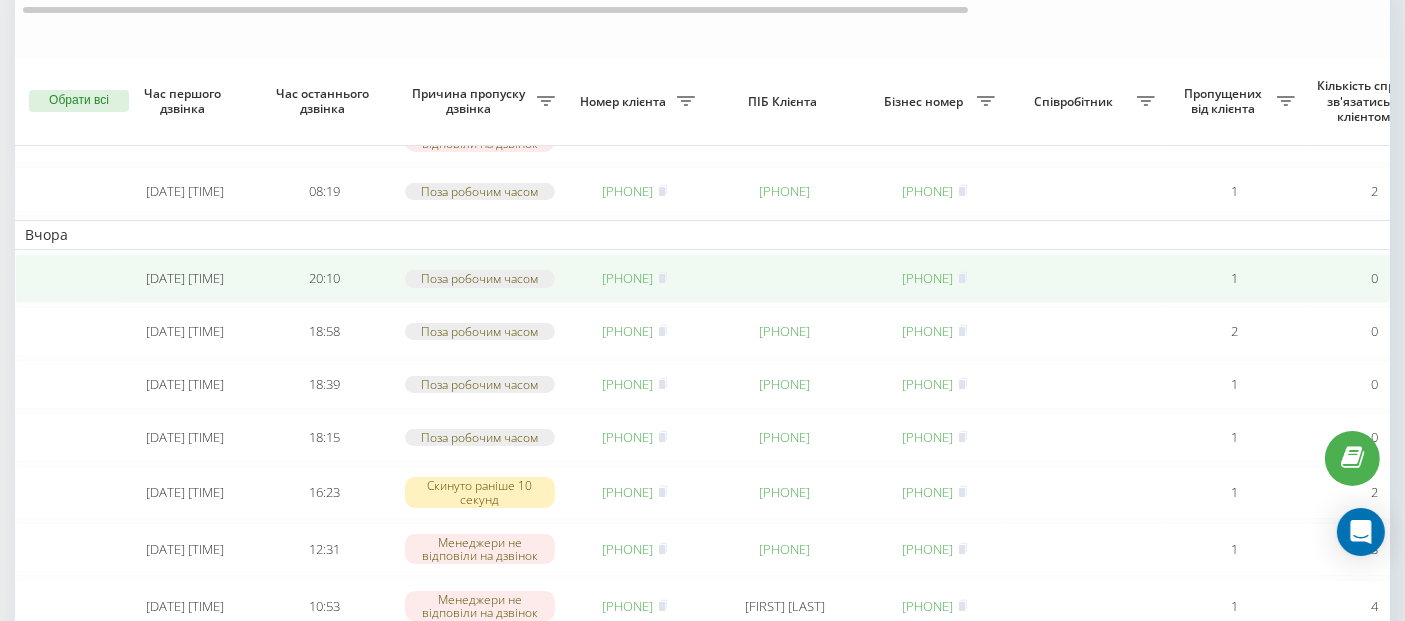 scroll, scrollTop: 221, scrollLeft: 0, axis: vertical 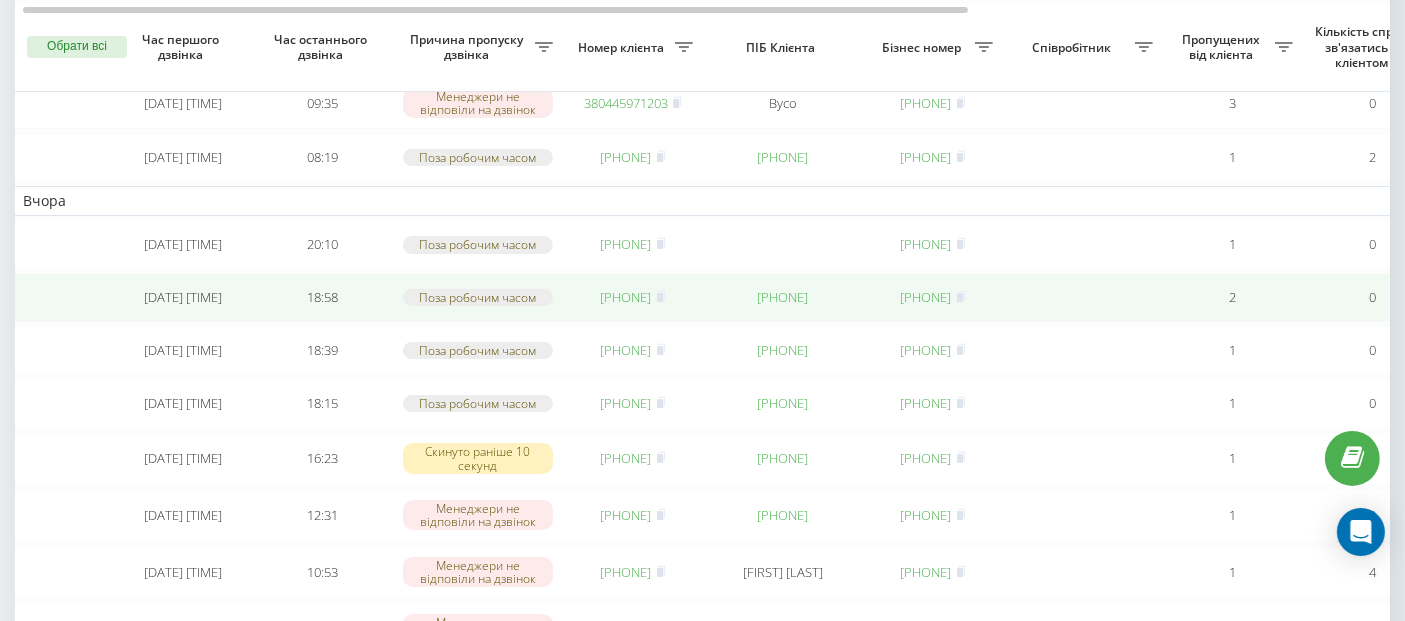 click on "[PHONE]" at bounding box center (626, 297) 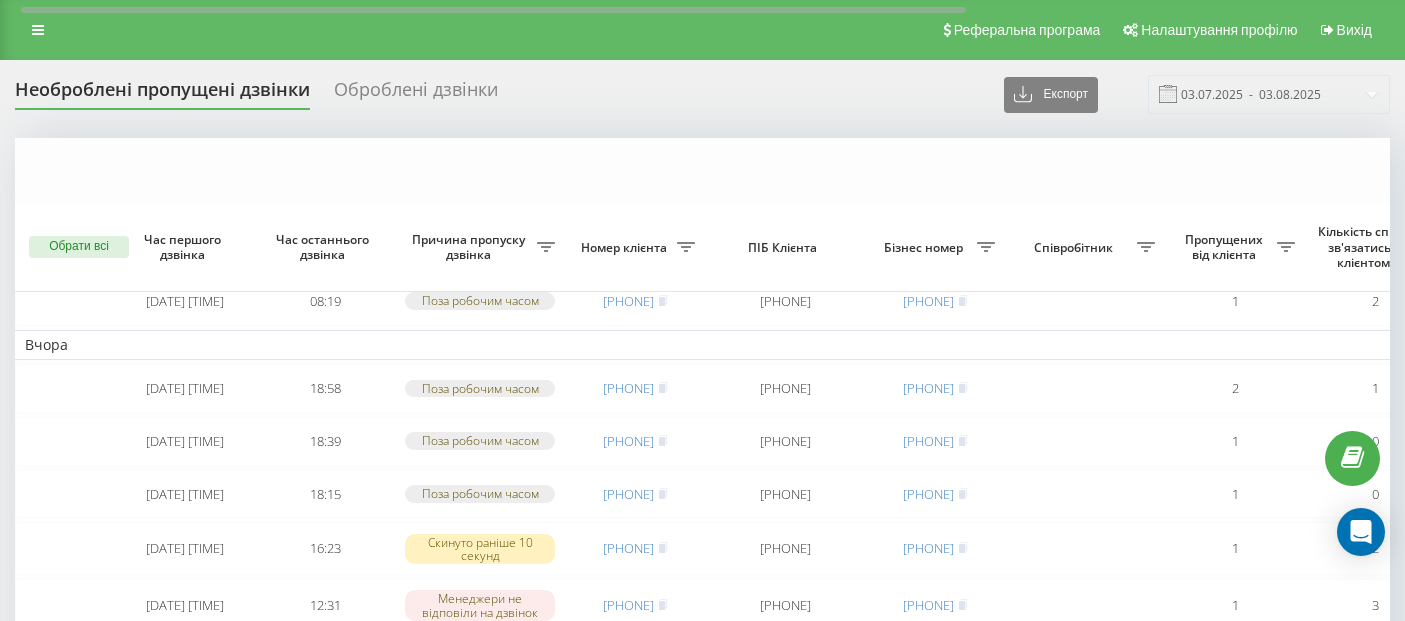 scroll, scrollTop: 200, scrollLeft: 0, axis: vertical 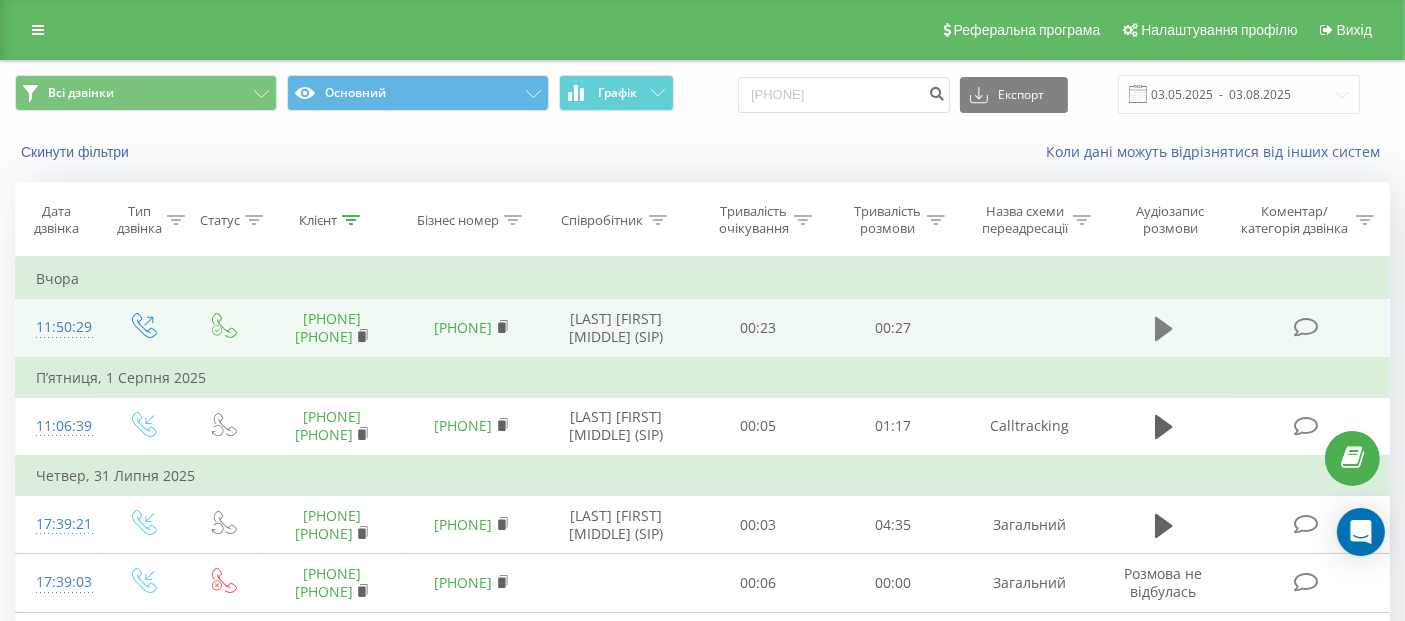click 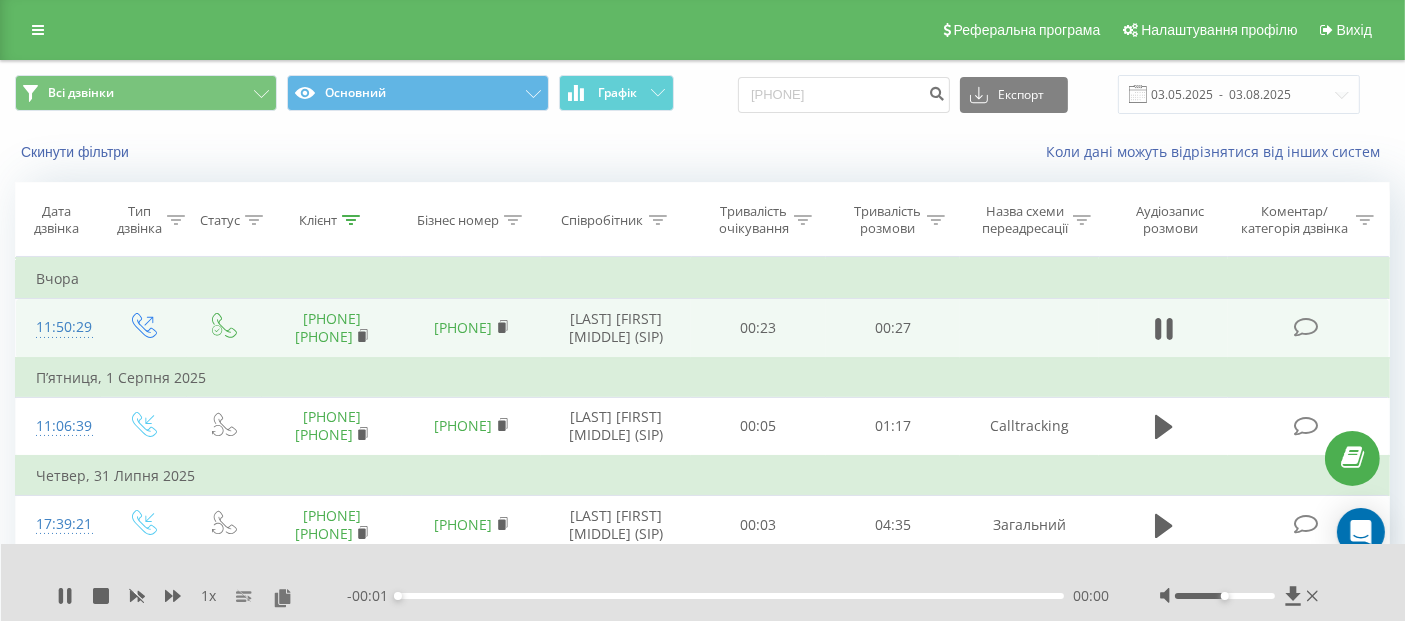 click on "1 x" at bounding box center (202, 596) 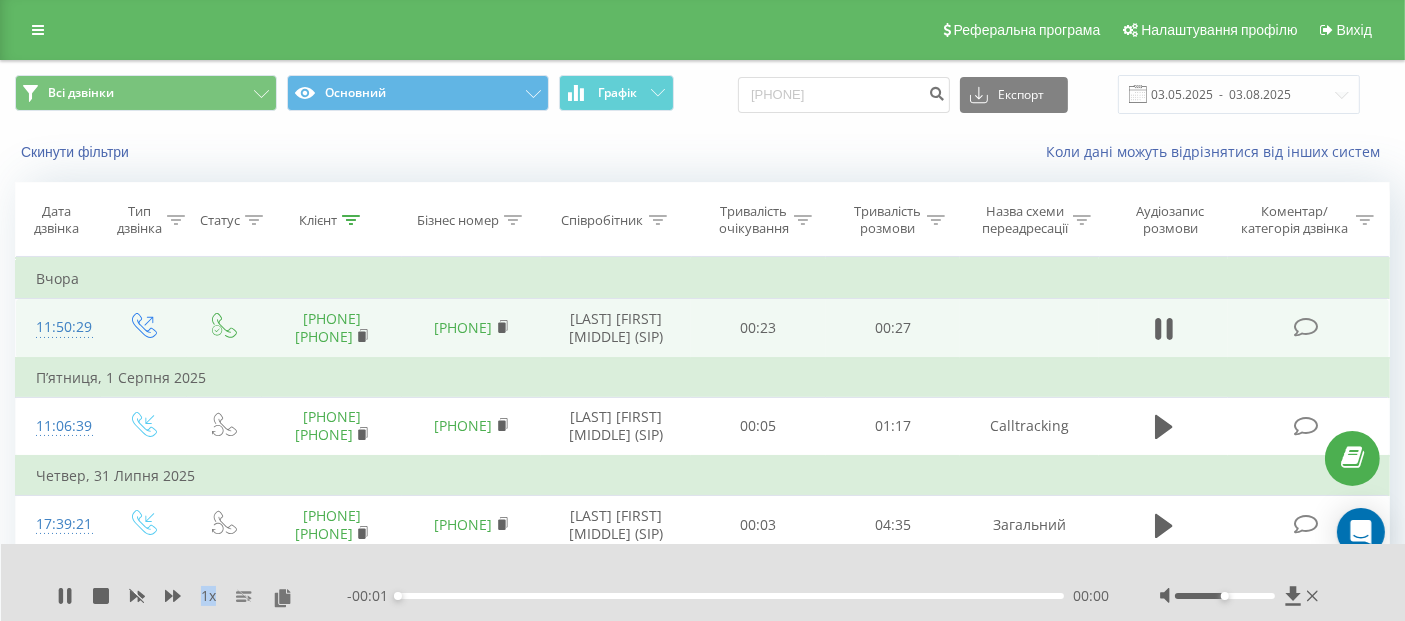 click on "1 x" at bounding box center (202, 596) 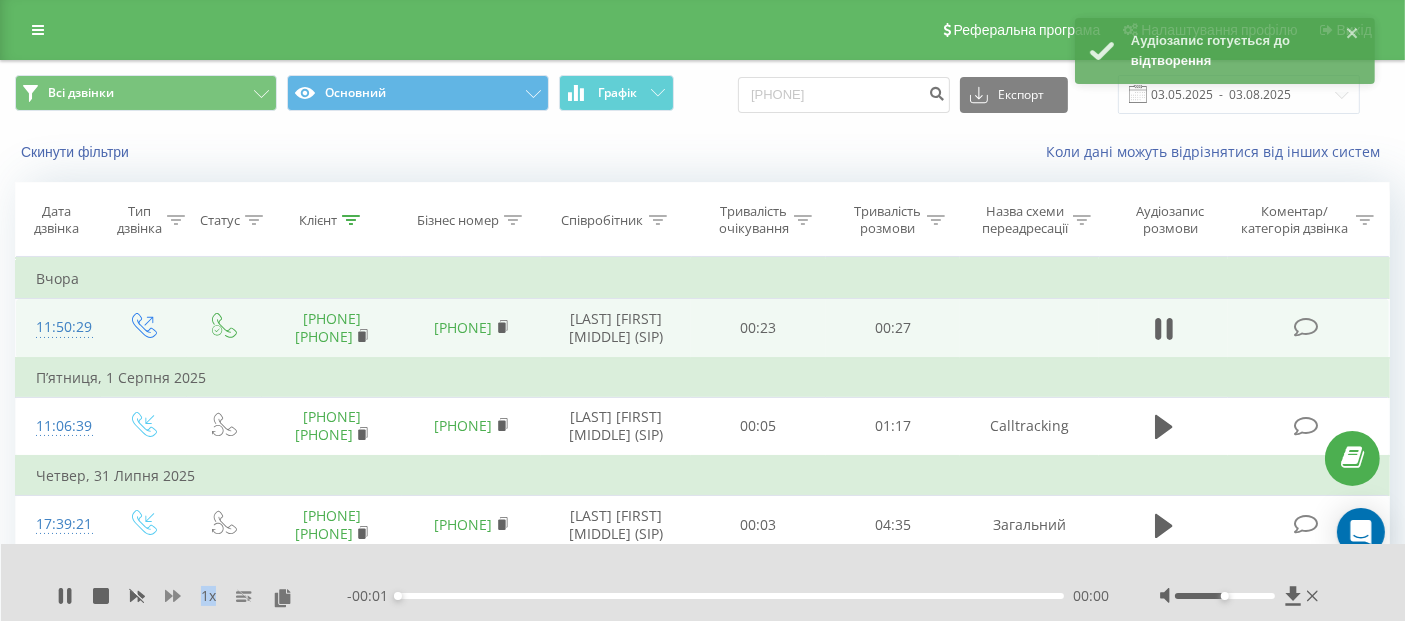 click 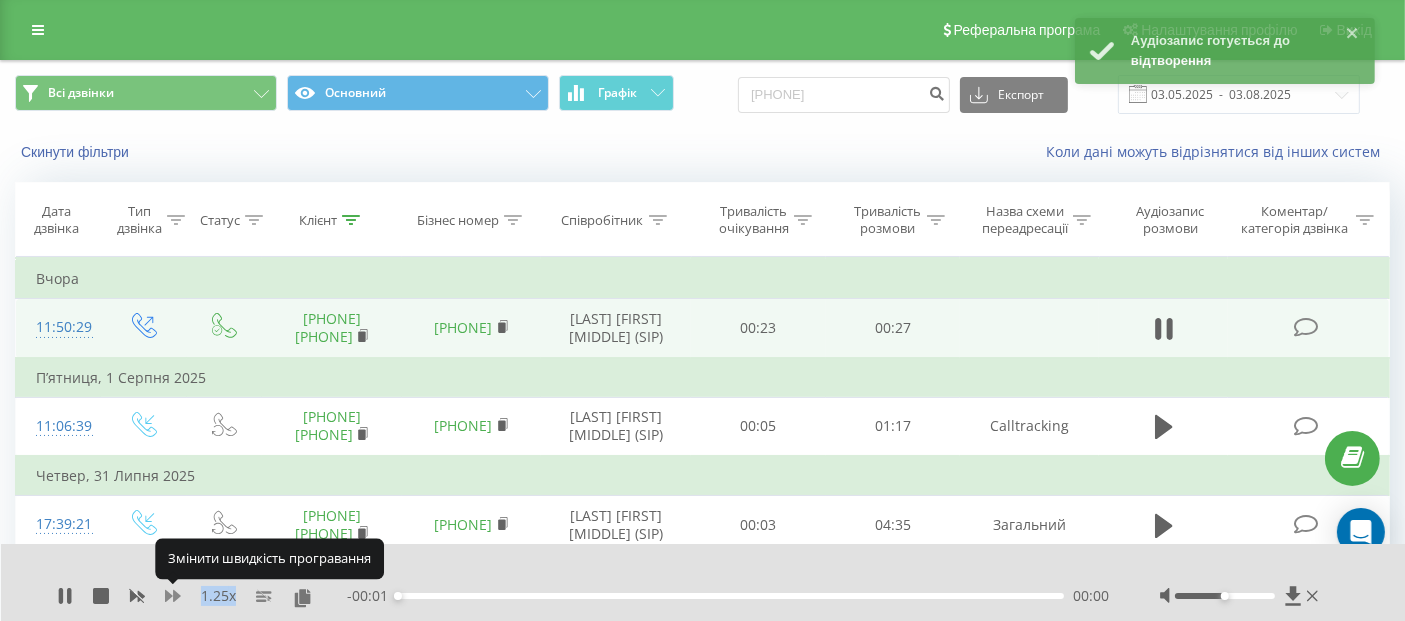 click 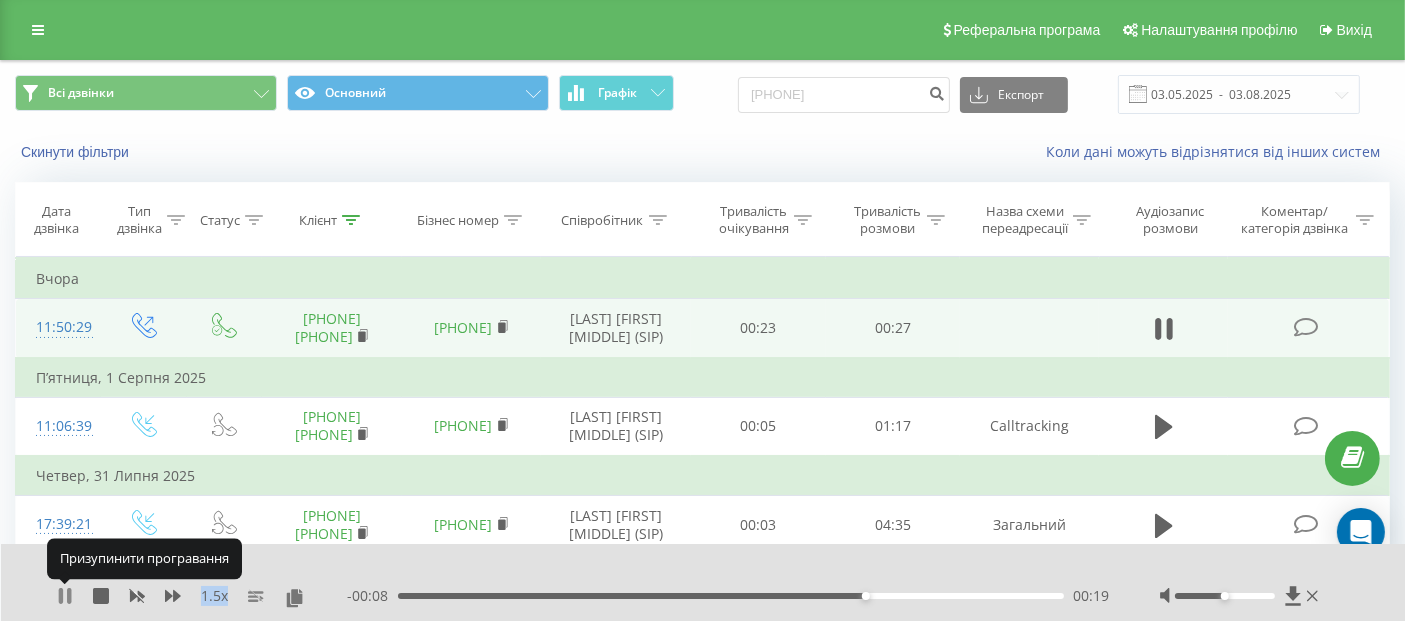 click 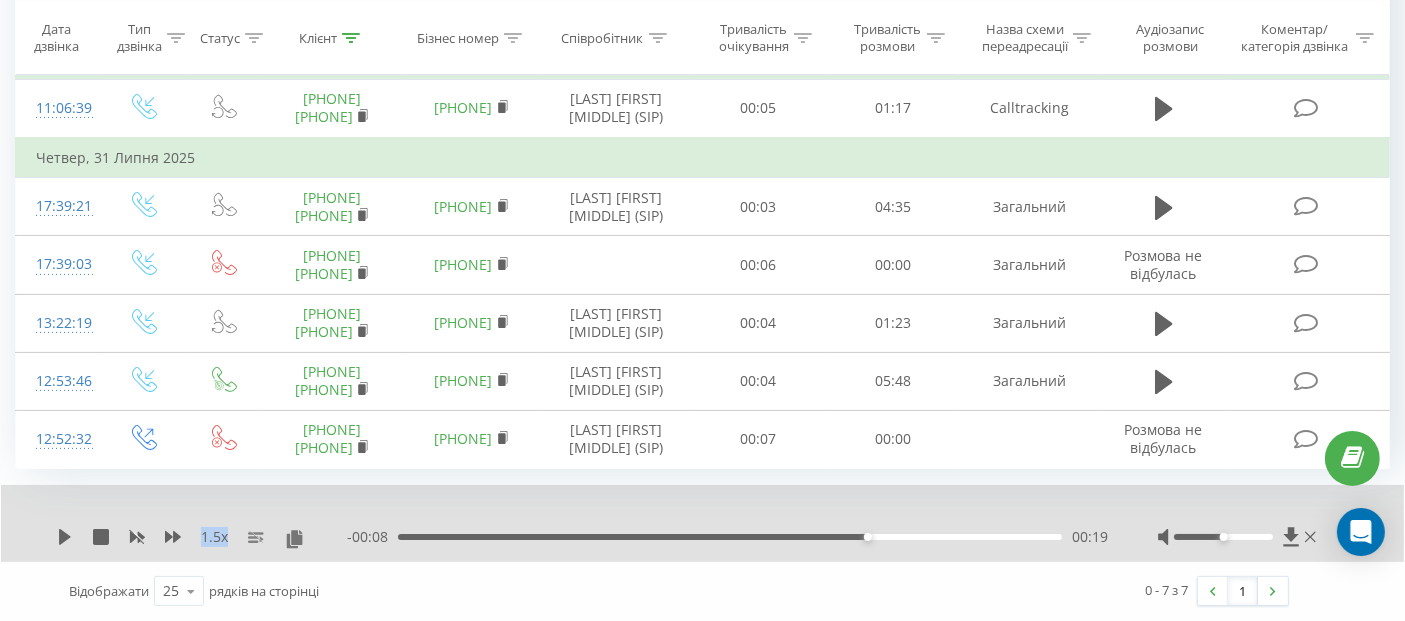 scroll, scrollTop: 457, scrollLeft: 0, axis: vertical 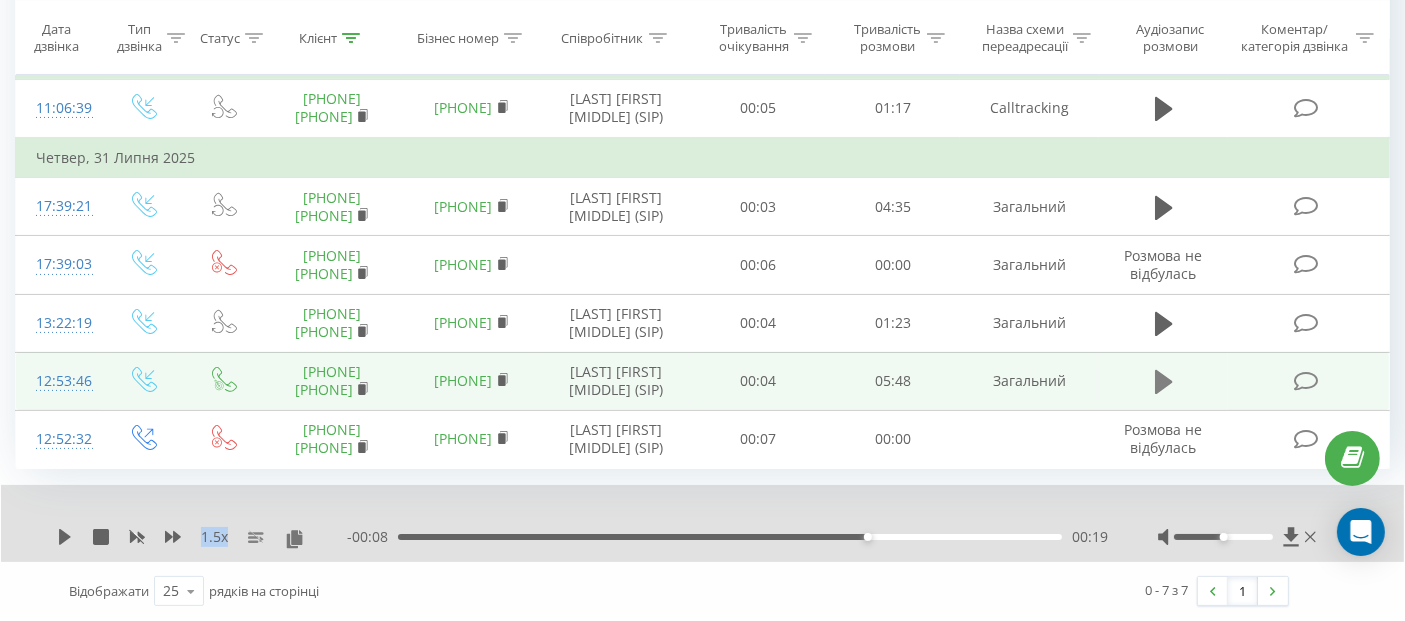 click 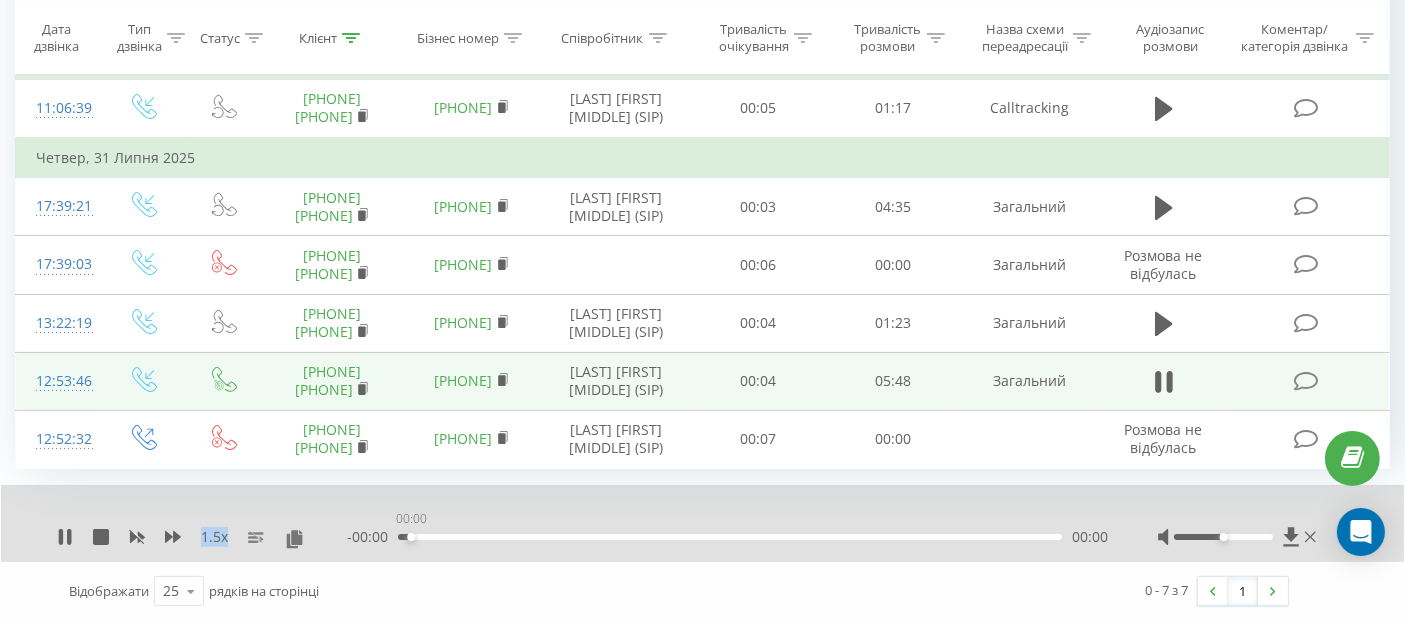 click on "00:00" at bounding box center (730, 537) 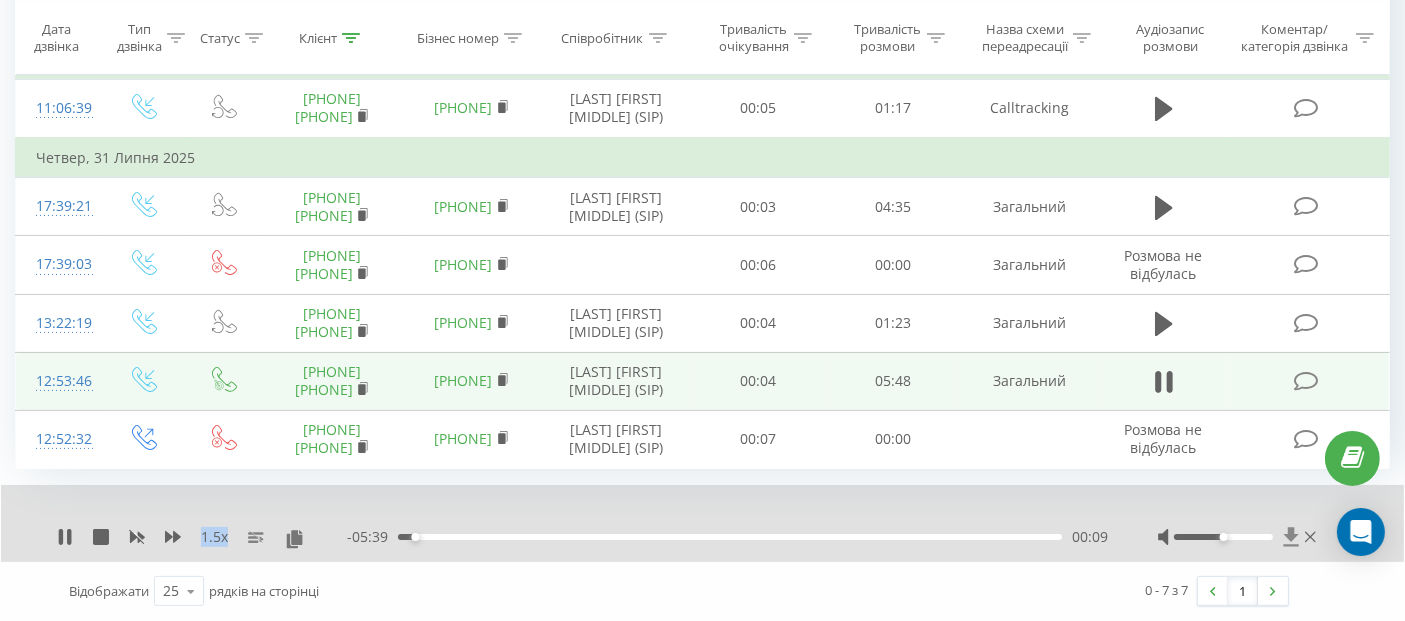 click 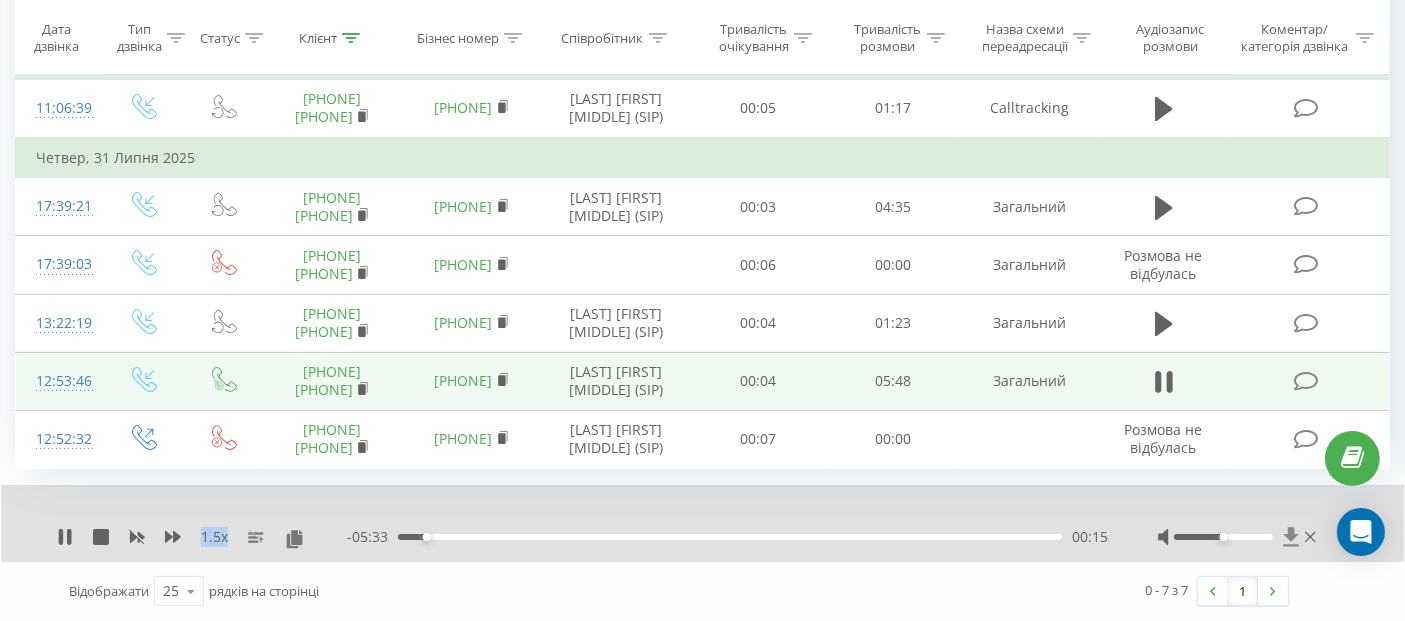click 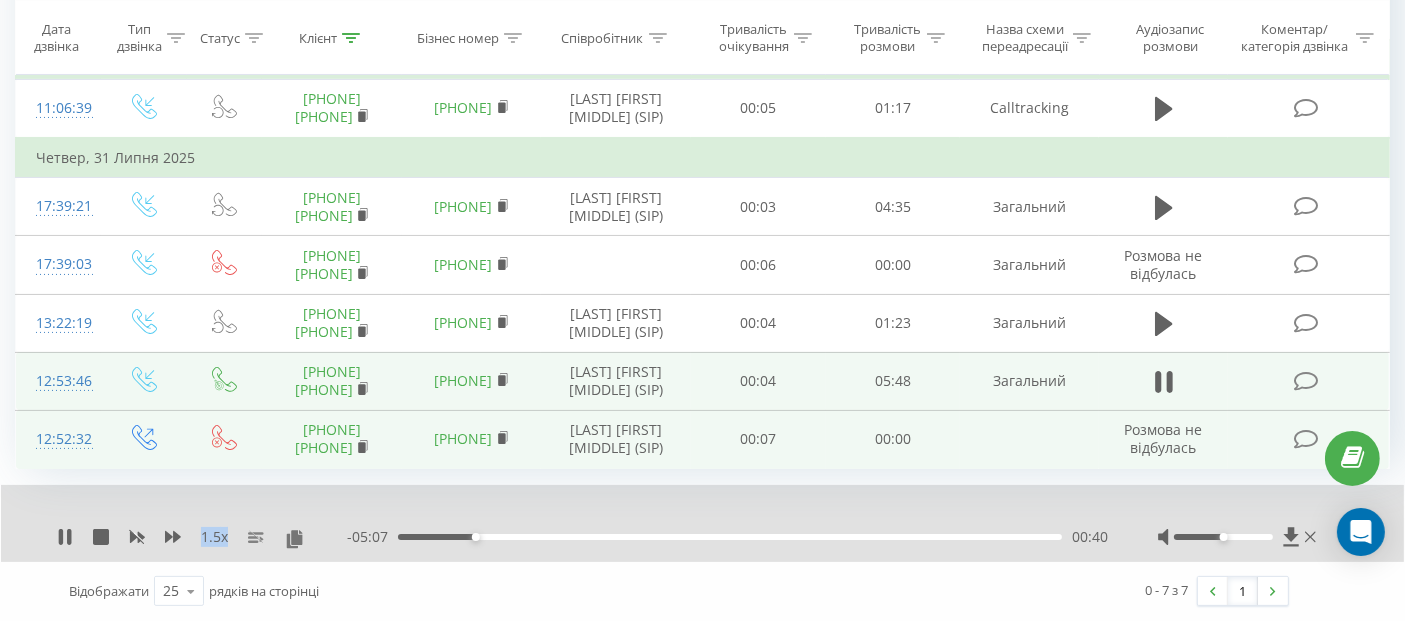 scroll, scrollTop: 441, scrollLeft: 0, axis: vertical 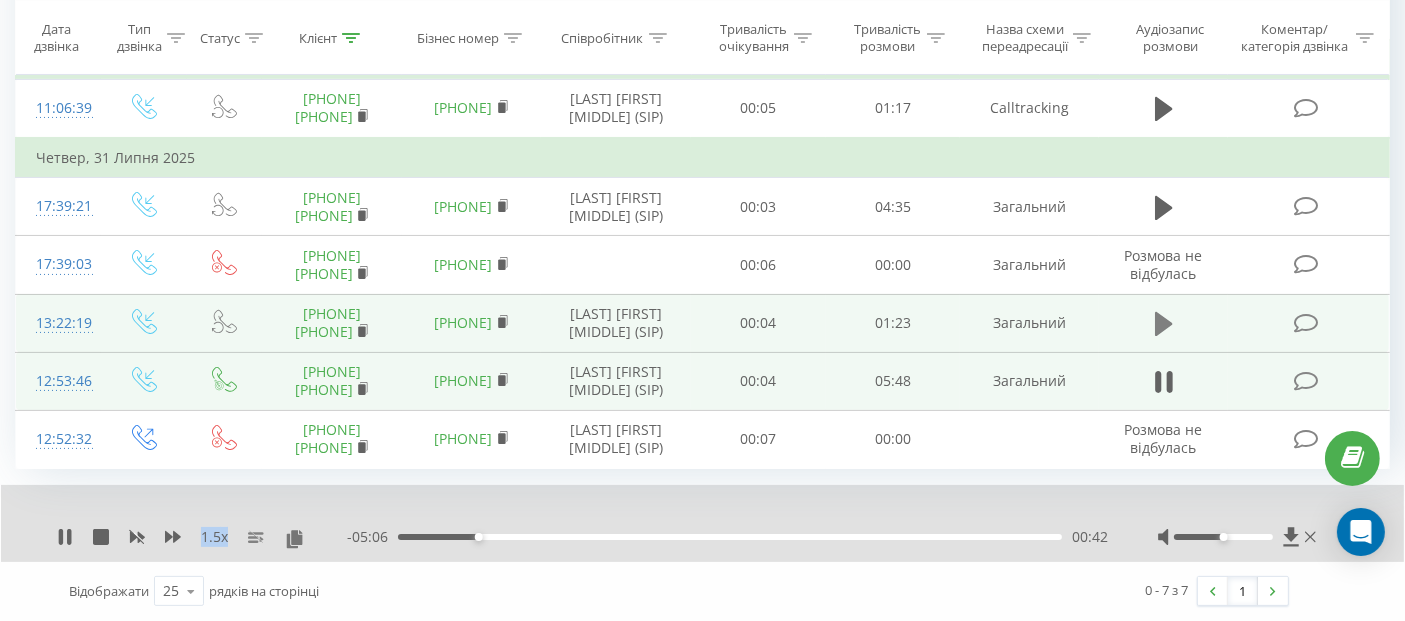 click 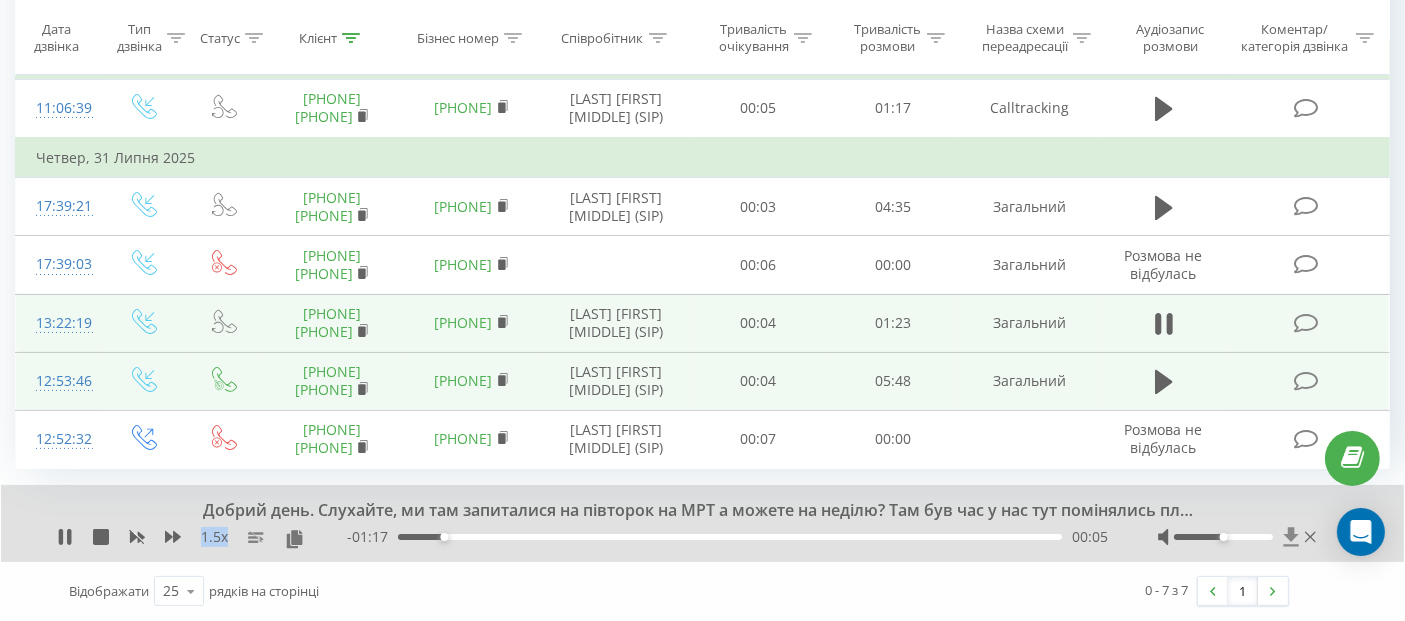 click 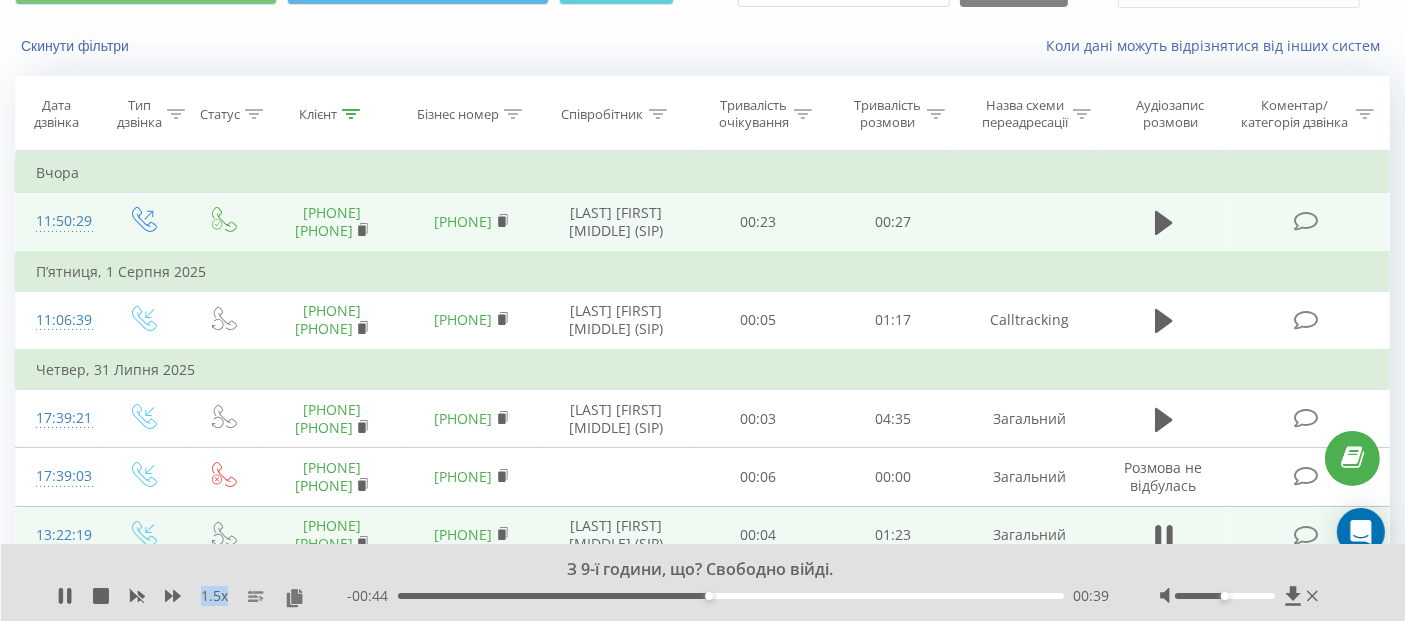 scroll, scrollTop: 101, scrollLeft: 0, axis: vertical 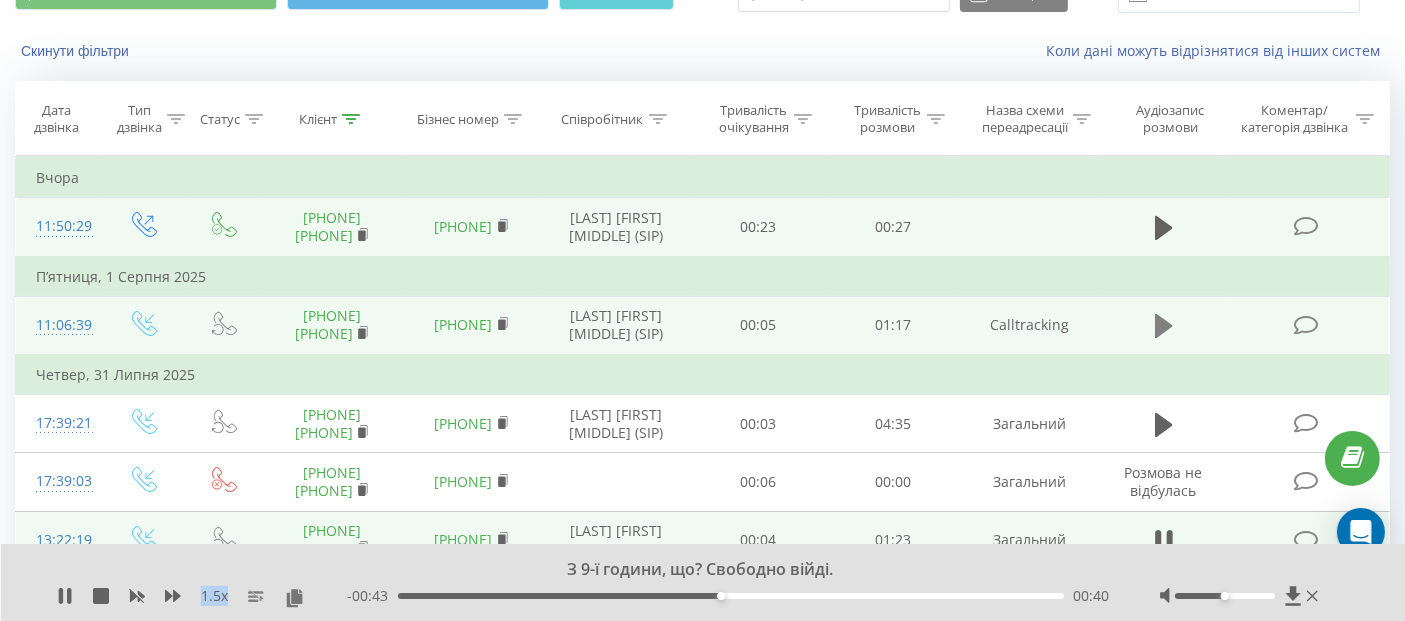 click at bounding box center (1164, 326) 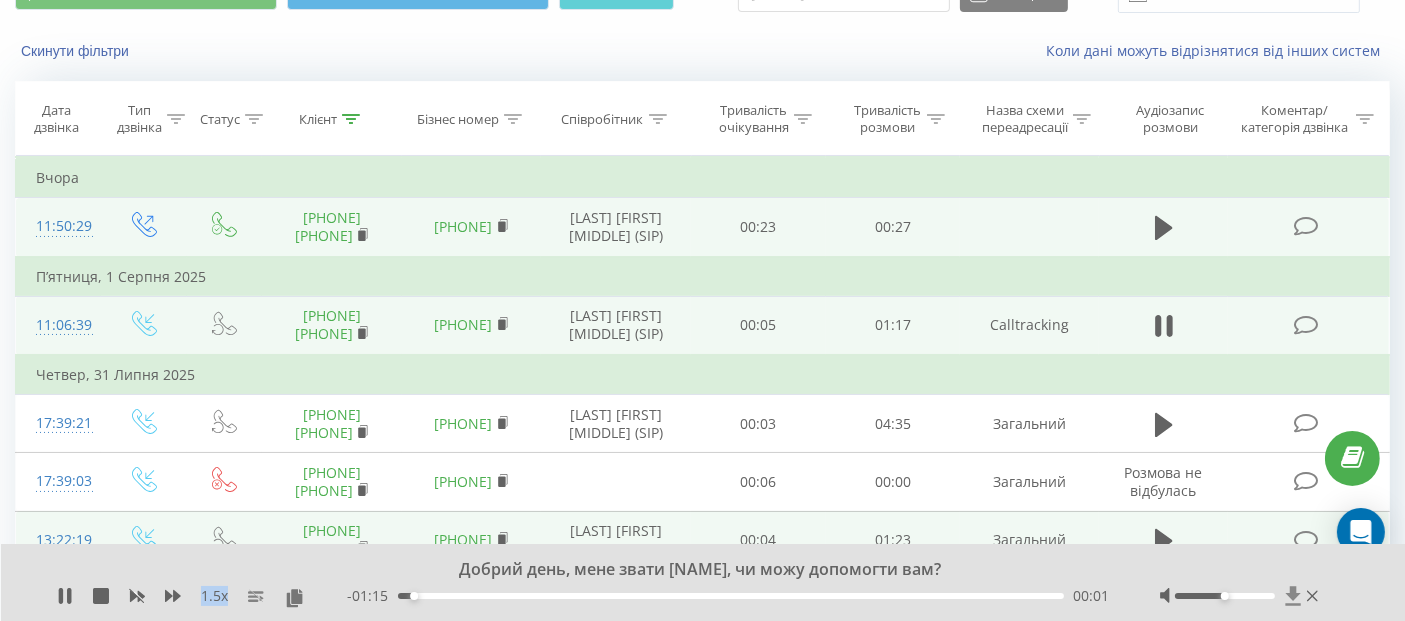 click 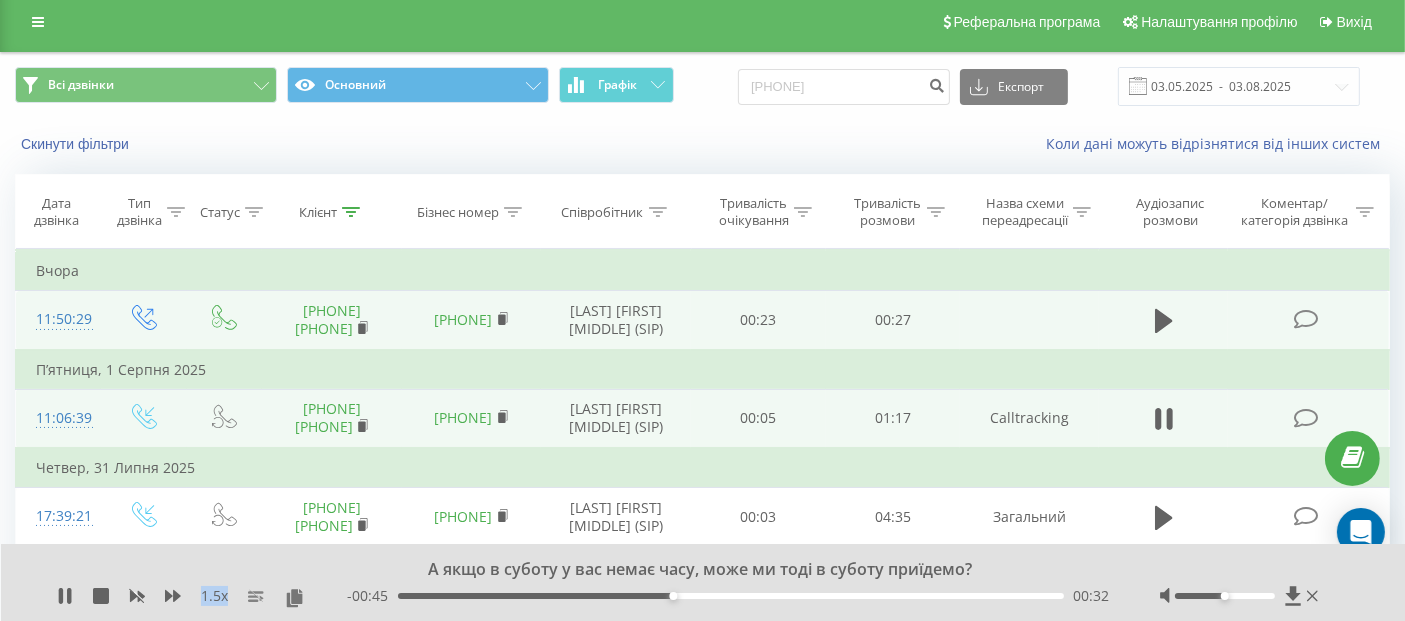 scroll, scrollTop: 0, scrollLeft: 0, axis: both 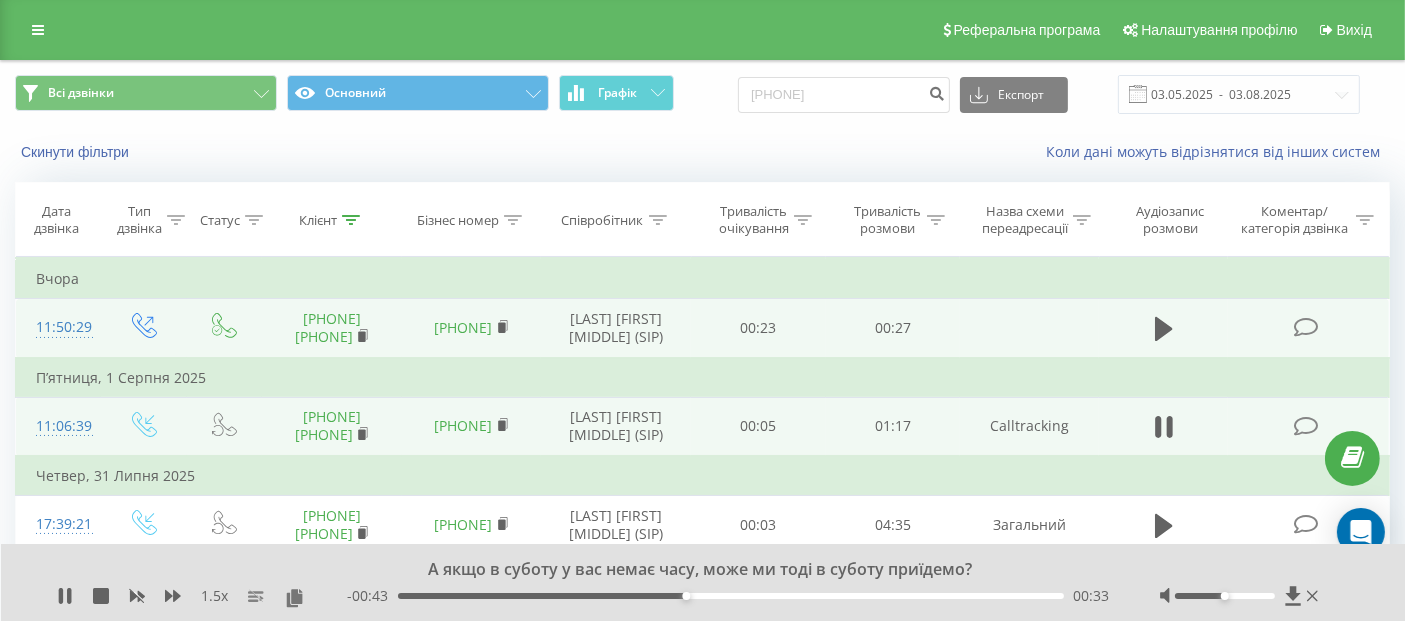 click at bounding box center [1241, 596] 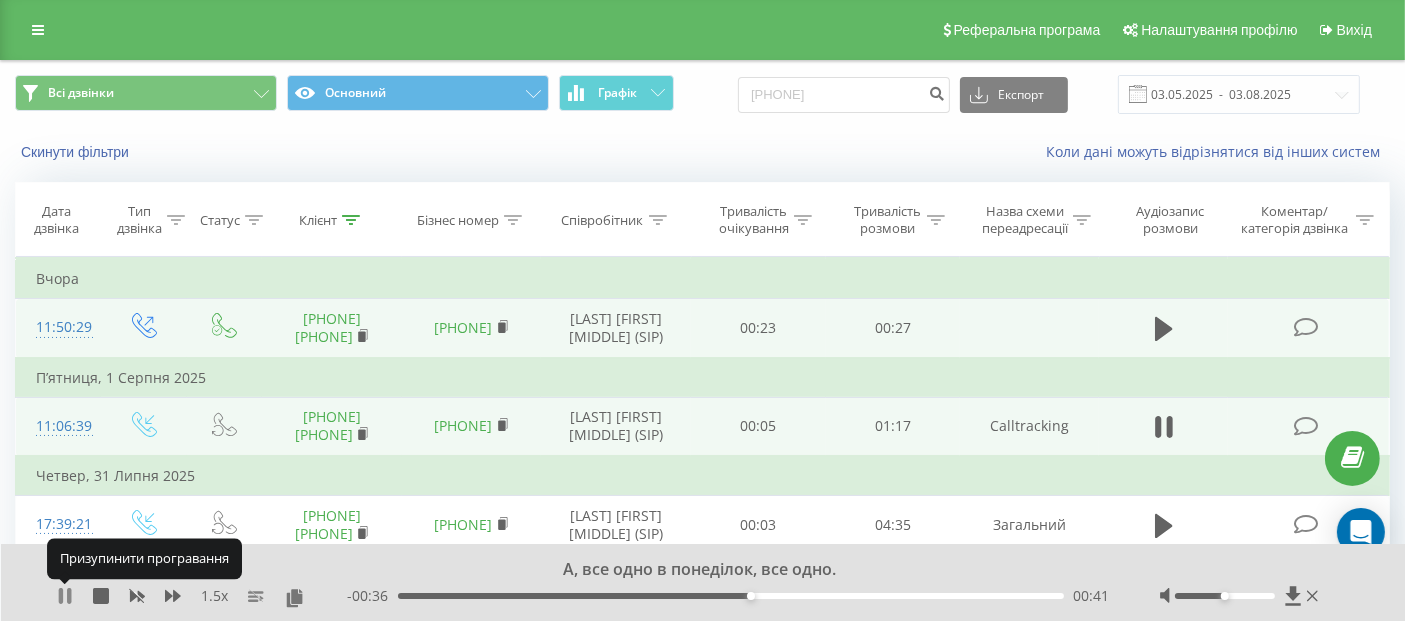 click 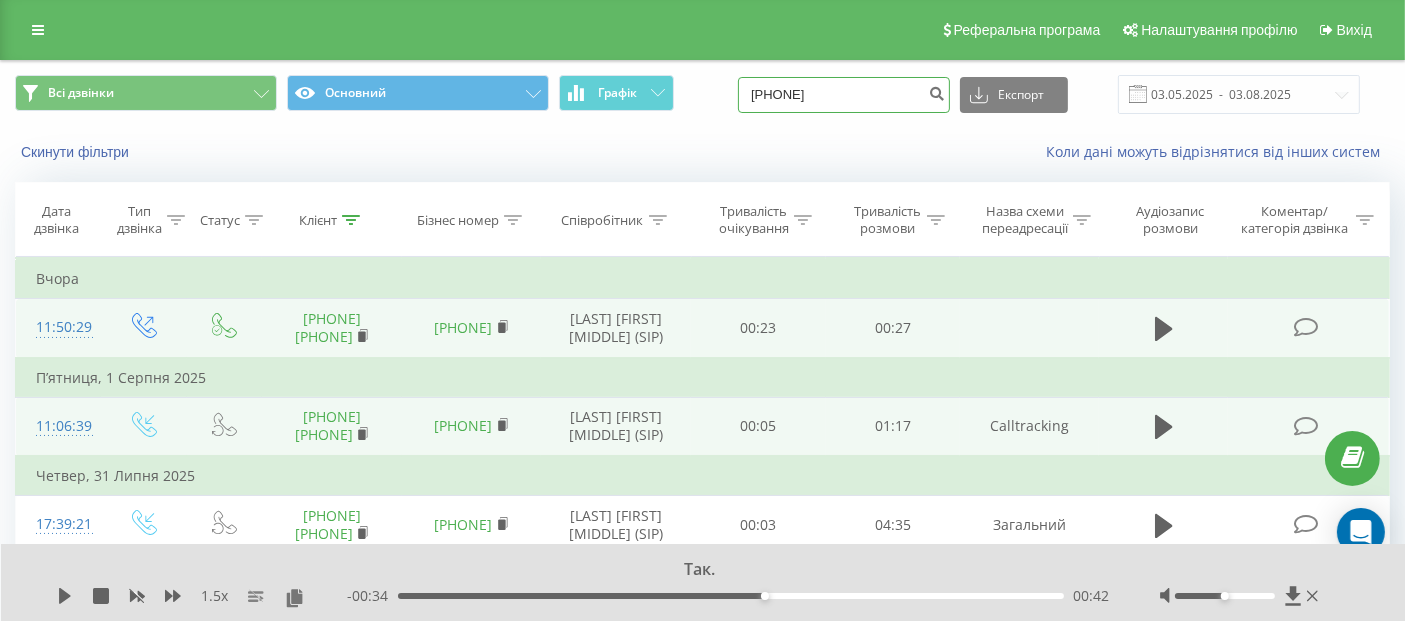 drag, startPoint x: 911, startPoint y: 101, endPoint x: 727, endPoint y: 115, distance: 184.53185 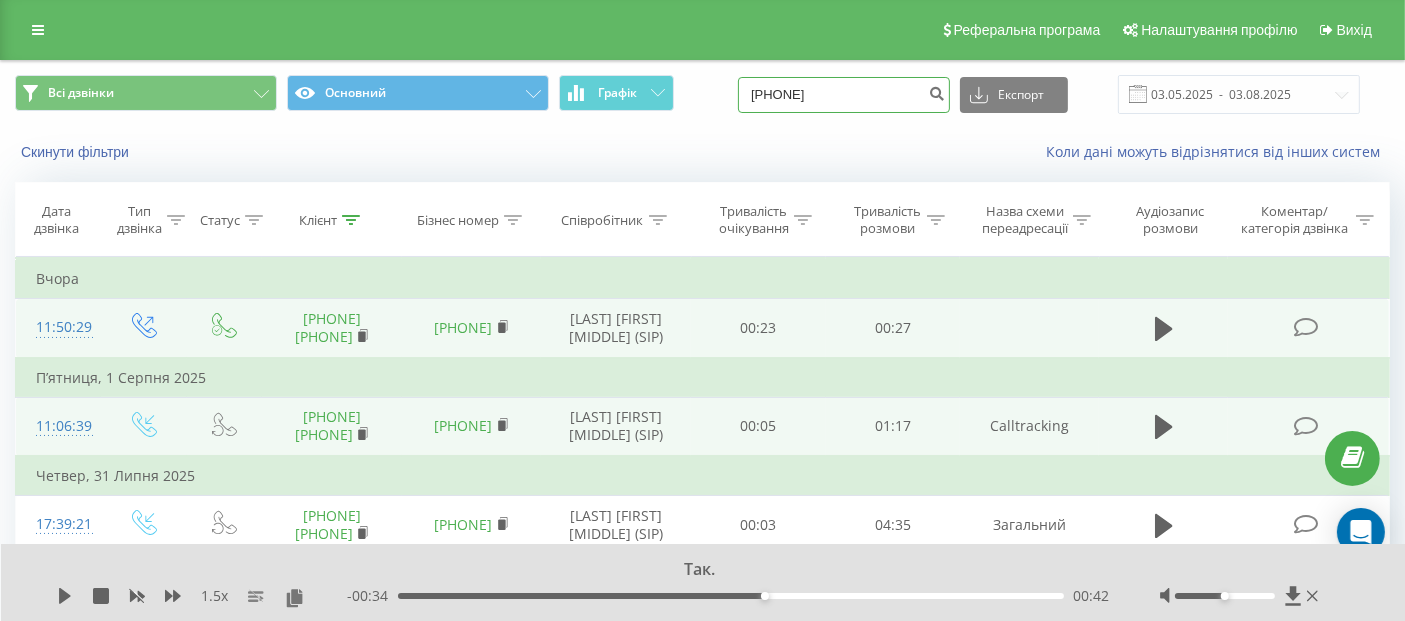 type on "095 667 5462" 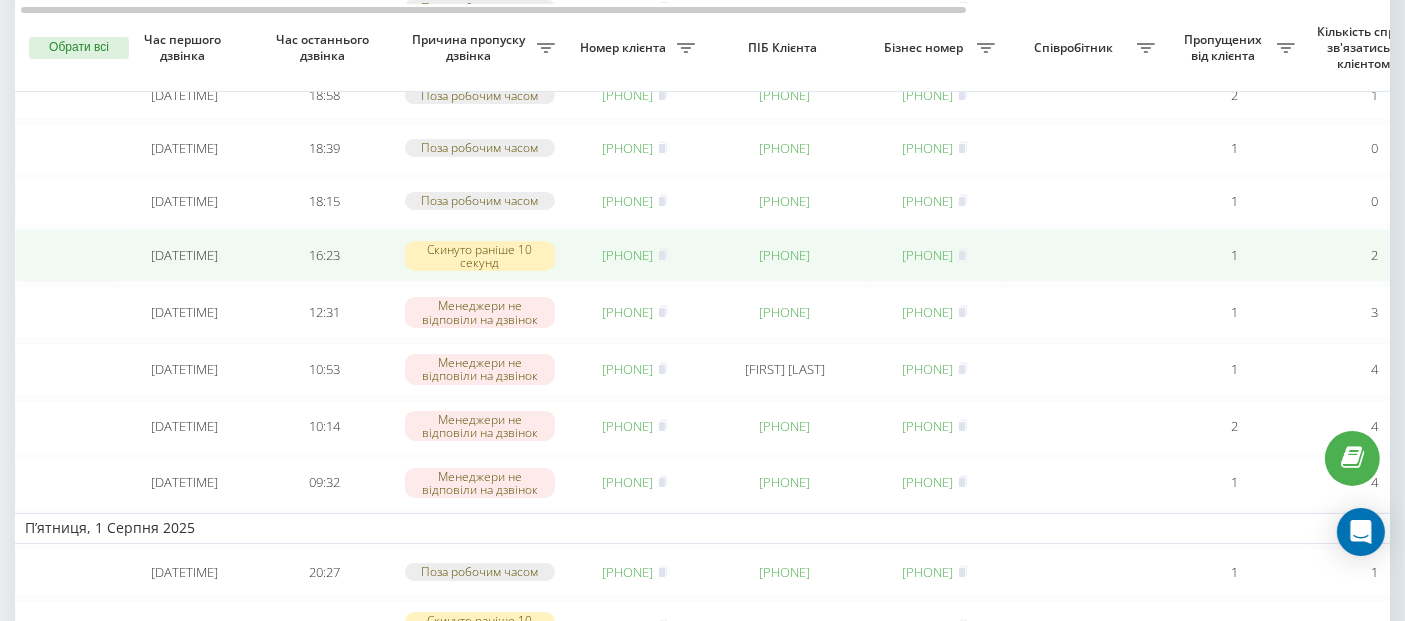 scroll, scrollTop: 293, scrollLeft: 0, axis: vertical 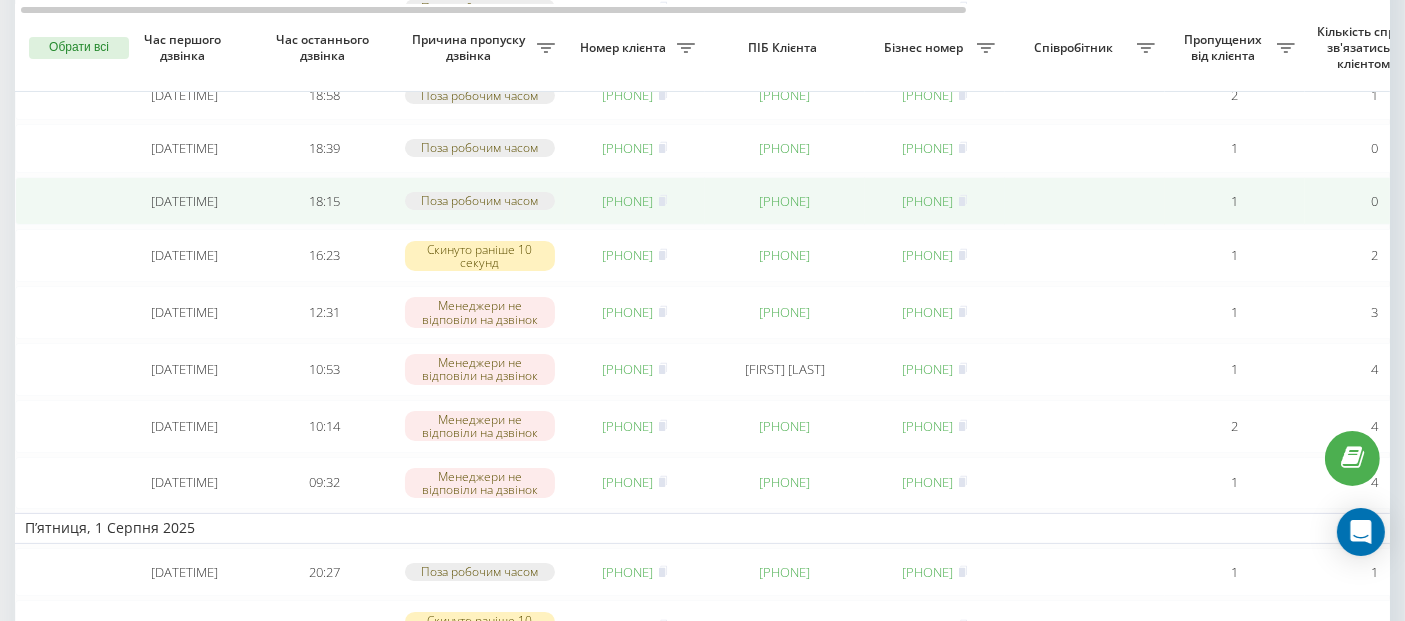 click on "[PHONE]" at bounding box center (628, 201) 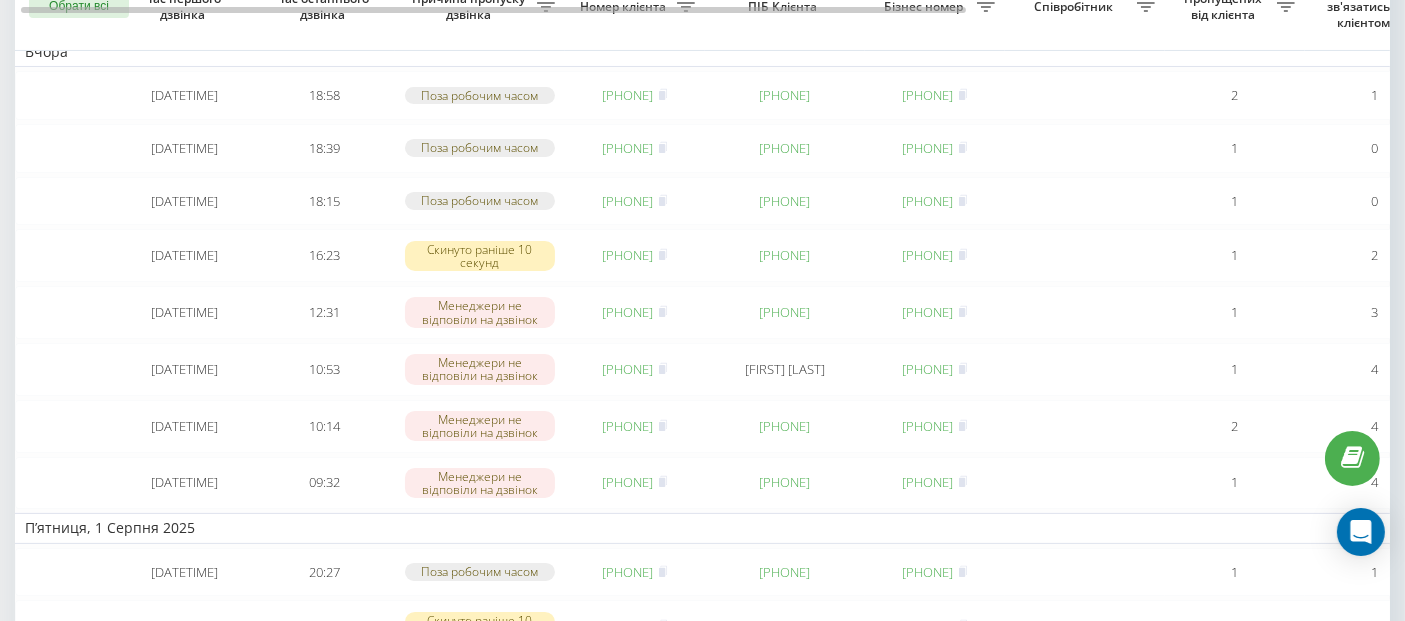 scroll, scrollTop: 0, scrollLeft: 0, axis: both 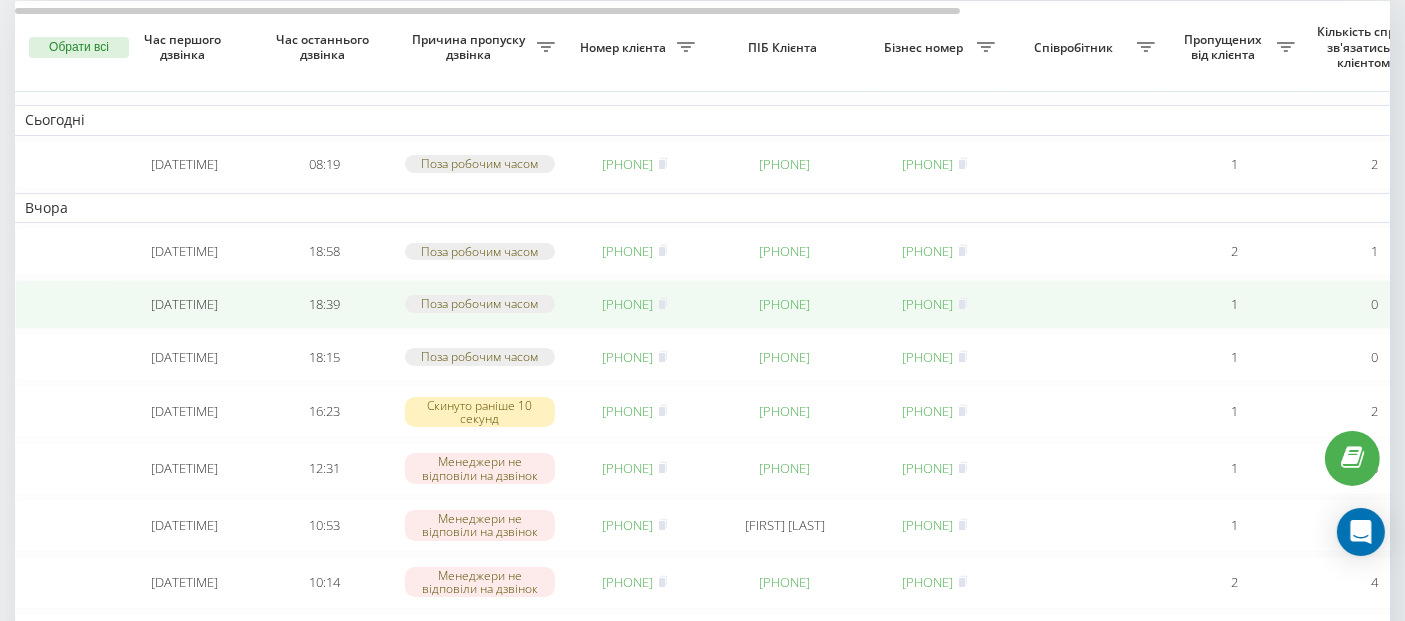 click on "[PHONE]" at bounding box center (628, 304) 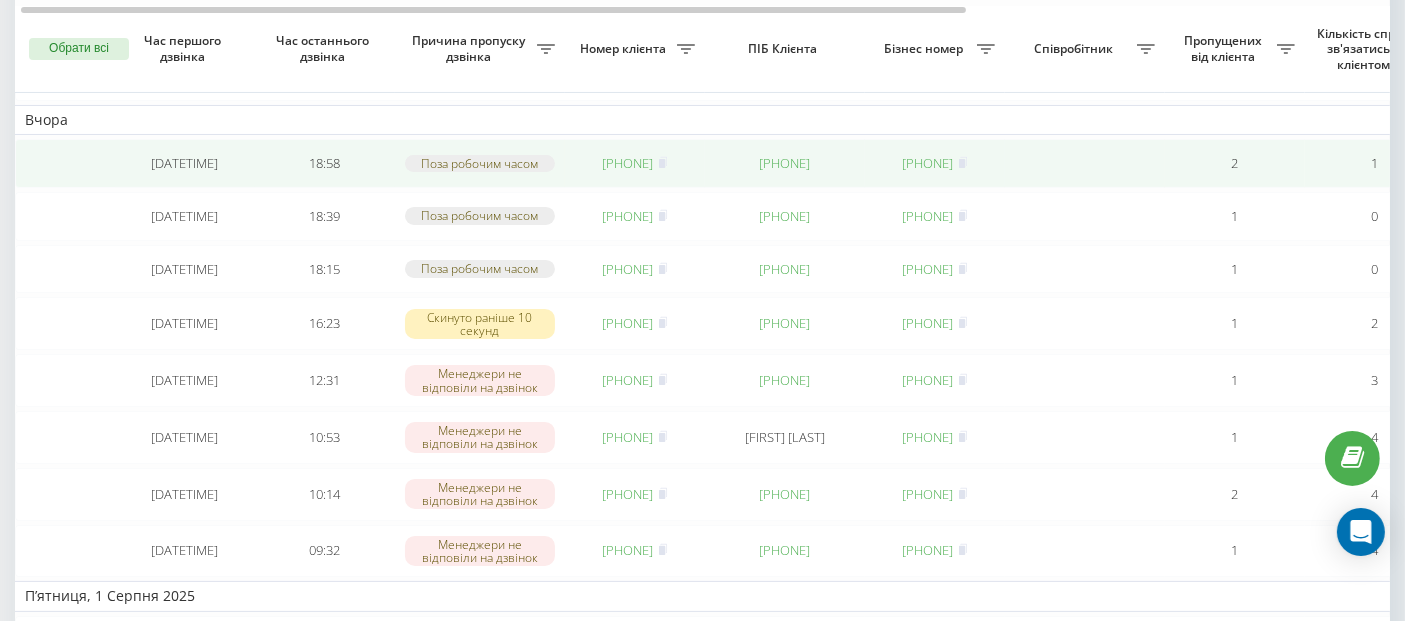 scroll, scrollTop: 144, scrollLeft: 0, axis: vertical 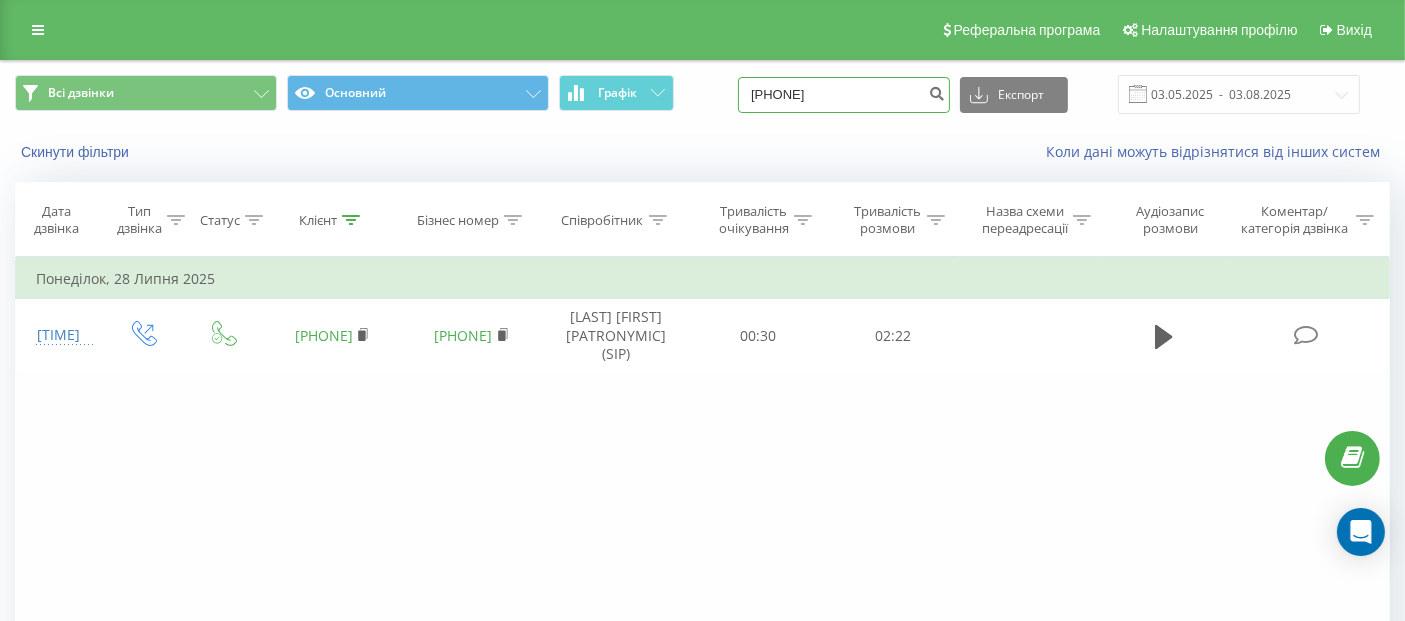 click on "0956675462" at bounding box center (844, 95) 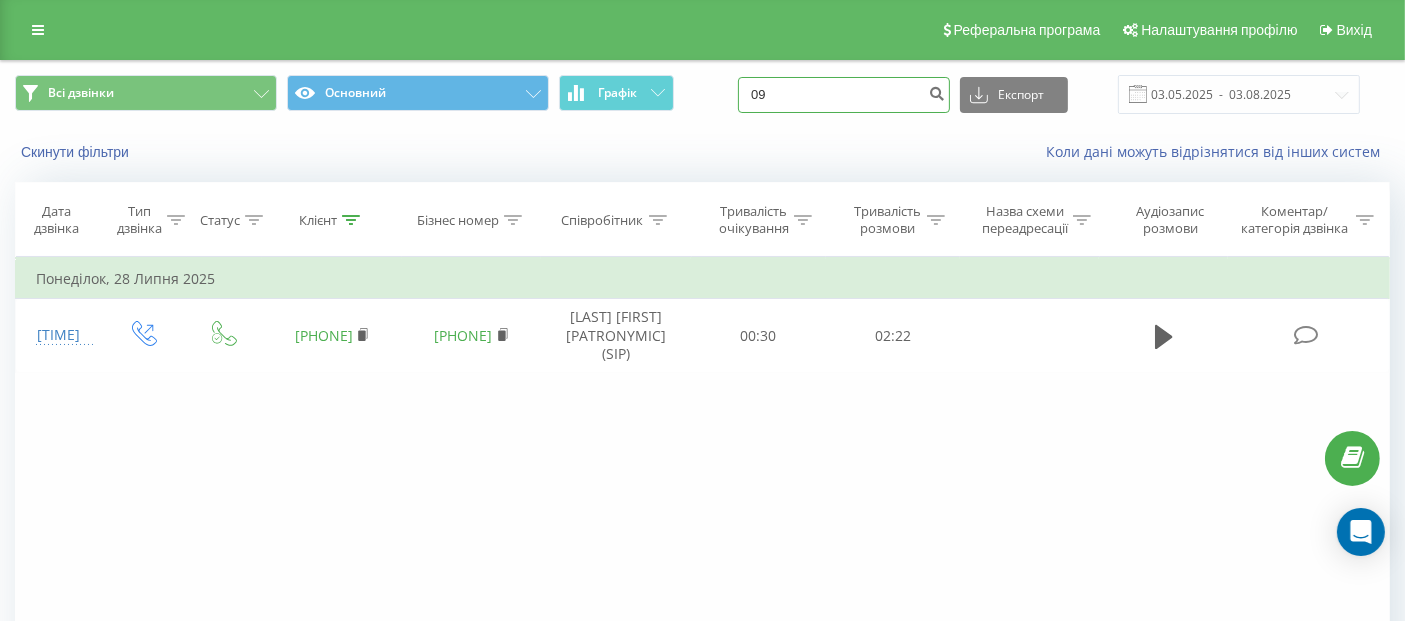 type on "0" 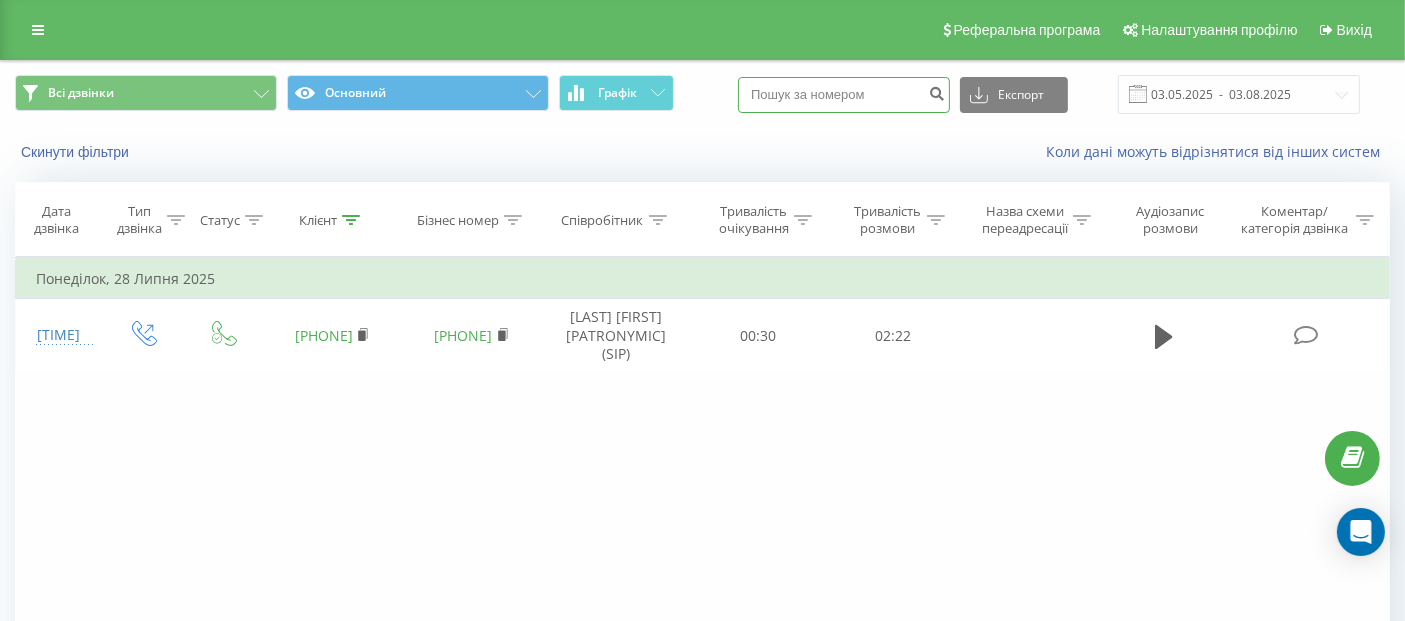 paste on "066 335 1707" 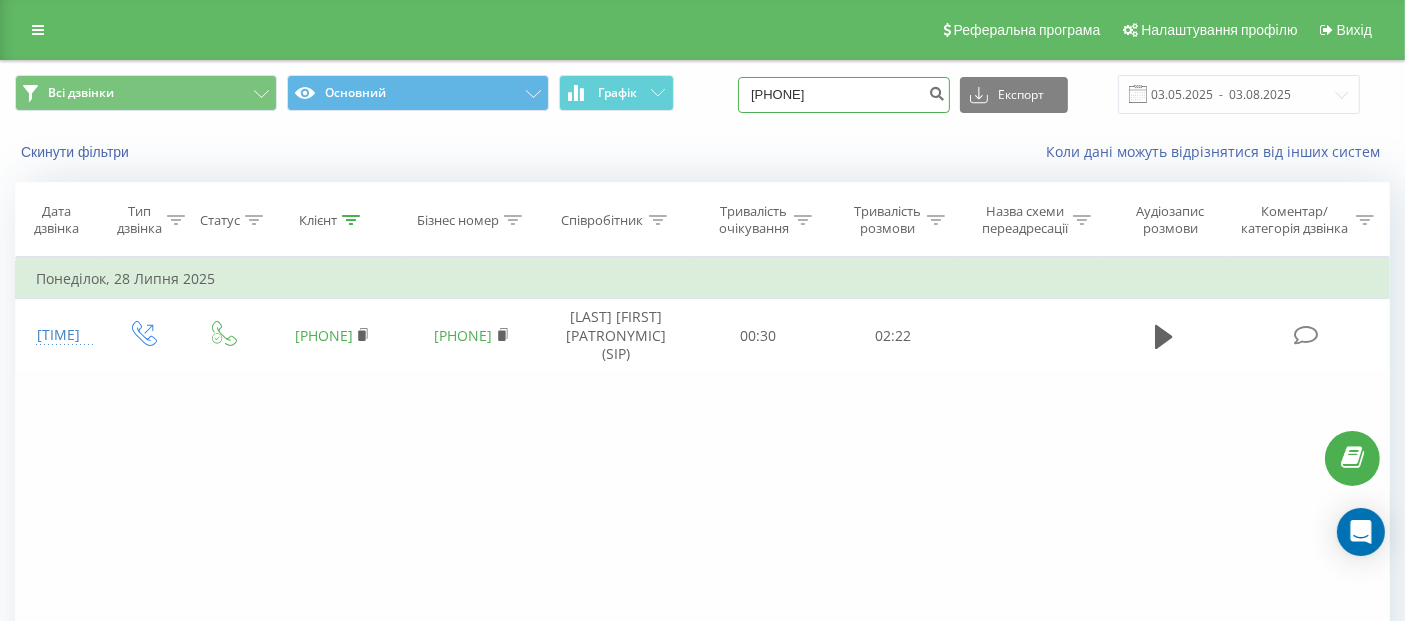 type on "066 335 1707" 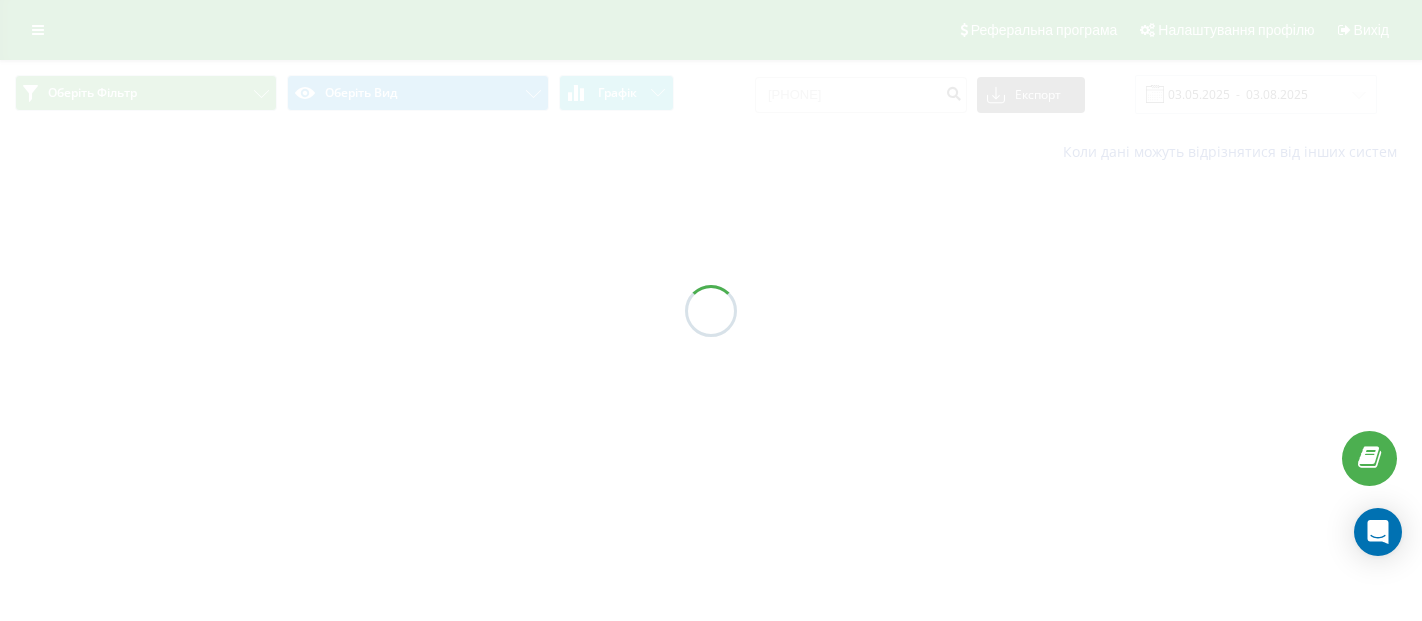 scroll, scrollTop: 0, scrollLeft: 0, axis: both 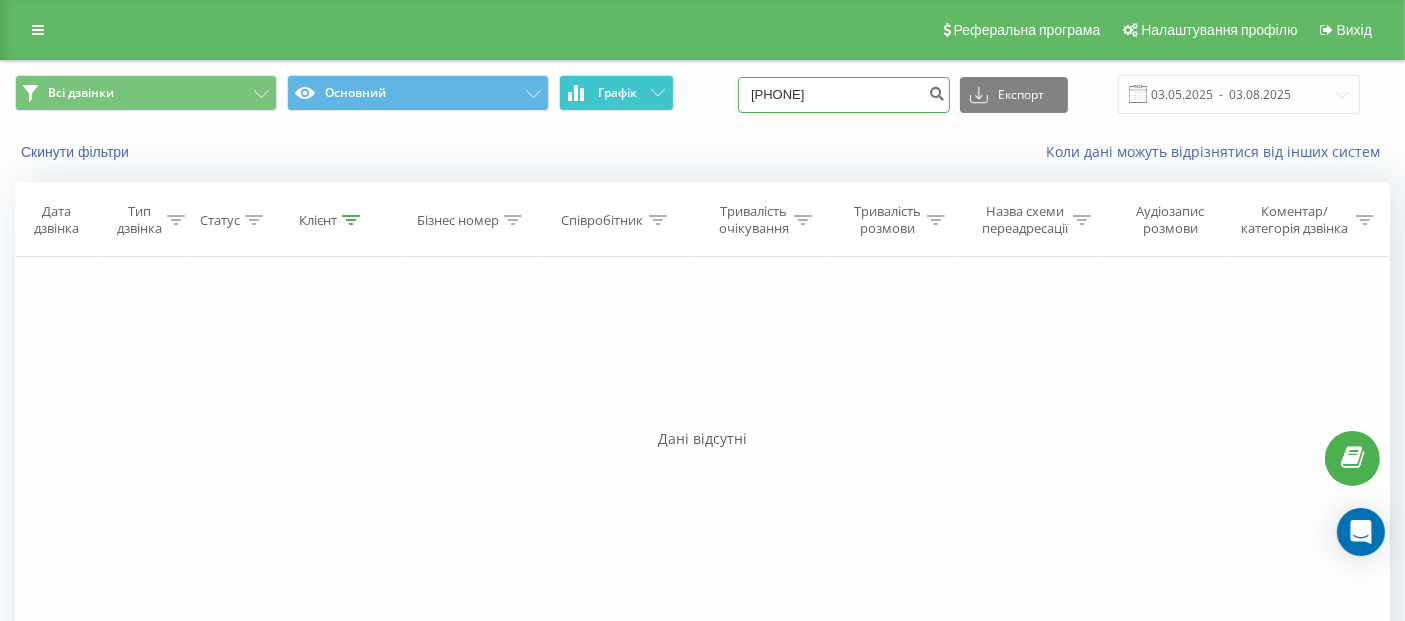 drag, startPoint x: 861, startPoint y: 90, endPoint x: 640, endPoint y: 92, distance: 221.00905 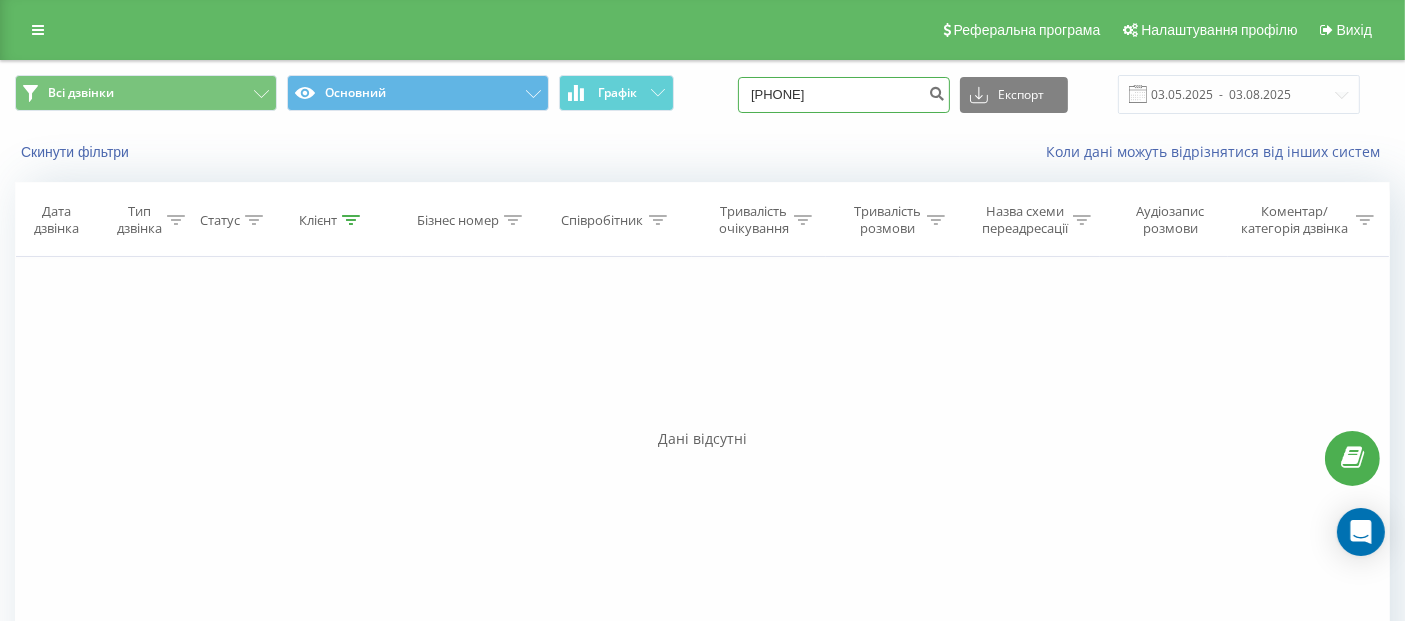 click on "0663351707" at bounding box center [844, 95] 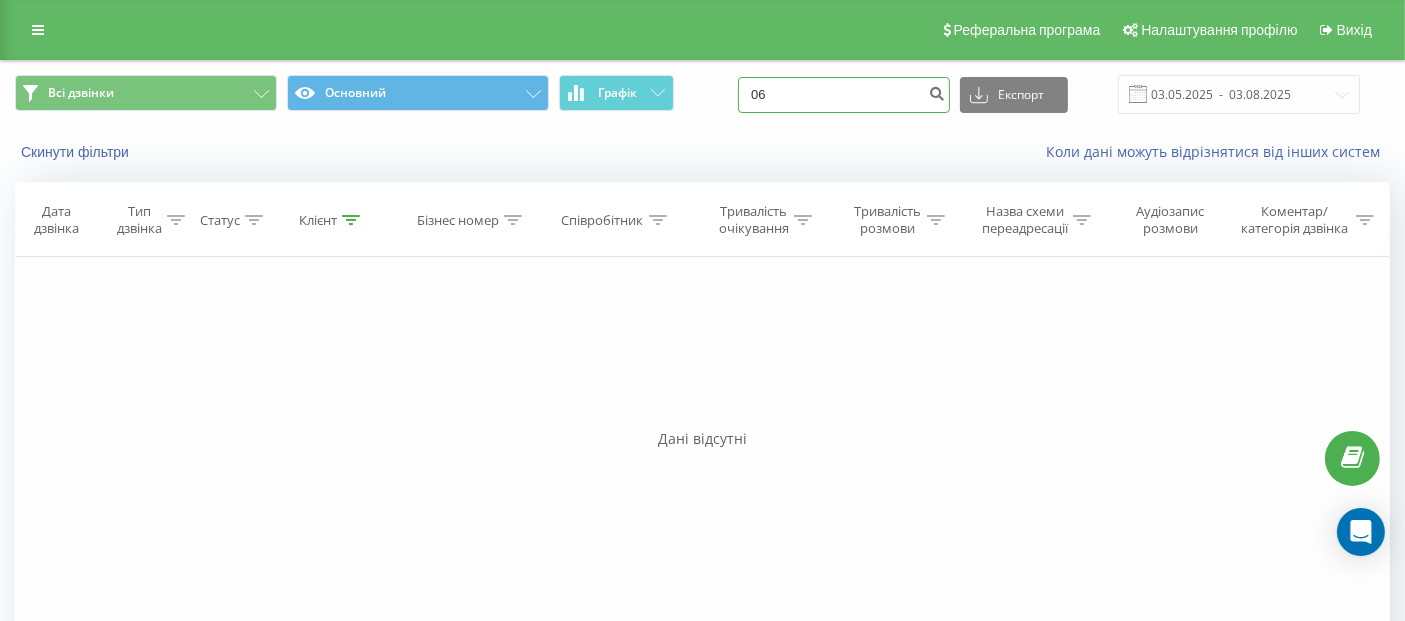 type on "0" 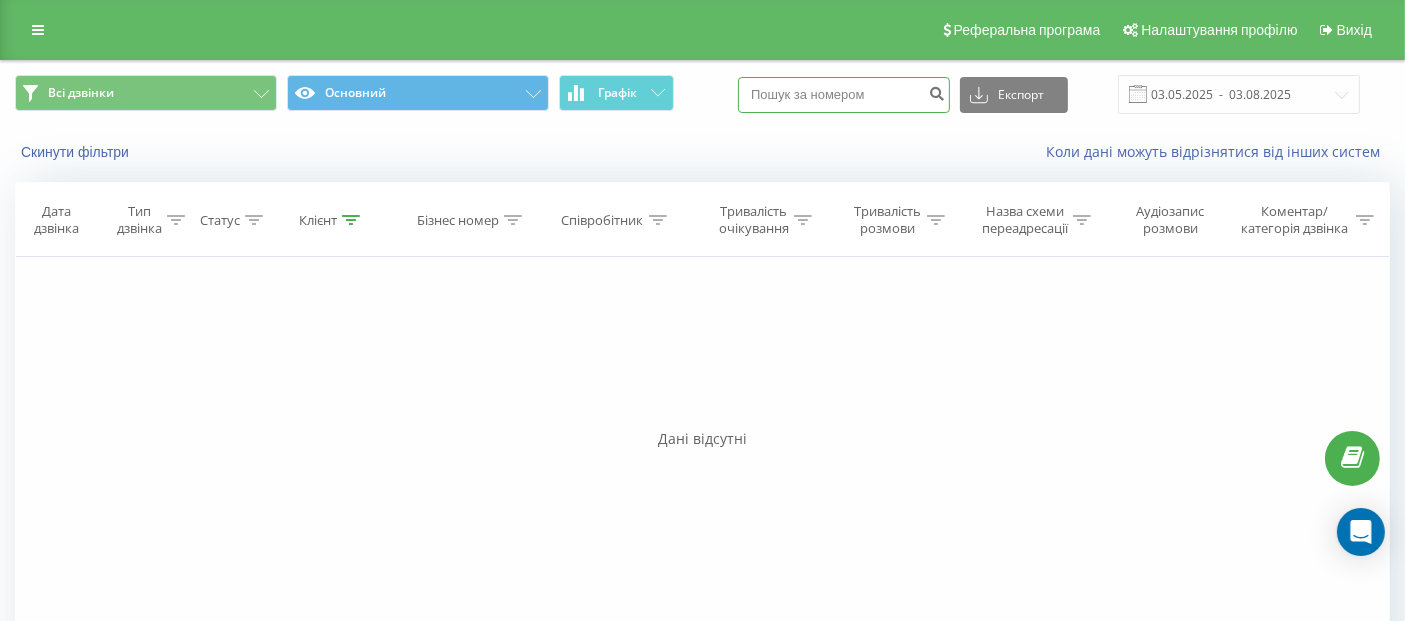 paste on "095 580 9713" 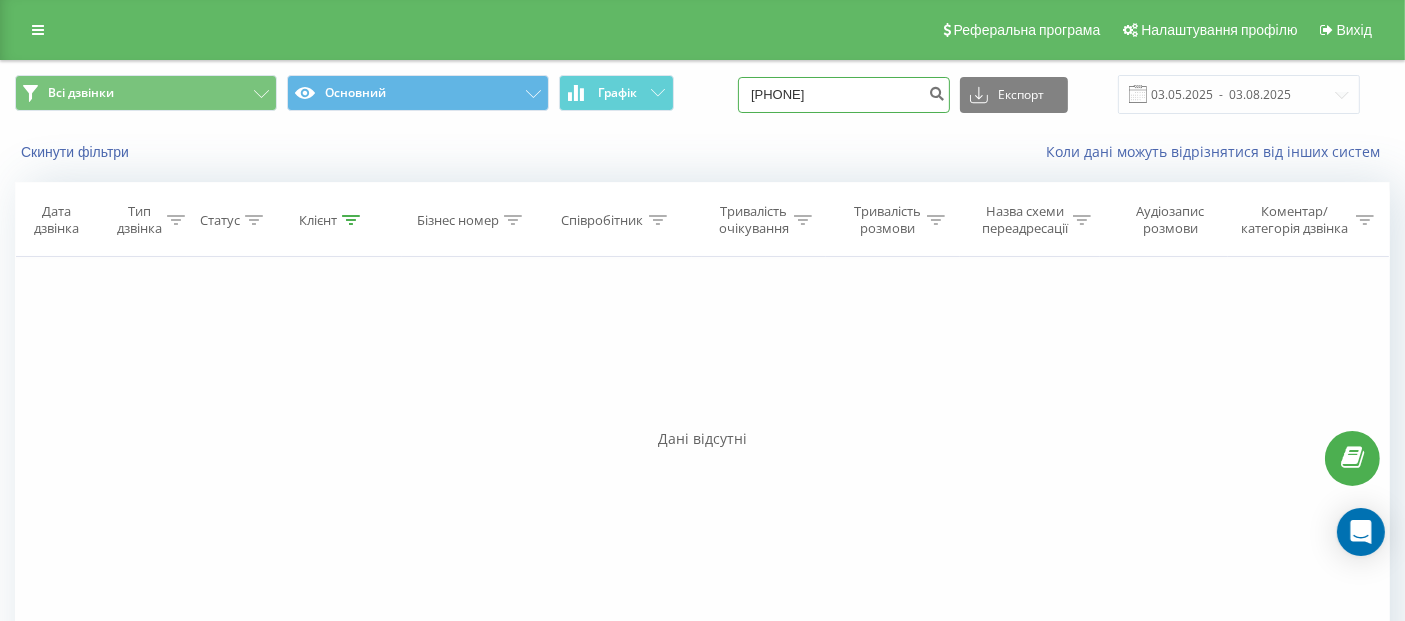 type on "095 580 9713" 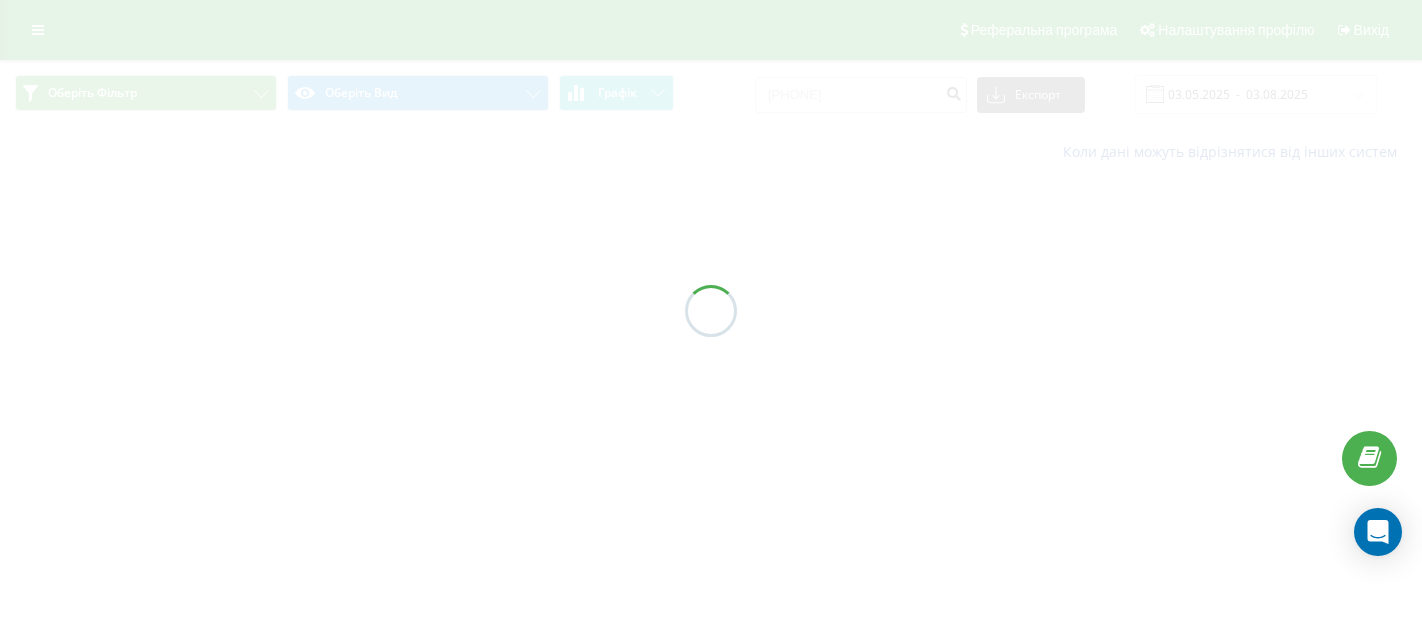scroll, scrollTop: 0, scrollLeft: 0, axis: both 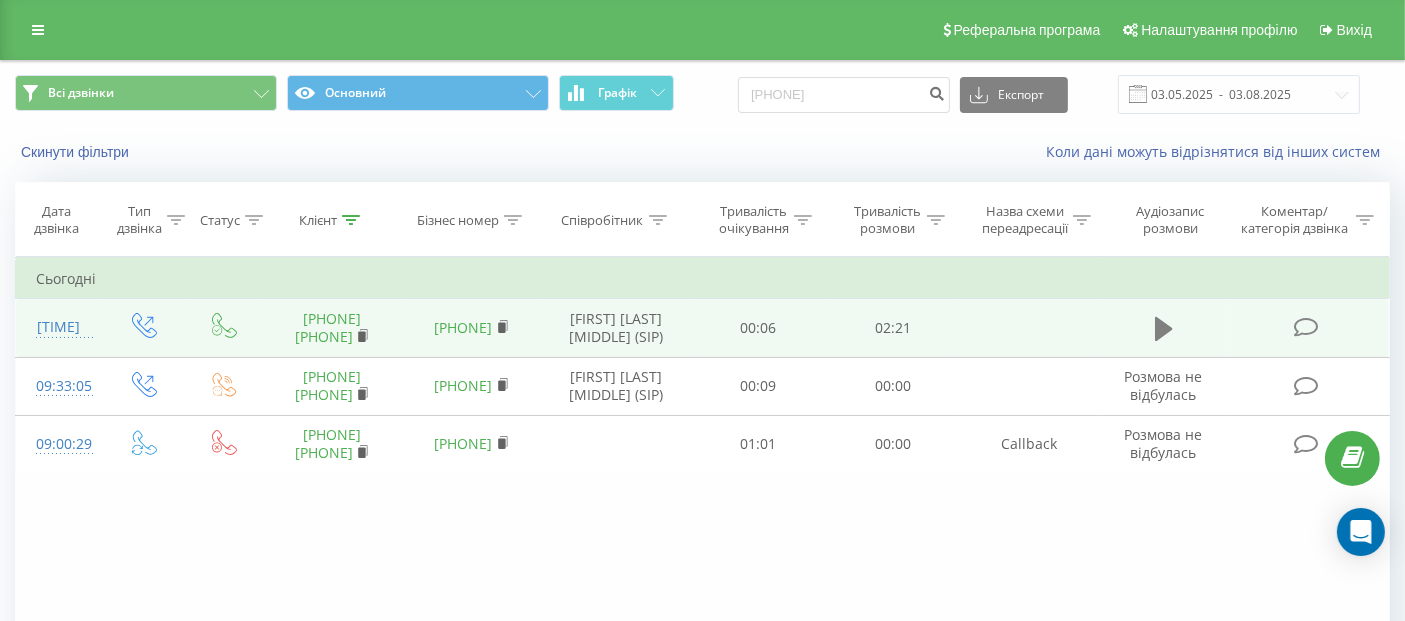 click 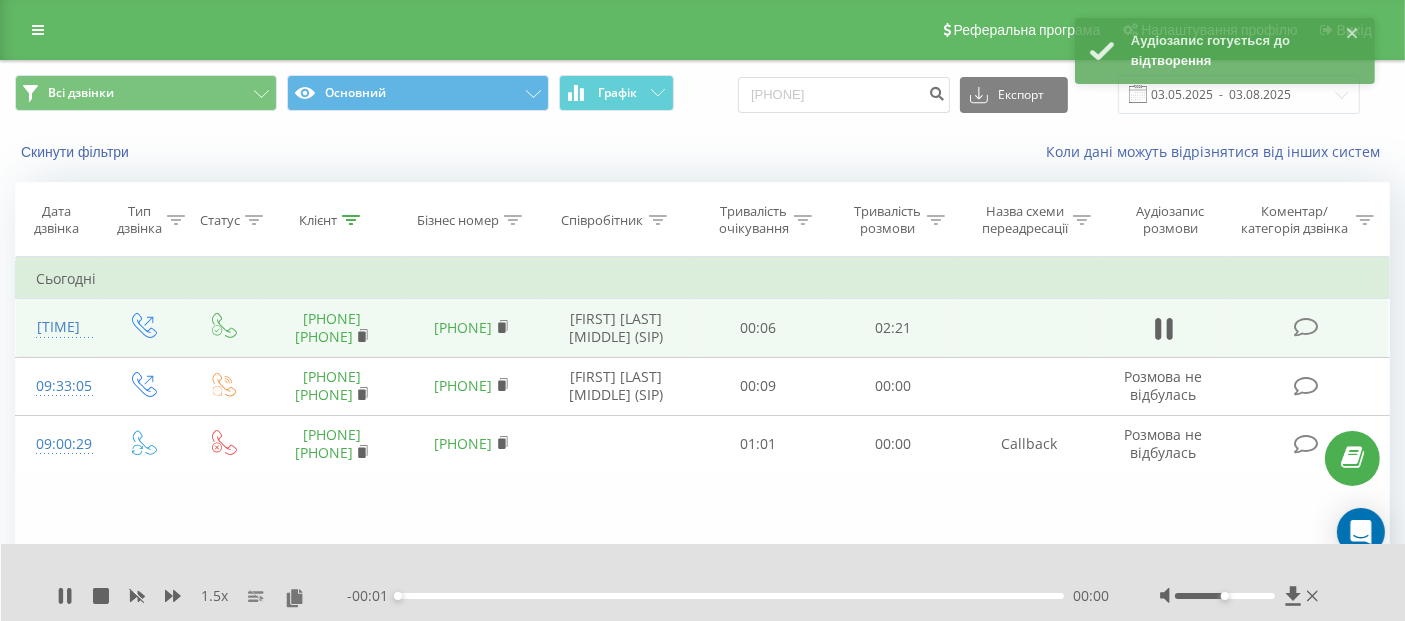 click on "00:00" at bounding box center [731, 596] 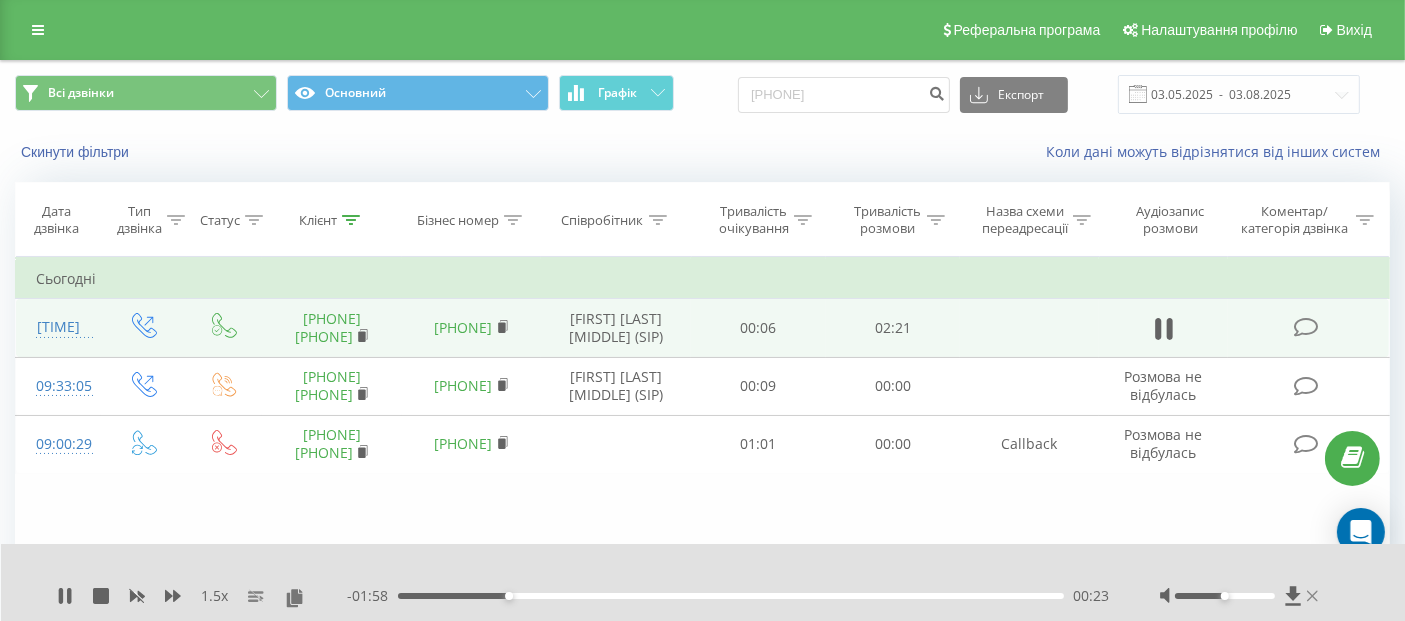 click 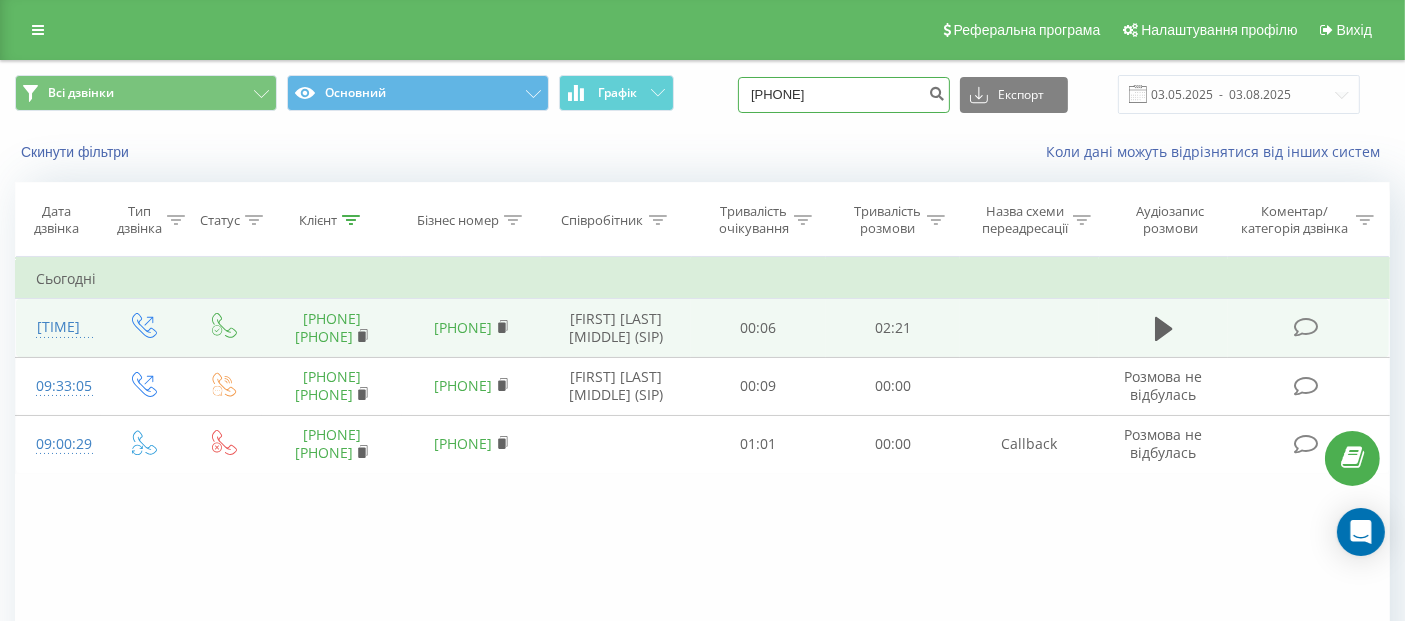 drag, startPoint x: 866, startPoint y: 112, endPoint x: 729, endPoint y: 116, distance: 137.05838 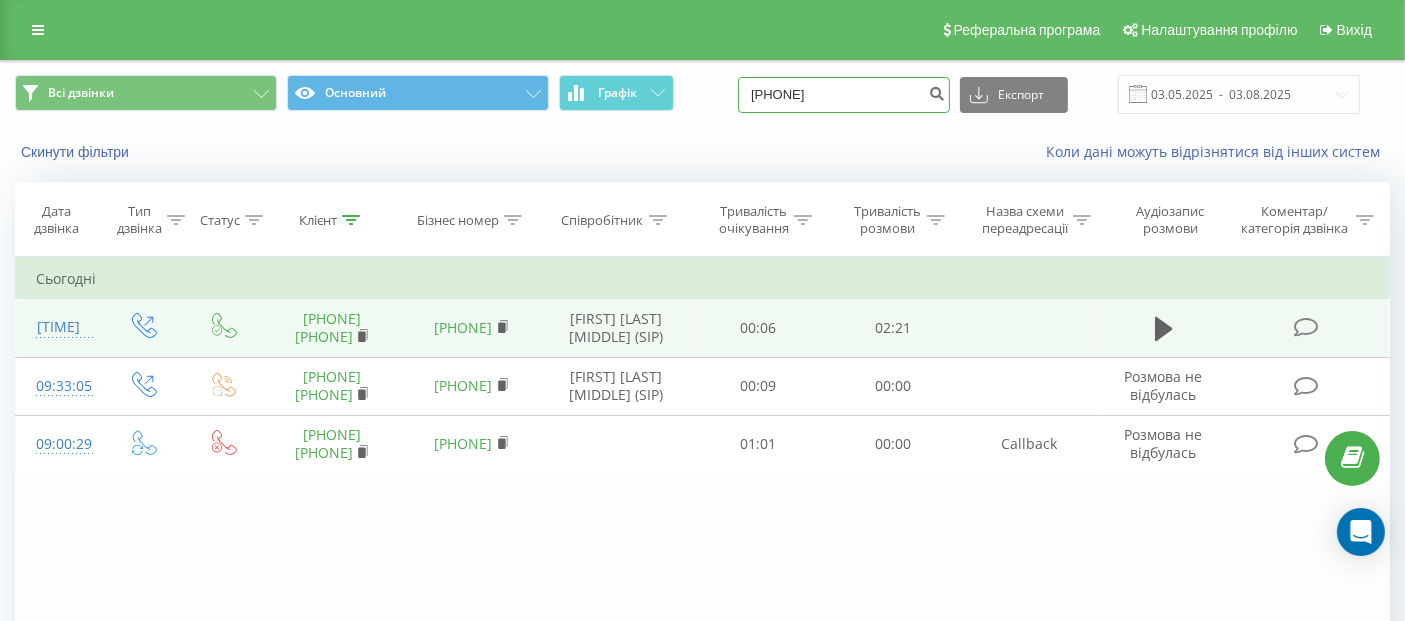 type on "[PHONE]" 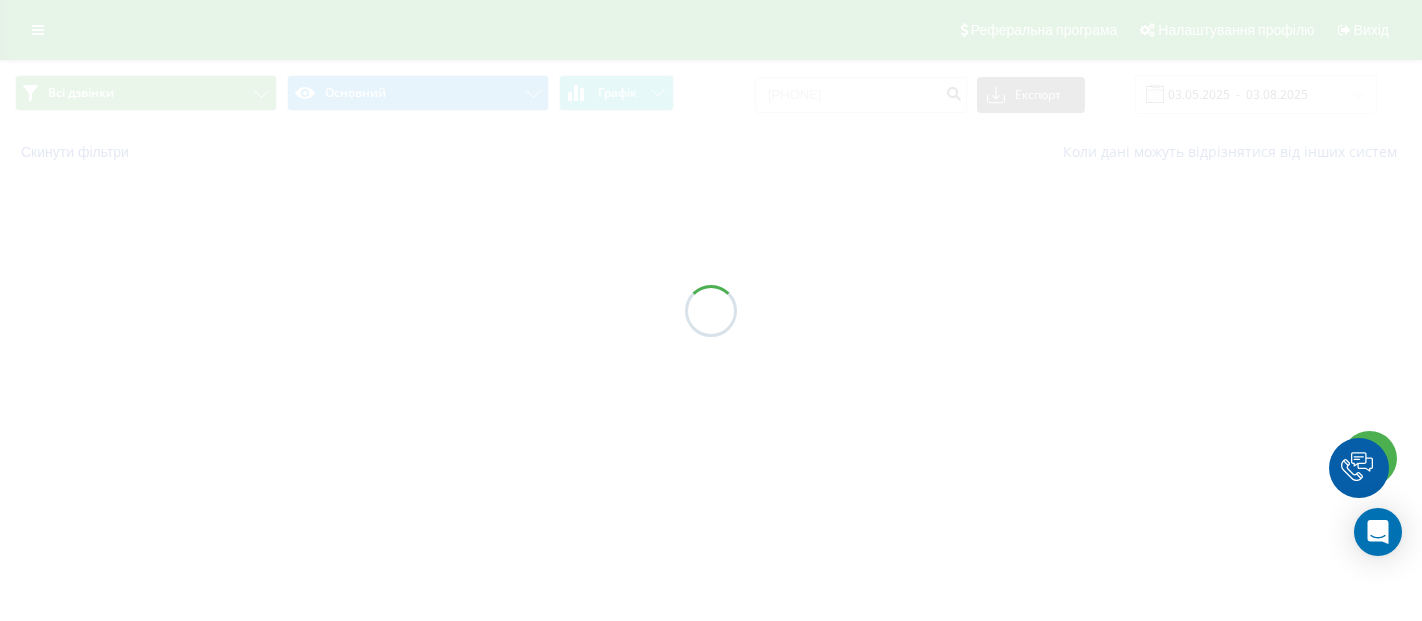 scroll, scrollTop: 0, scrollLeft: 0, axis: both 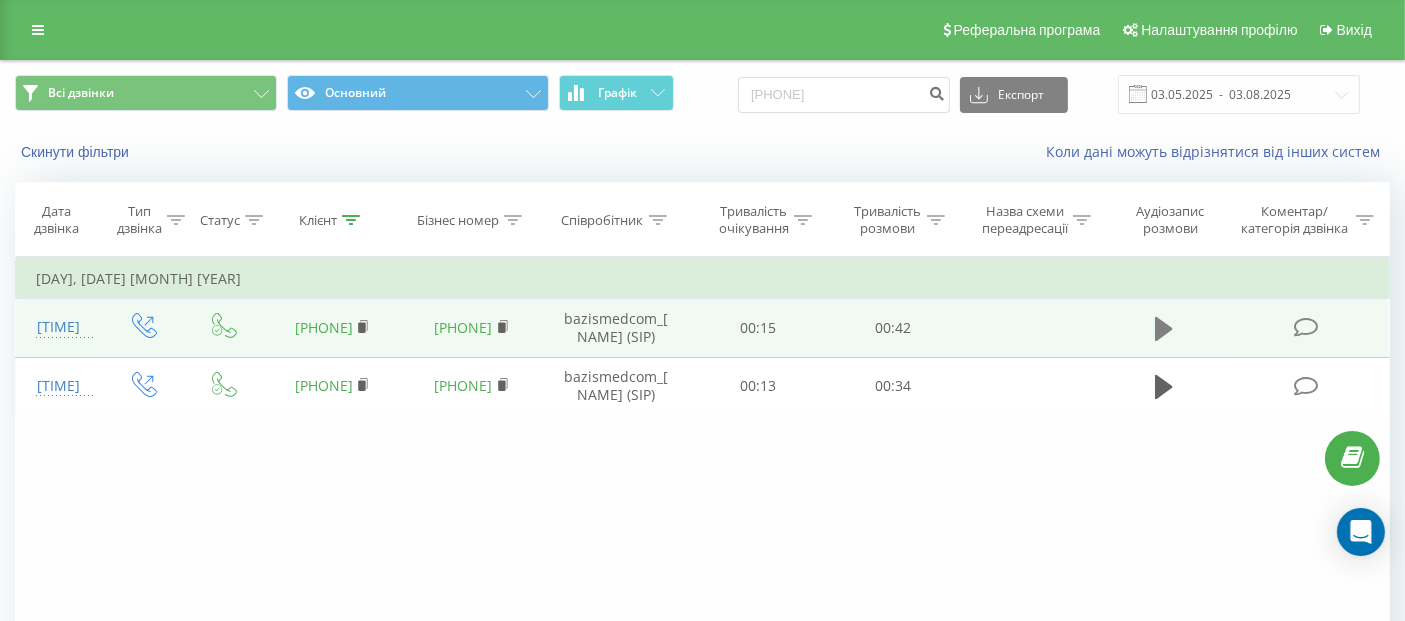 click 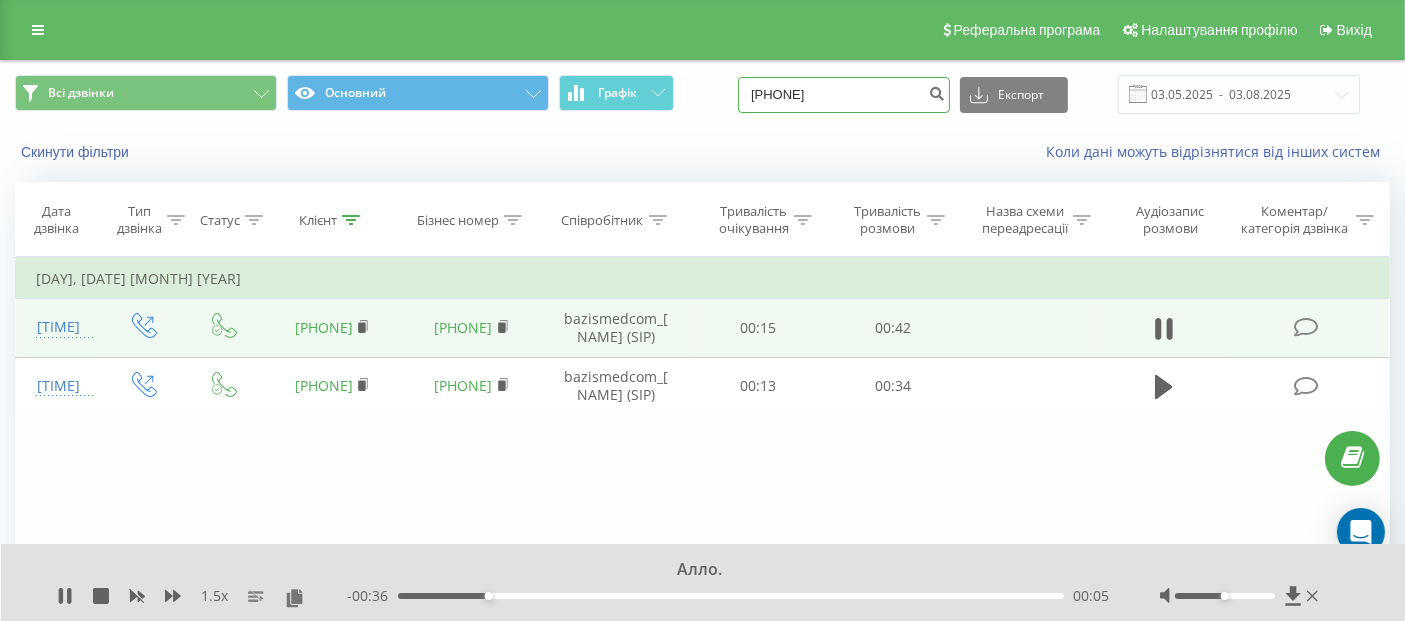 drag, startPoint x: 865, startPoint y: 80, endPoint x: 765, endPoint y: 73, distance: 100.2447 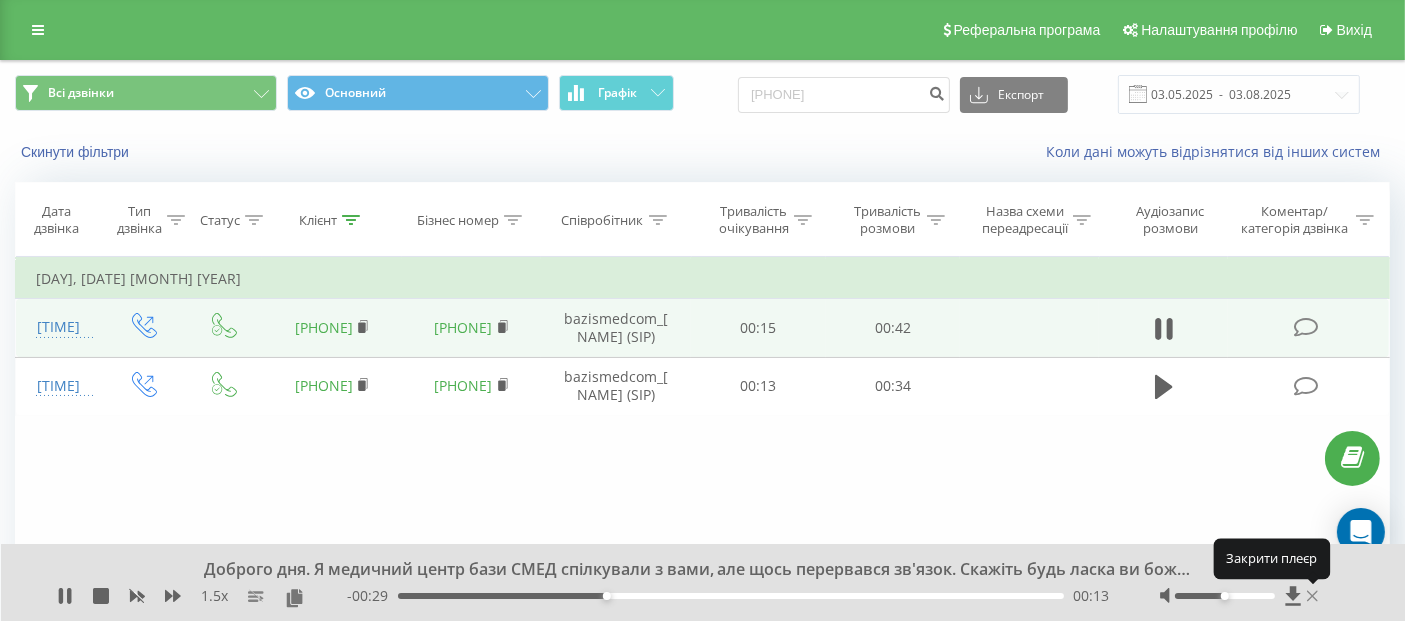 click 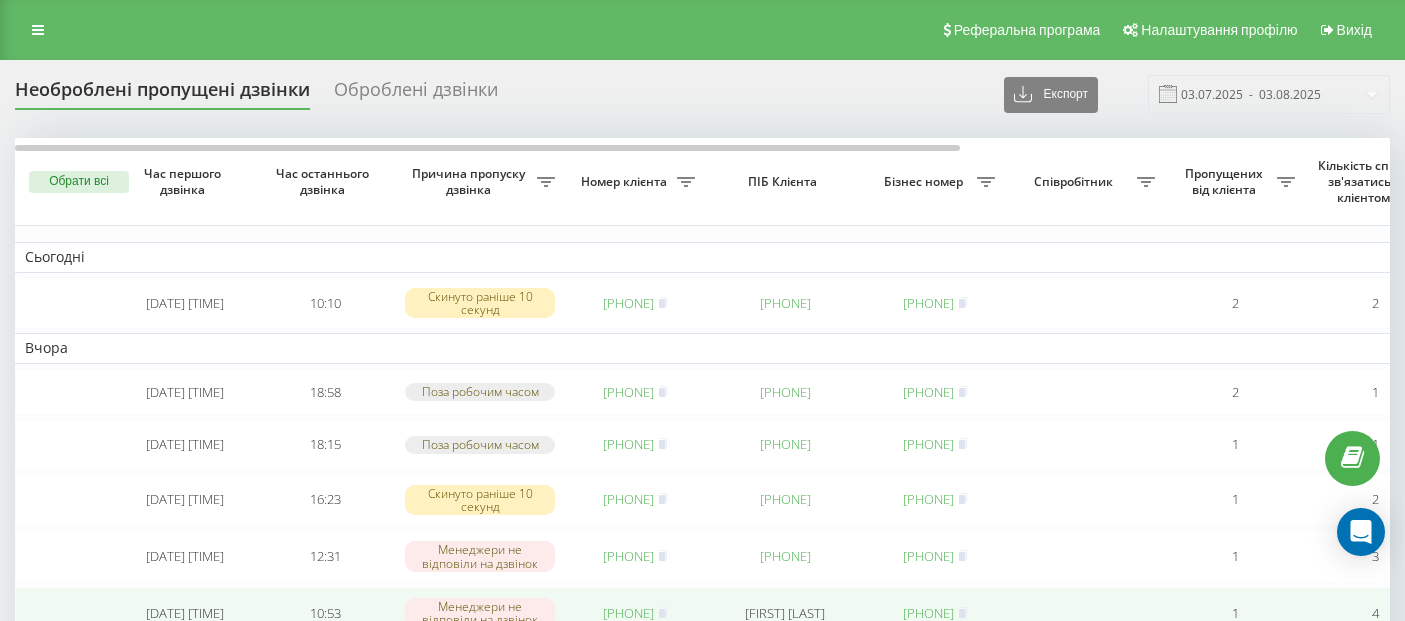 scroll, scrollTop: 0, scrollLeft: 0, axis: both 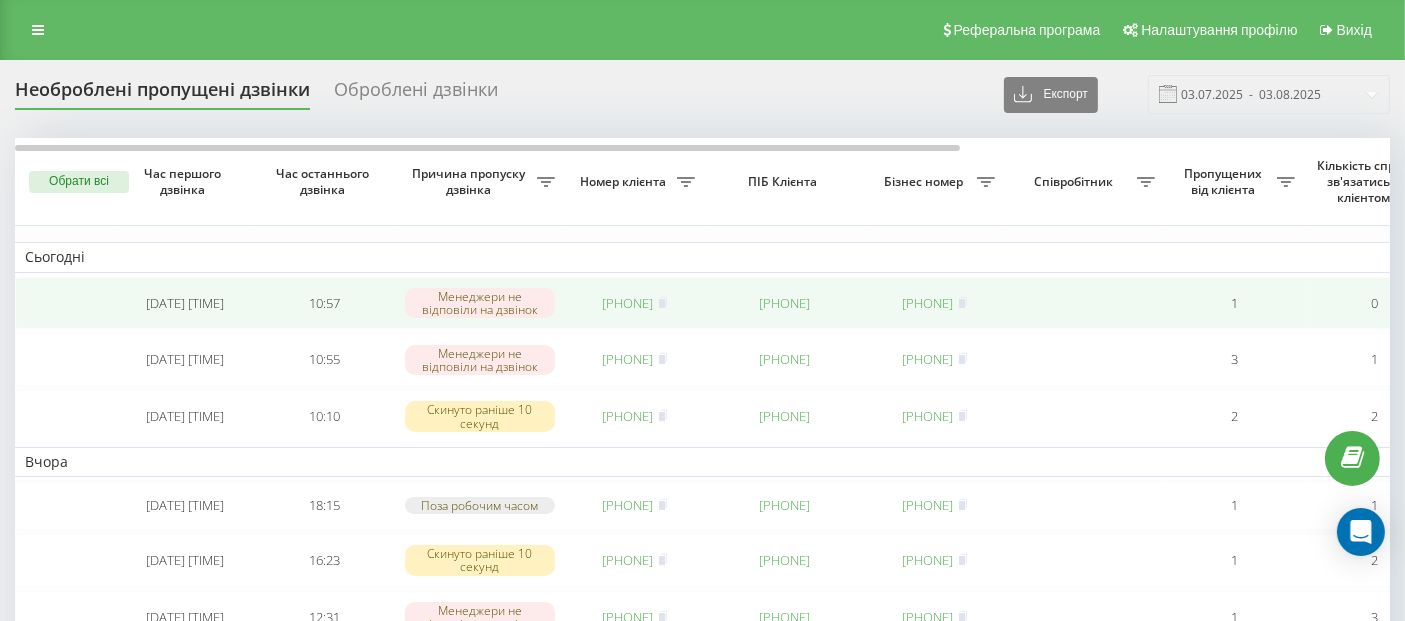 click on "380508486763" at bounding box center (628, 303) 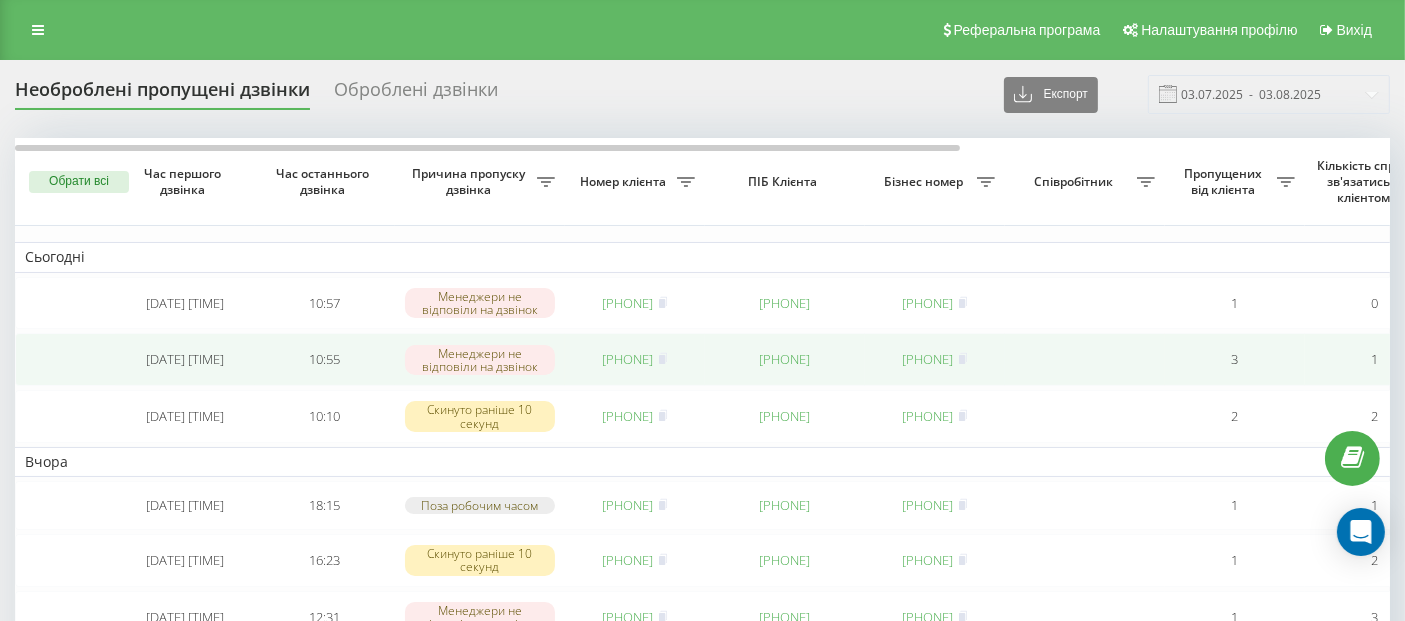 click on "[PHONE]" at bounding box center [628, 359] 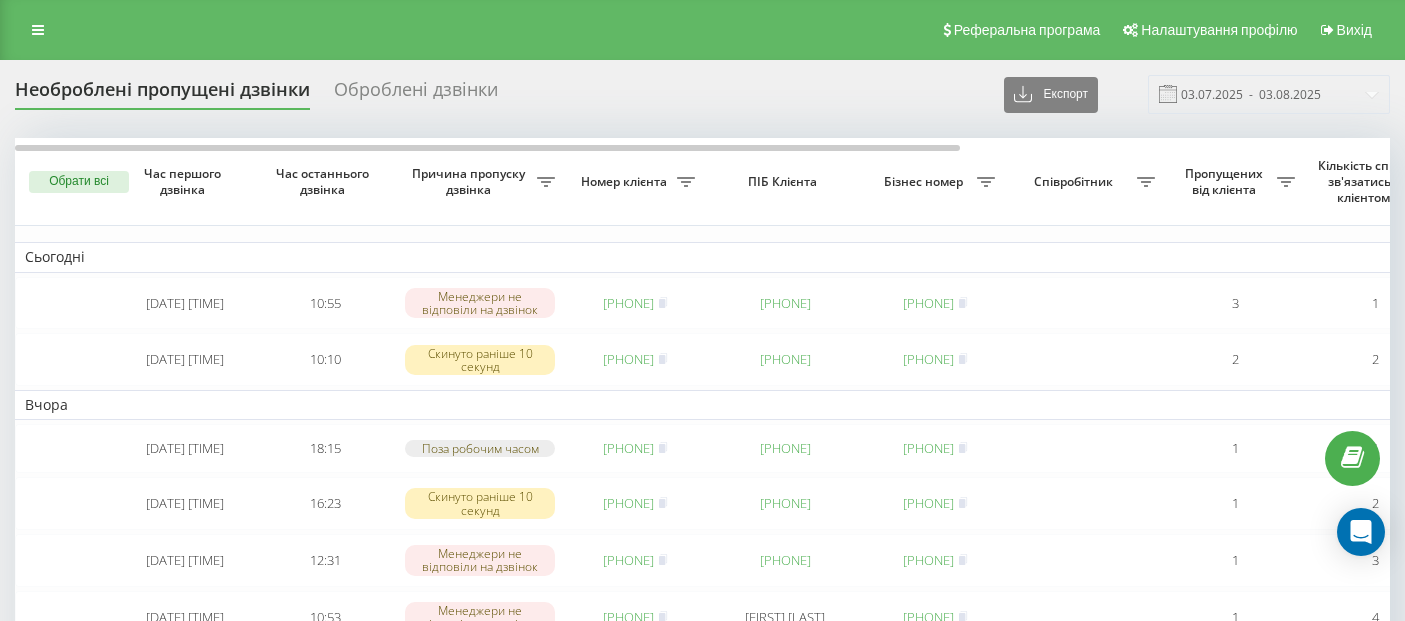 scroll, scrollTop: 0, scrollLeft: 0, axis: both 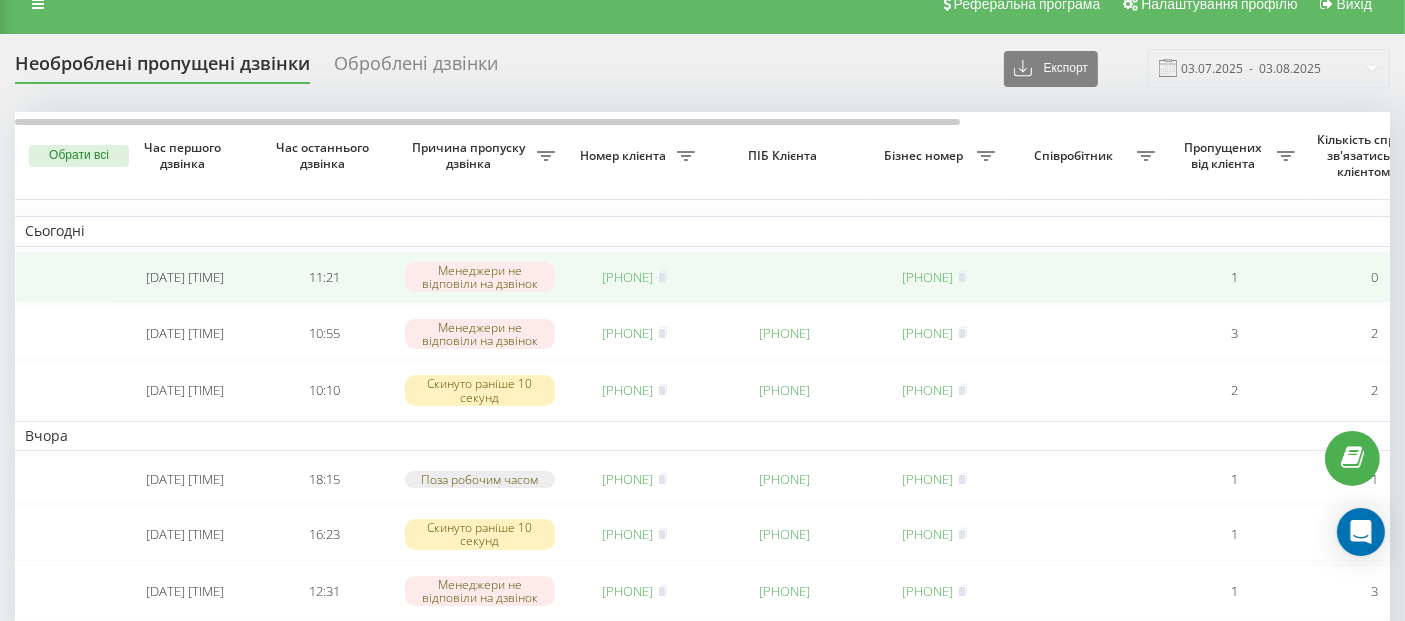 click on "380993206388" at bounding box center [628, 277] 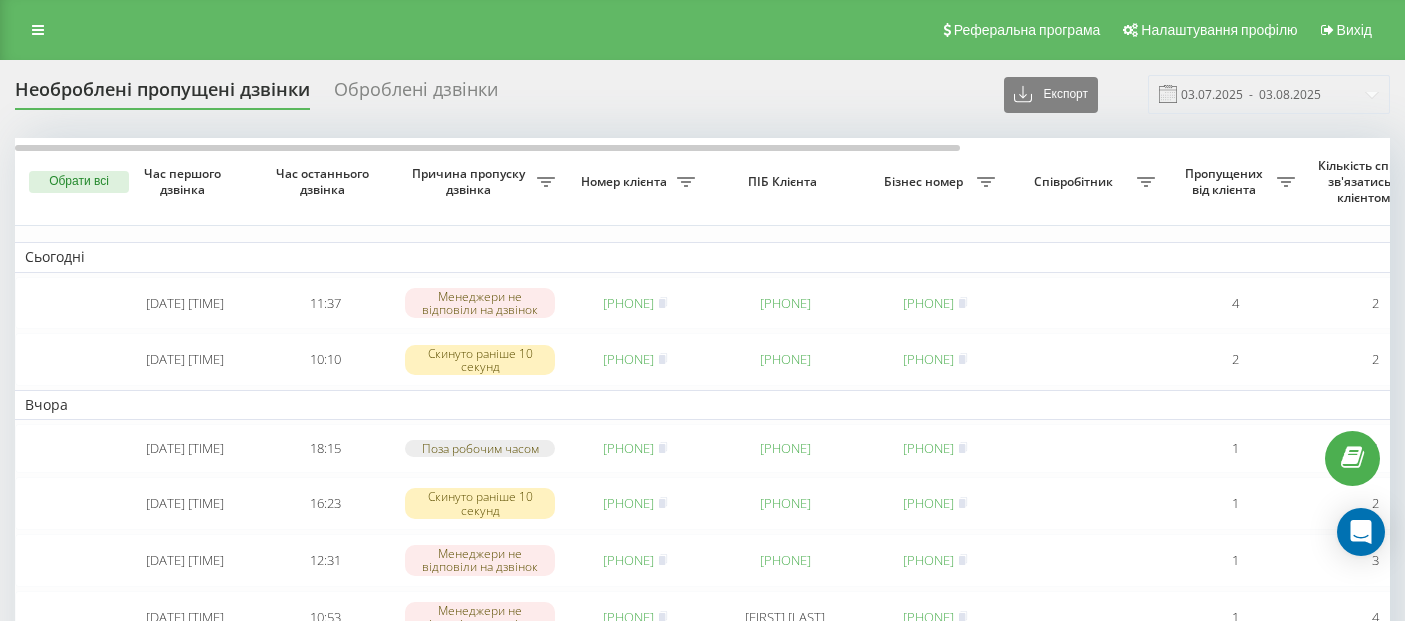 scroll, scrollTop: 0, scrollLeft: 0, axis: both 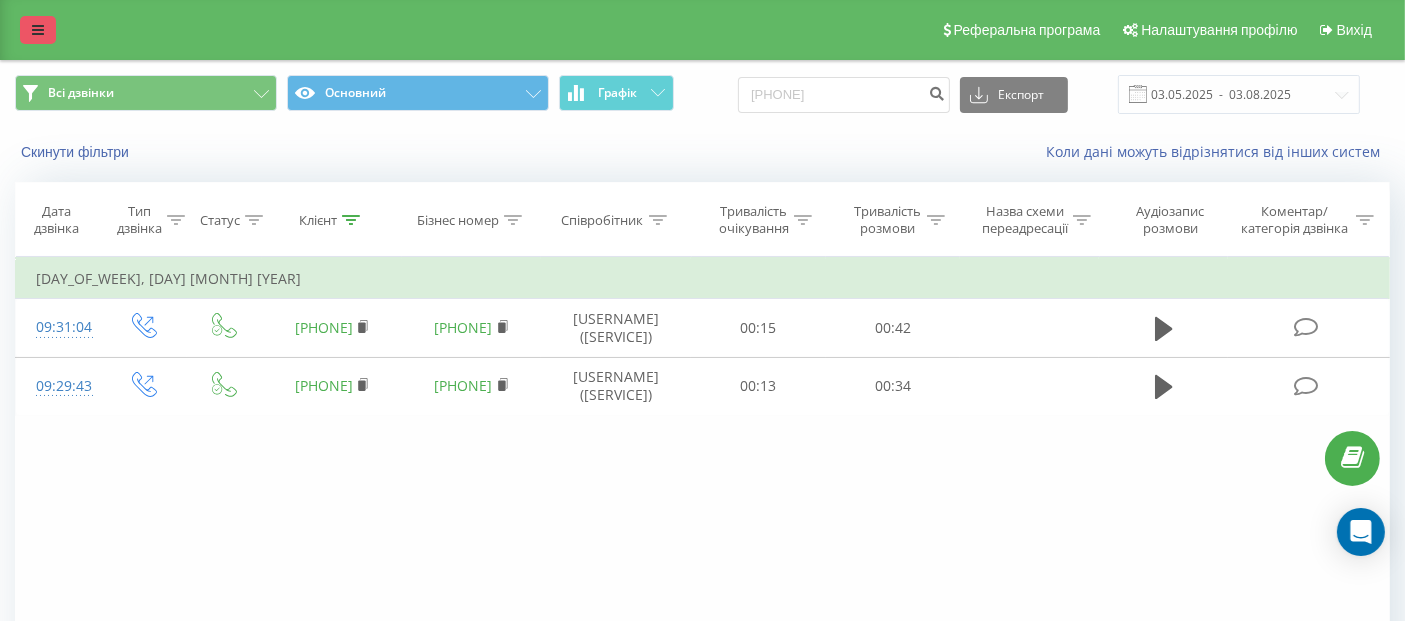 click on "Реферальна програма Налаштування профілю Вихід" at bounding box center [702, 30] 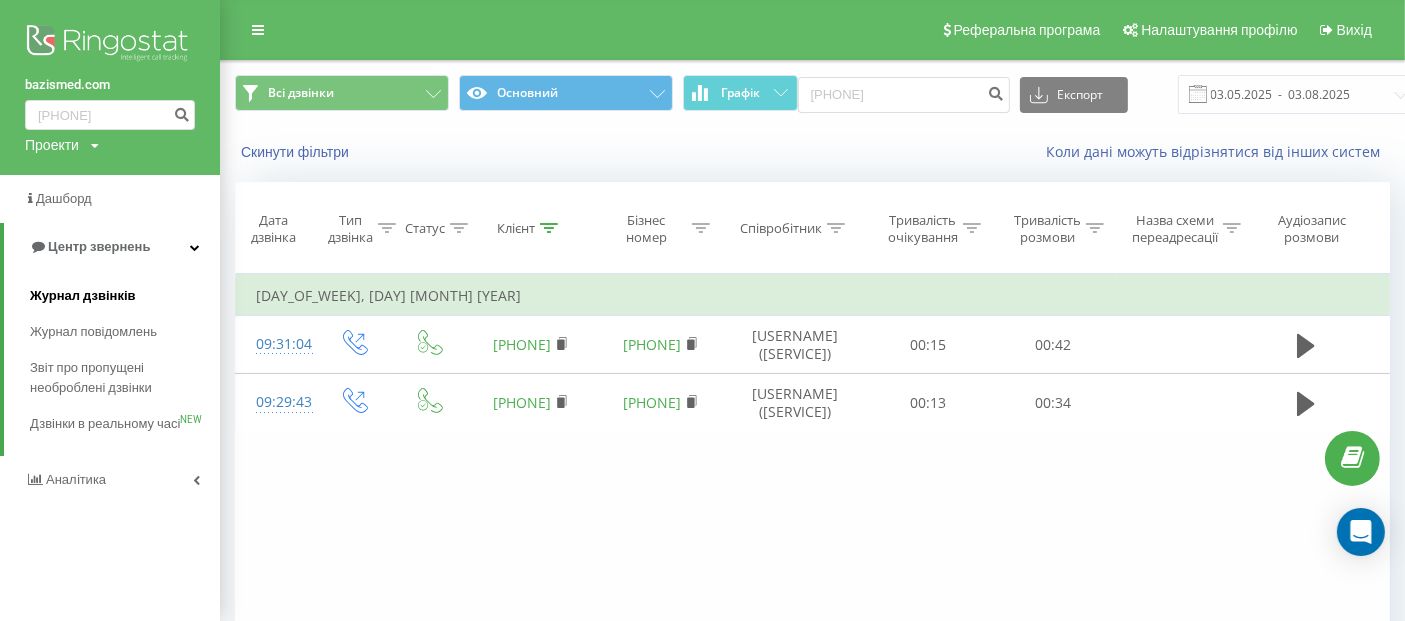 click on "Журнал дзвінків" at bounding box center [125, 296] 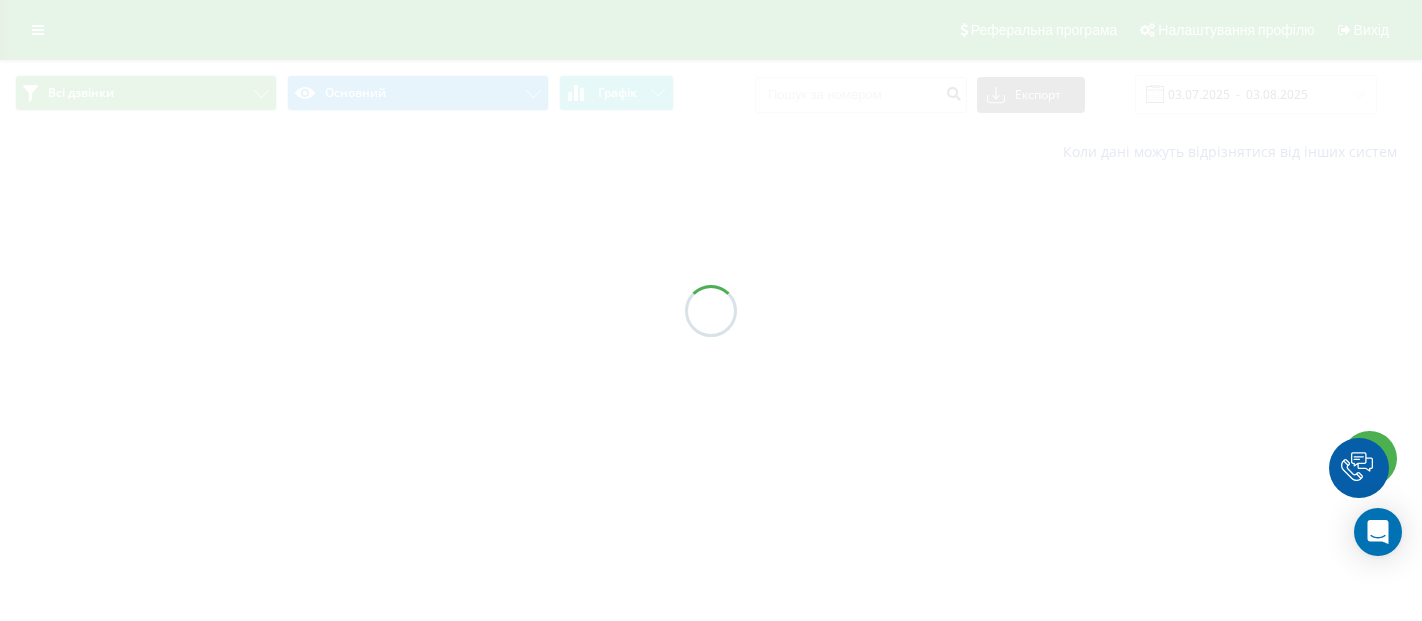 scroll, scrollTop: 0, scrollLeft: 0, axis: both 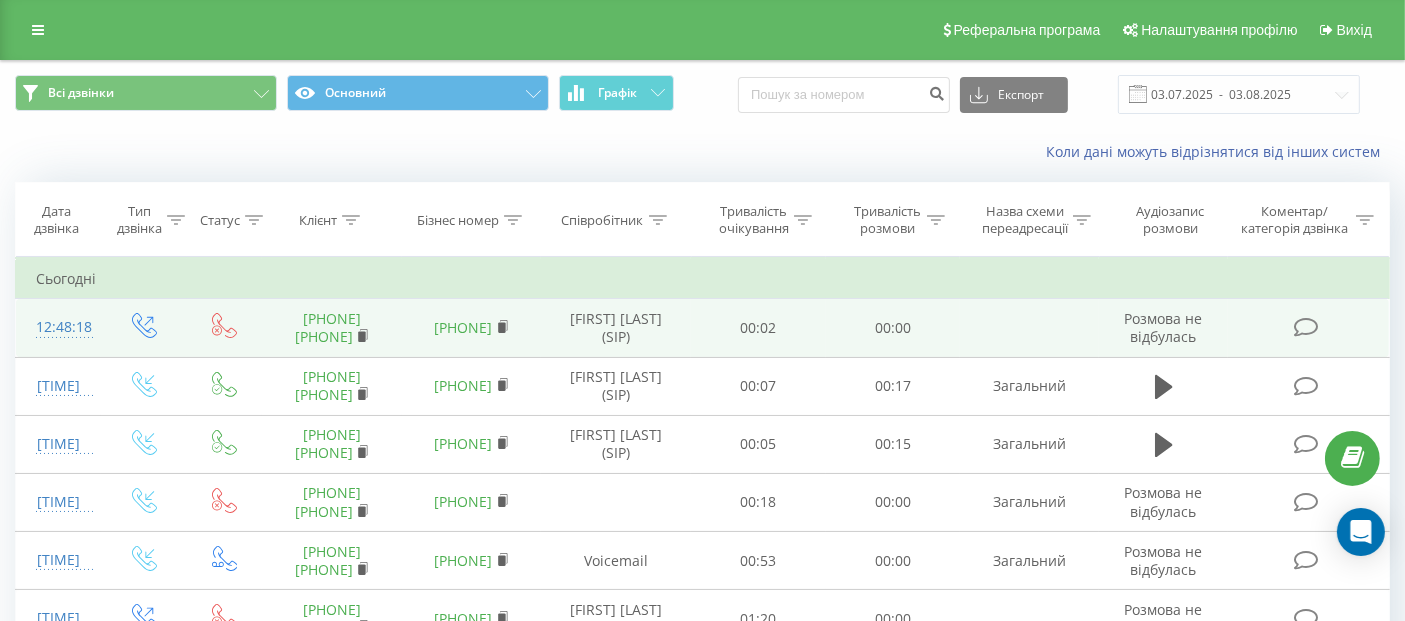 click on "380501733444" at bounding box center [324, 336] 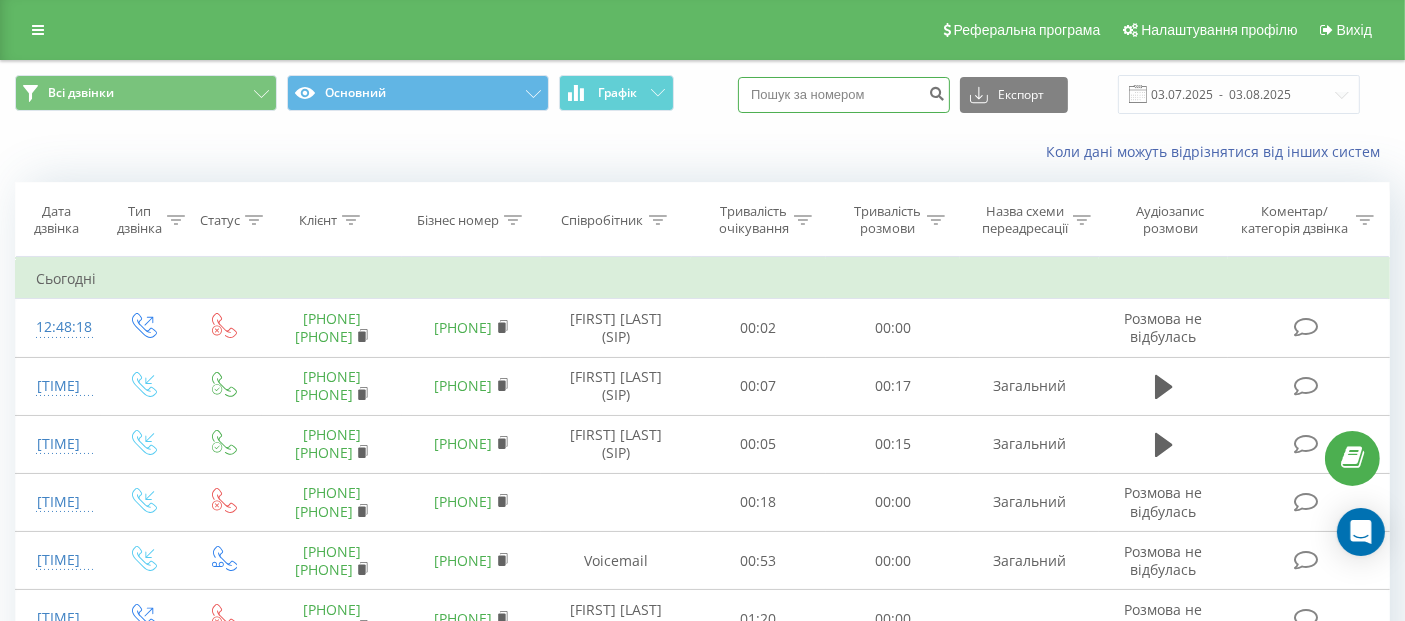 click at bounding box center [844, 95] 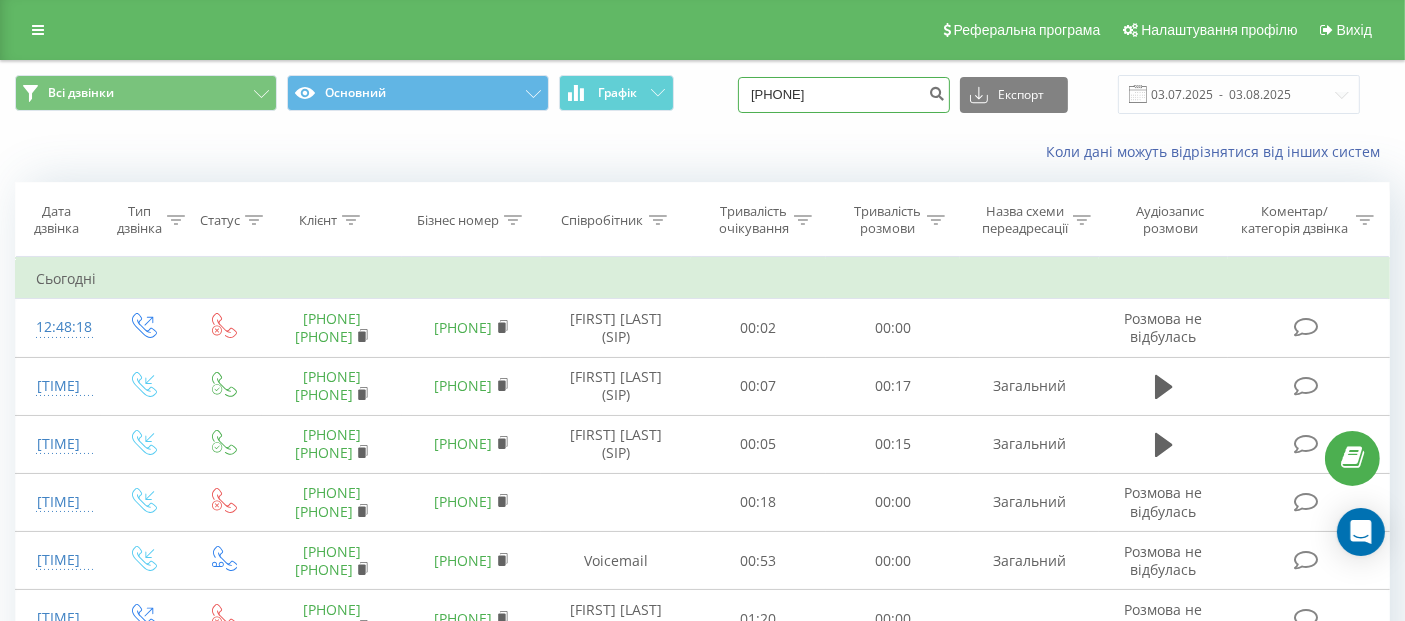 type on "0954671519" 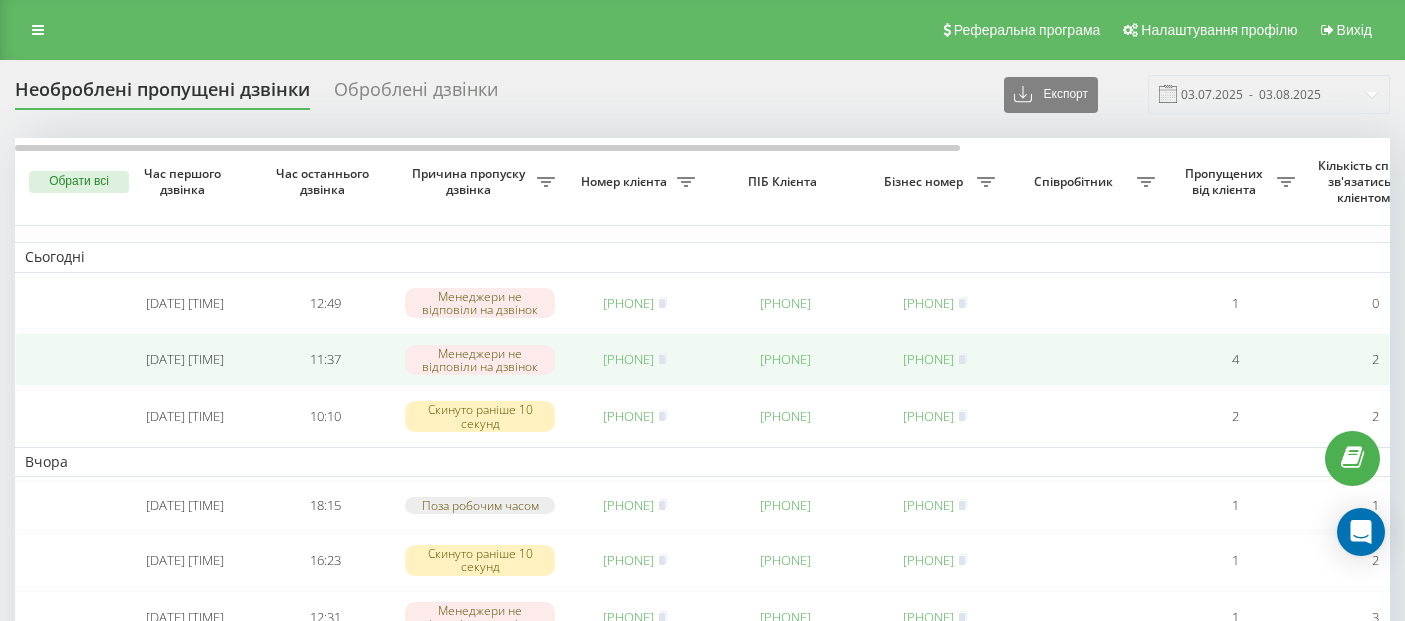 scroll, scrollTop: 0, scrollLeft: 0, axis: both 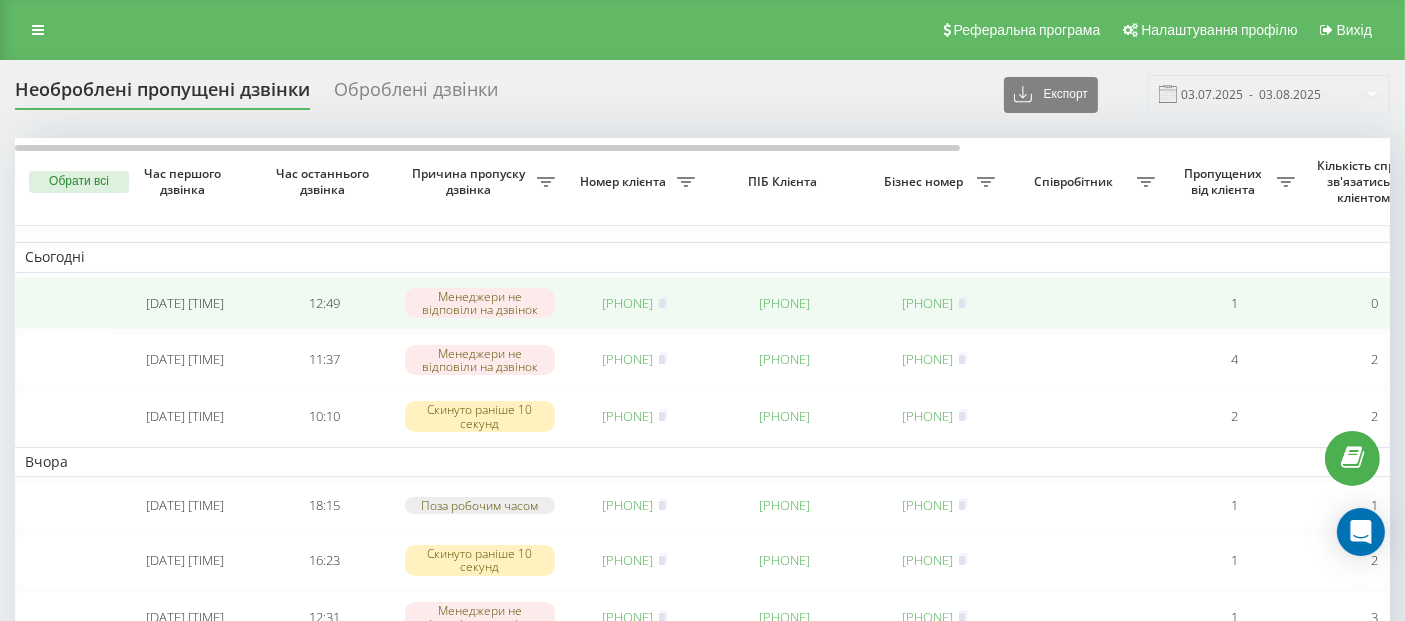 click on "[PHONE]" at bounding box center [635, 303] 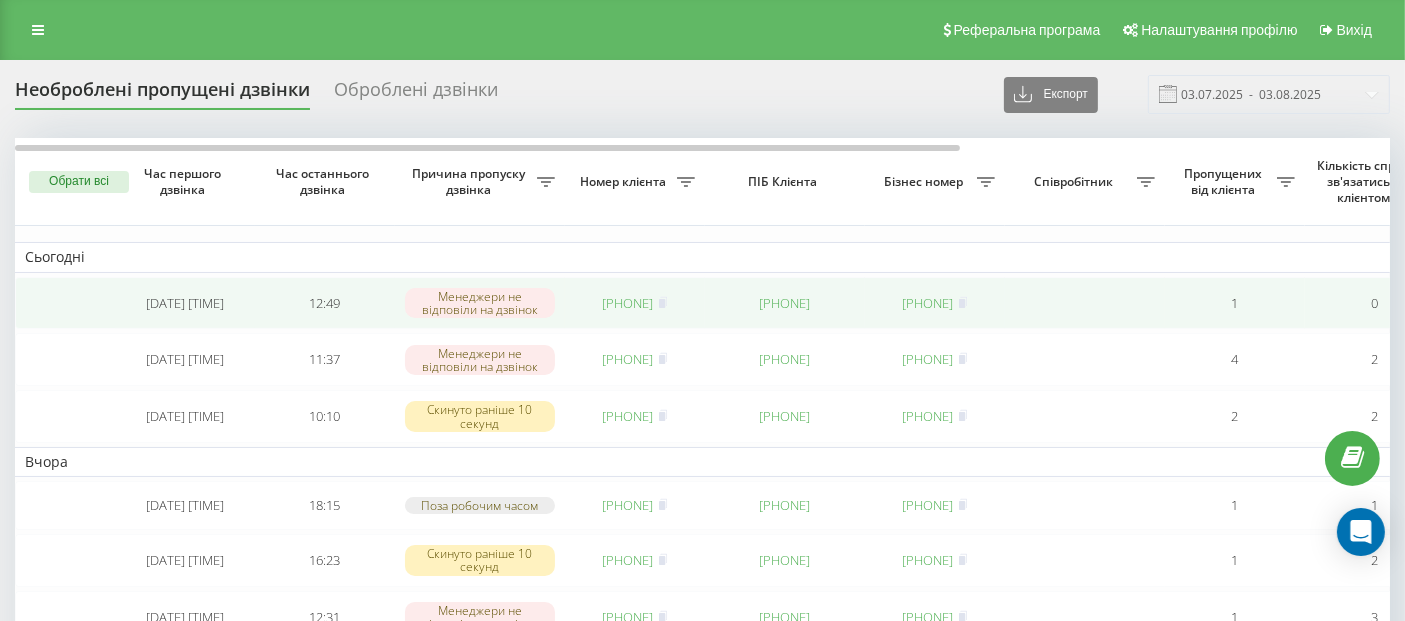 click on "380954671519" at bounding box center (628, 303) 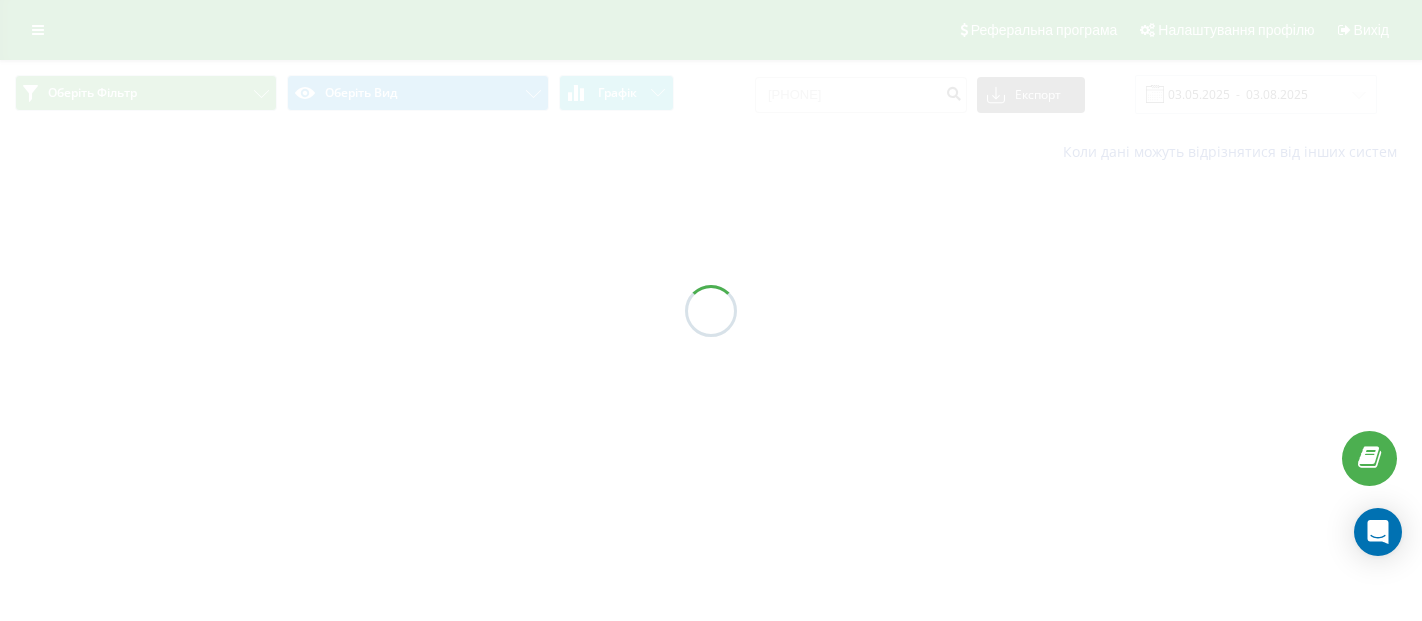 scroll, scrollTop: 0, scrollLeft: 0, axis: both 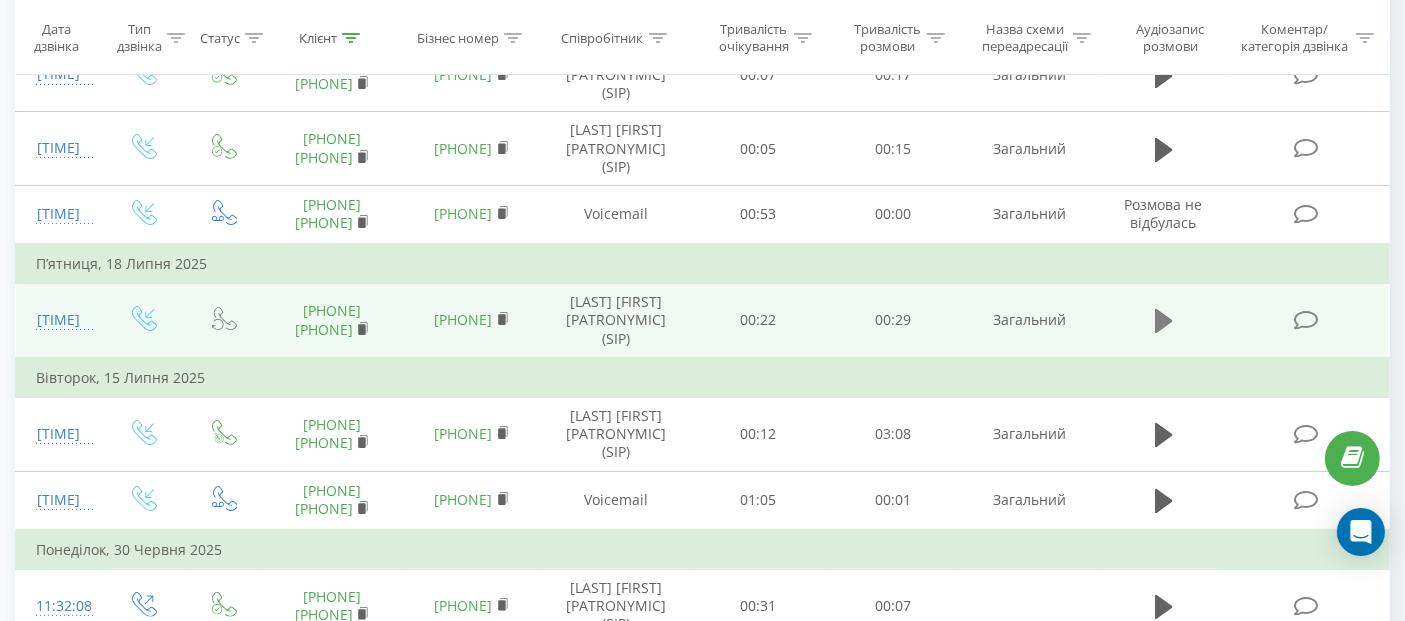 click 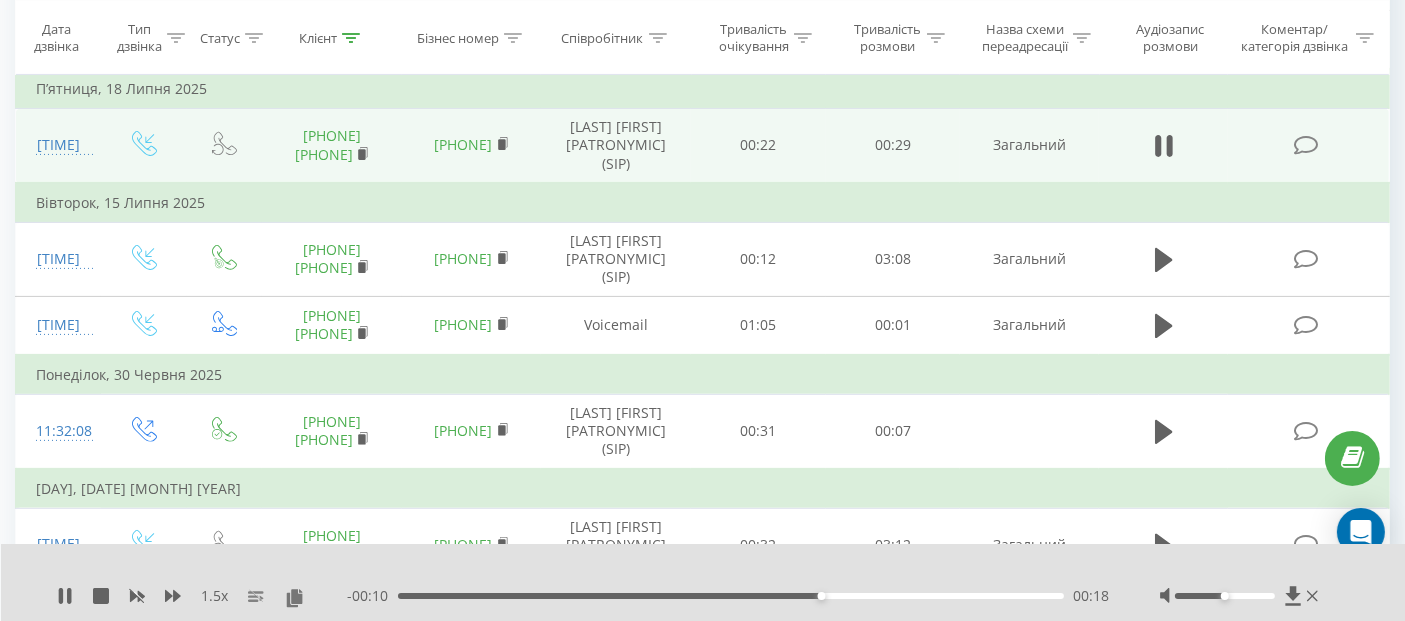 scroll, scrollTop: 566, scrollLeft: 0, axis: vertical 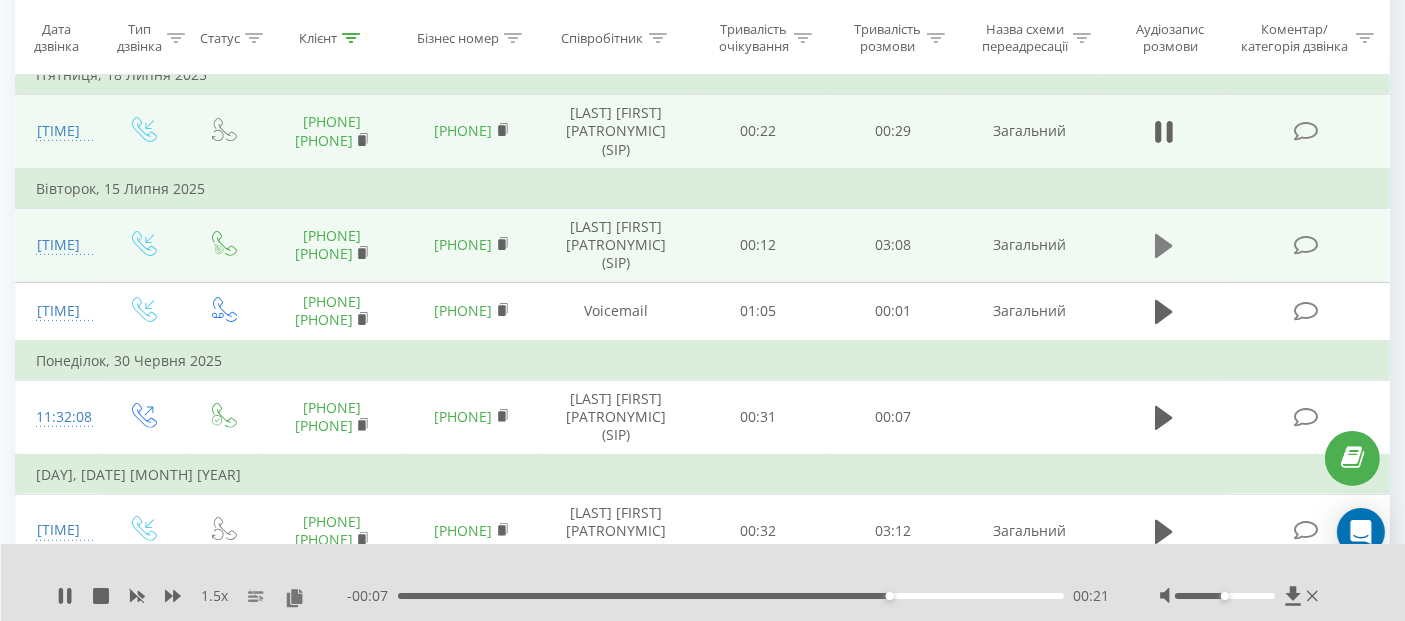click 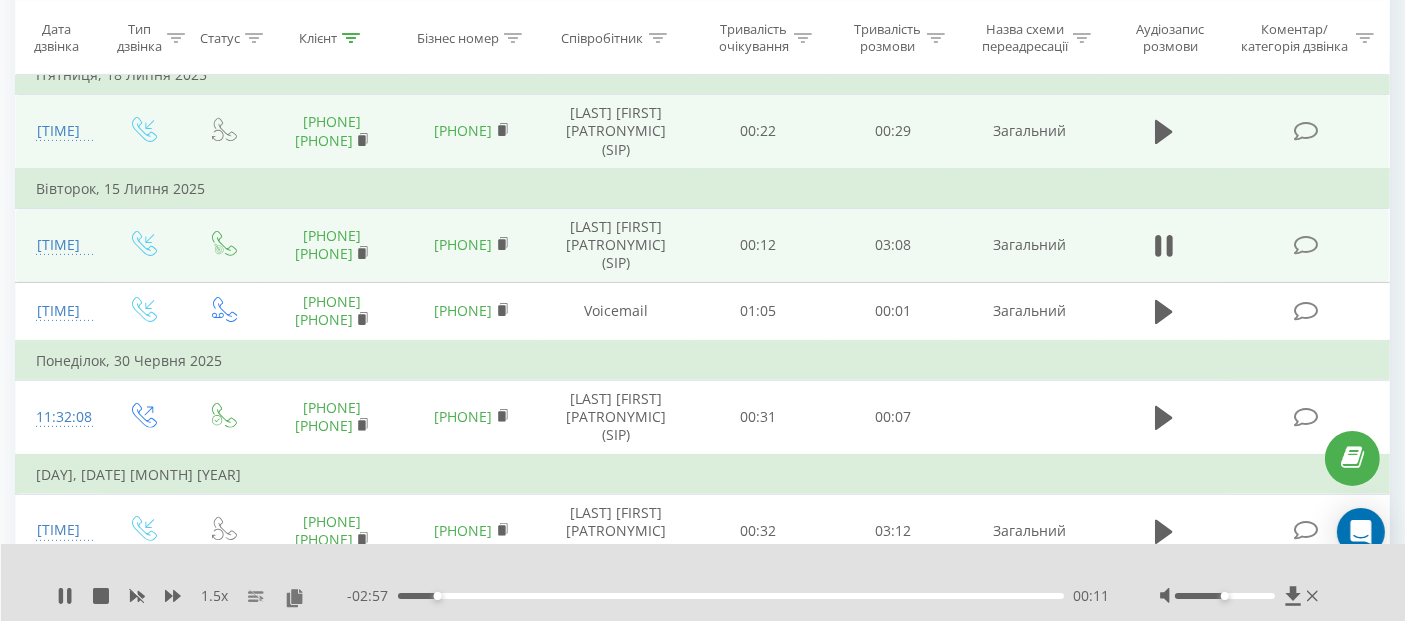 drag, startPoint x: 468, startPoint y: 584, endPoint x: 480, endPoint y: 596, distance: 16.970562 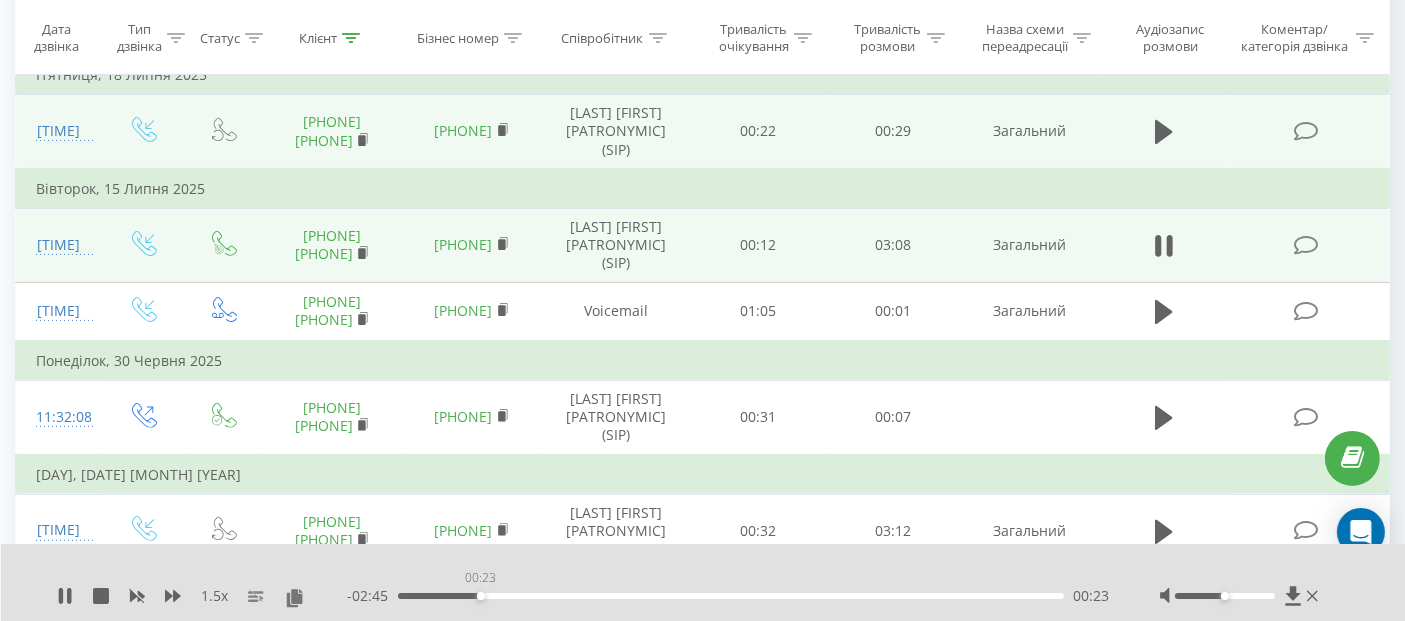 click on "00:23" at bounding box center (731, 596) 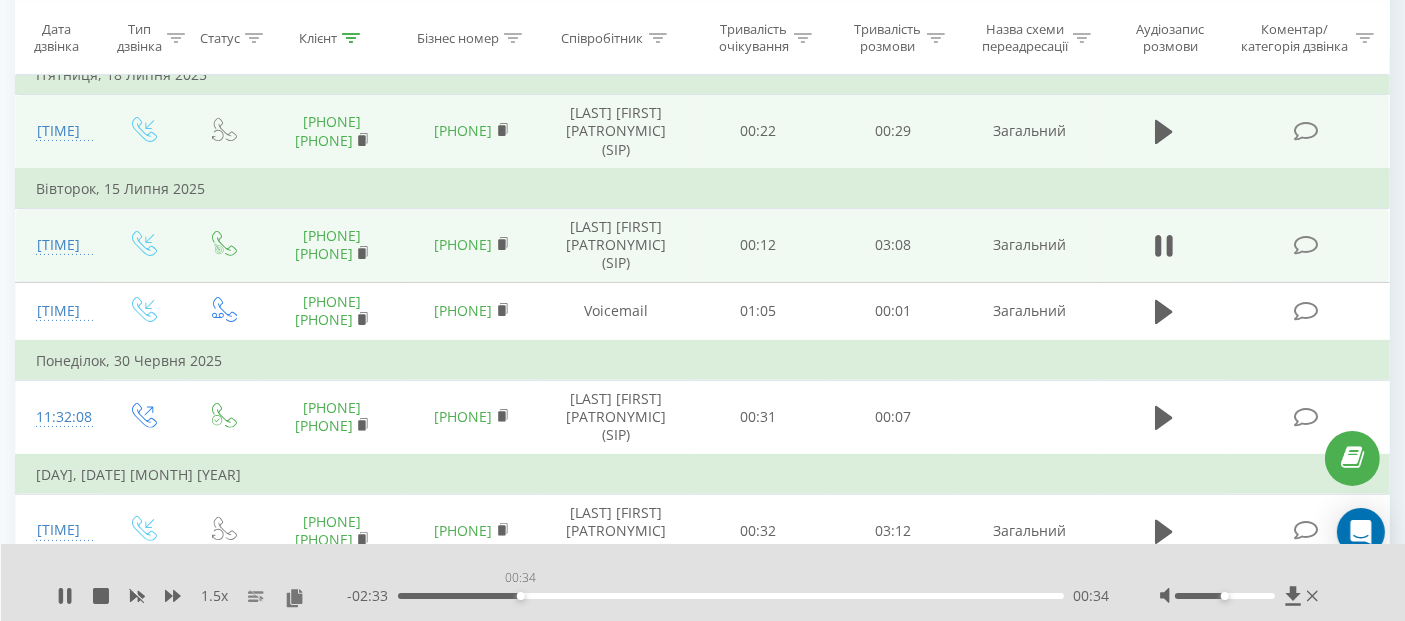 click on "00:34" at bounding box center (731, 596) 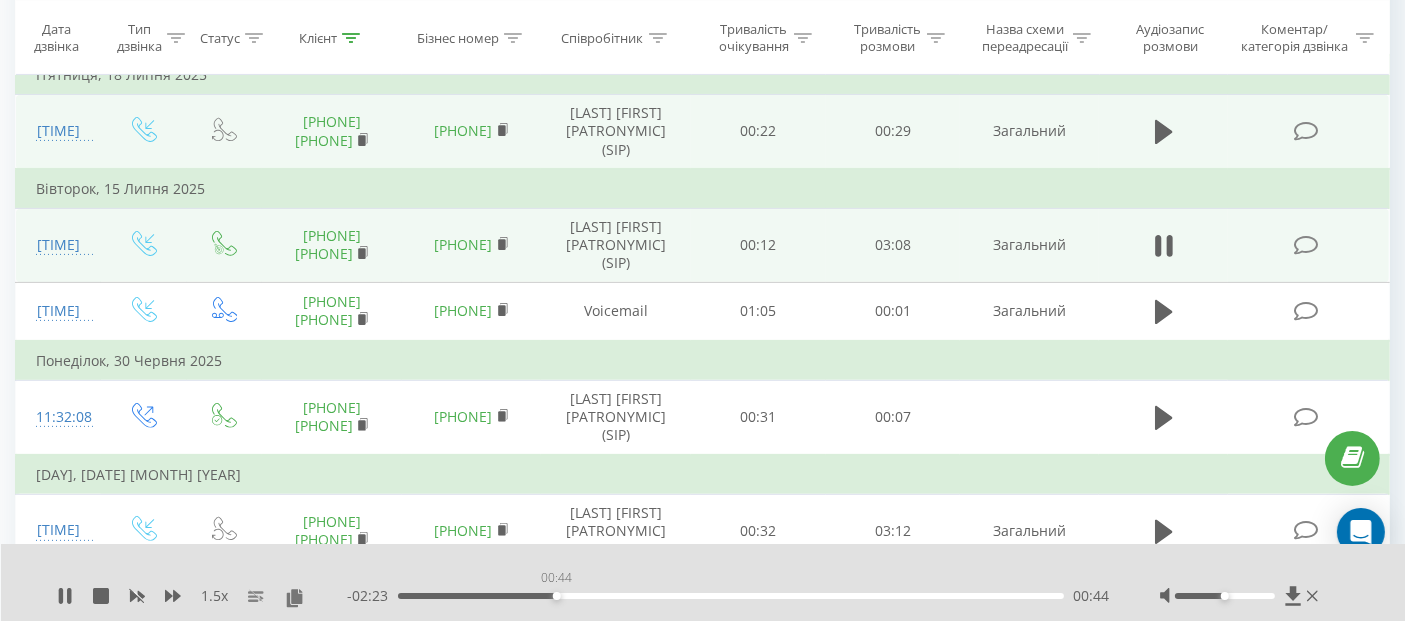 click on "00:44" at bounding box center [731, 596] 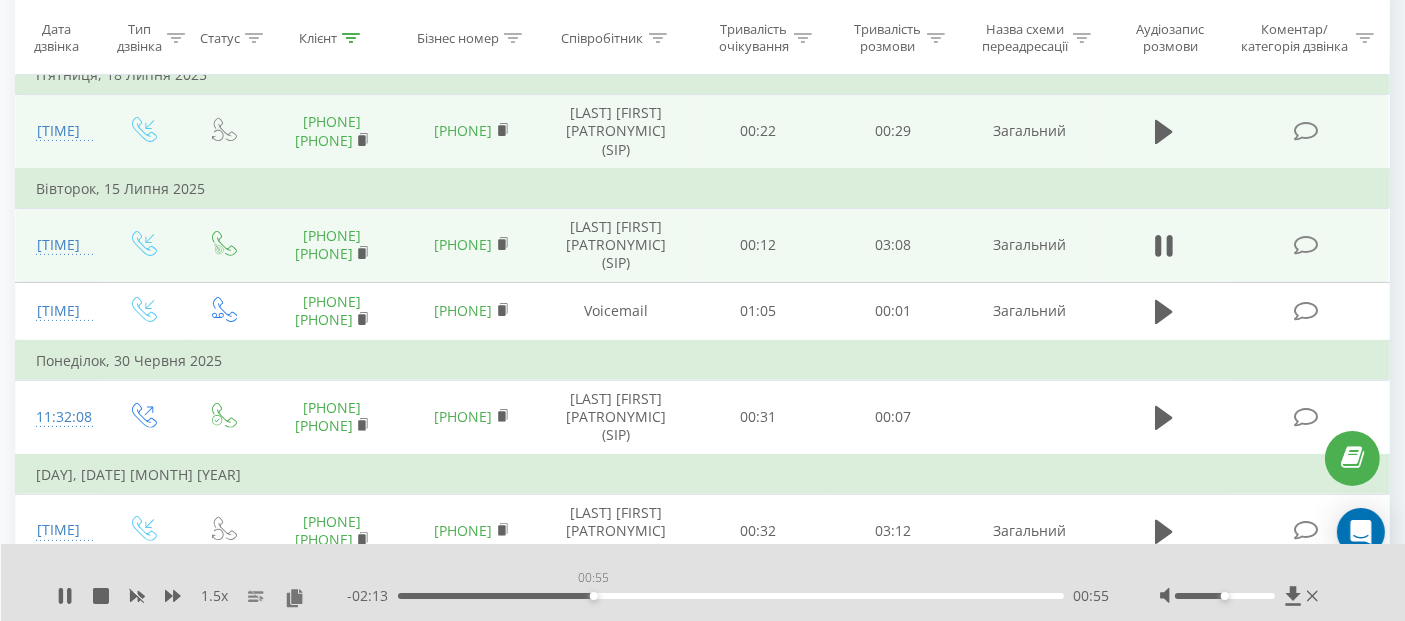 click on "00:55" at bounding box center (731, 596) 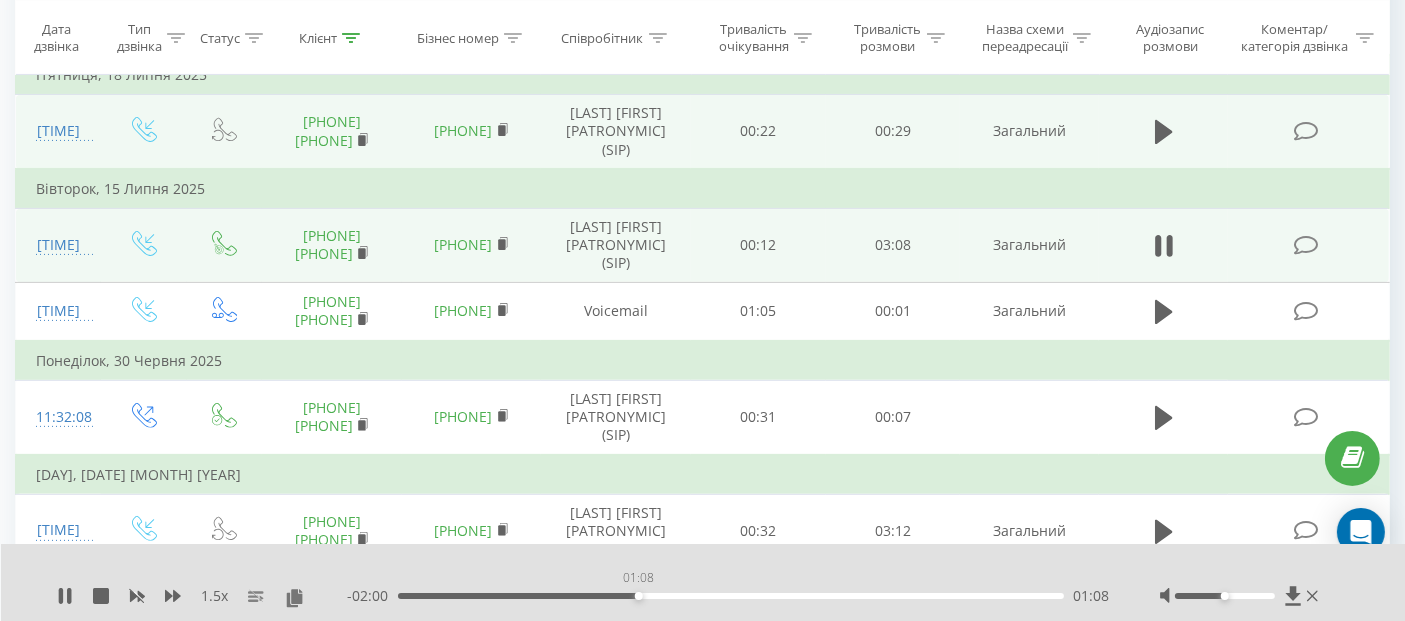 click on "01:08" at bounding box center (731, 596) 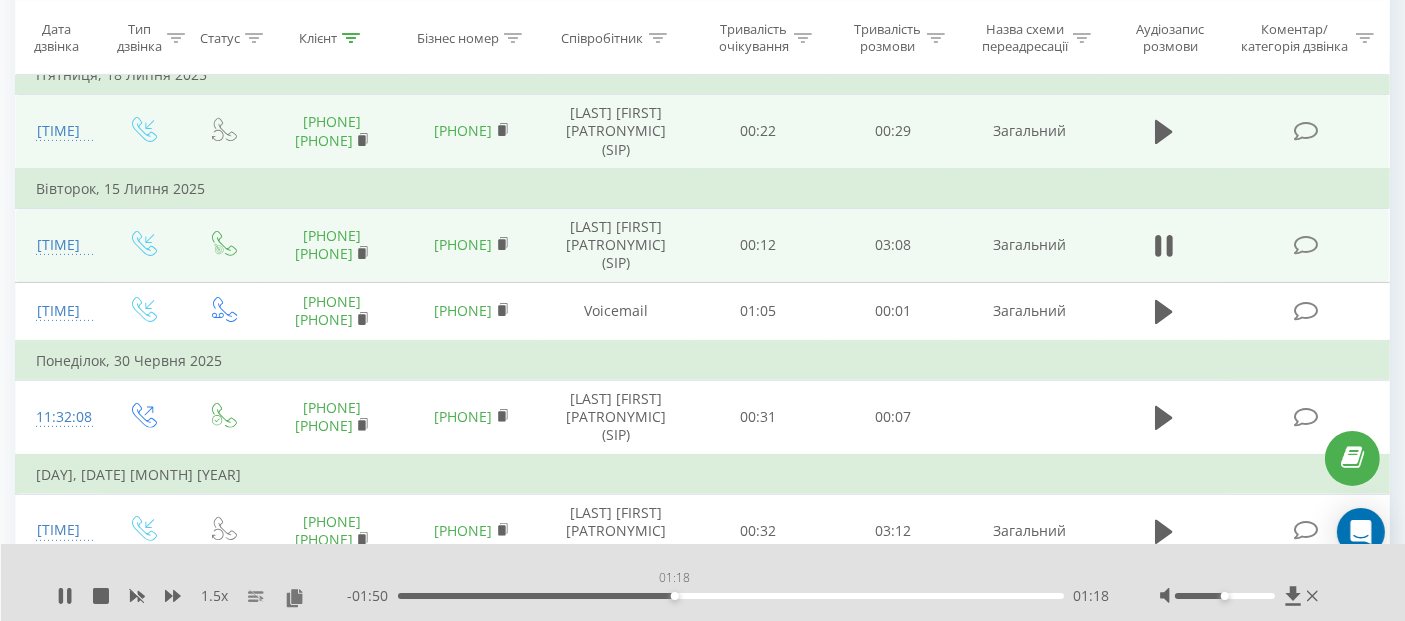 click on "01:18" at bounding box center (731, 596) 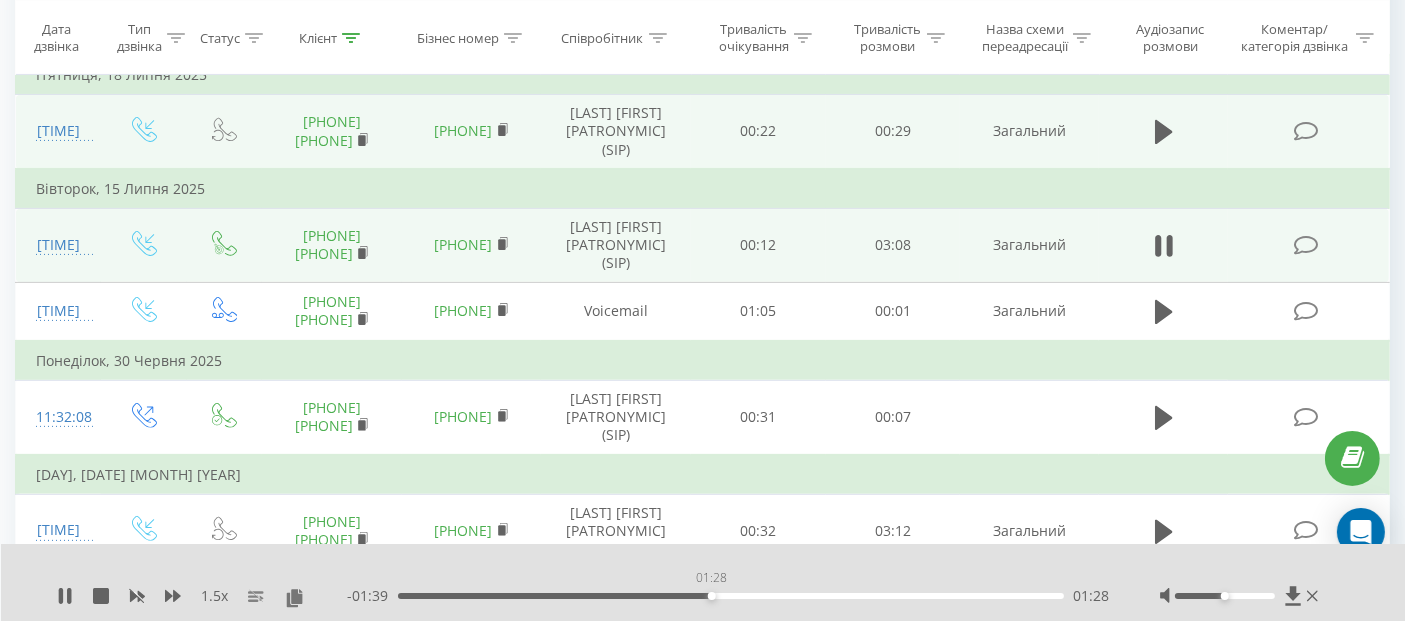 click on "01:28" at bounding box center (731, 596) 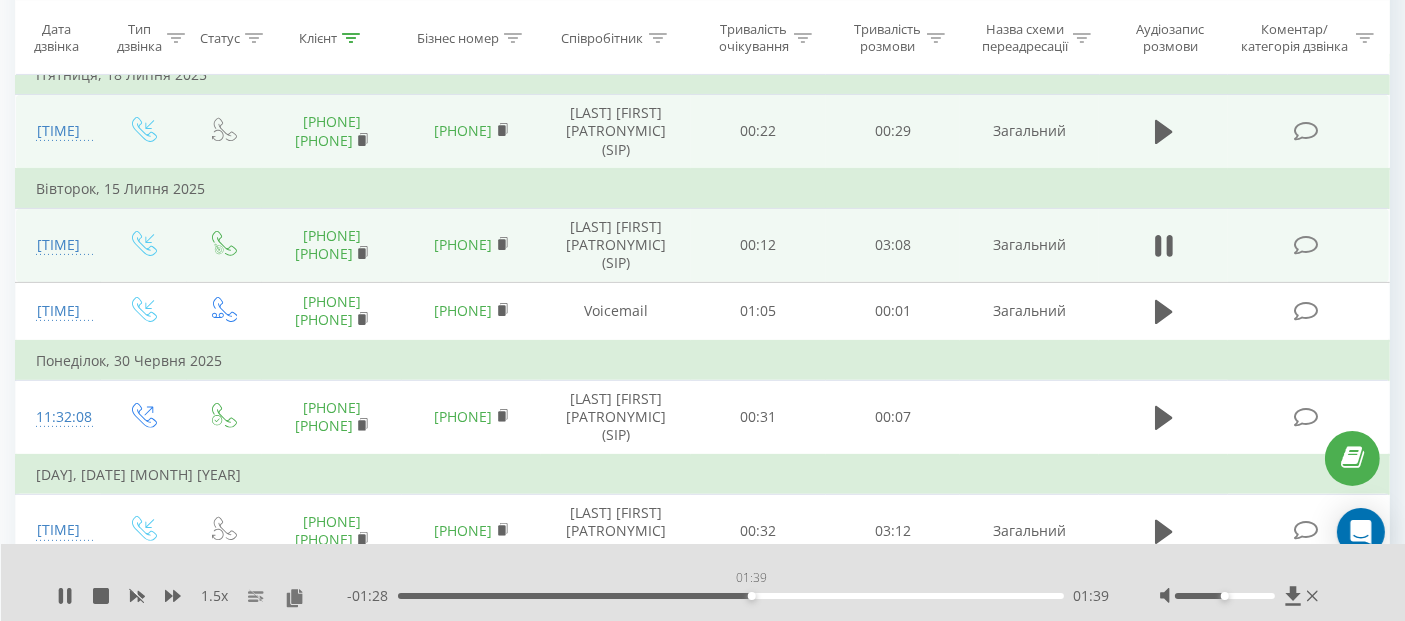 click on "01:39" at bounding box center (731, 596) 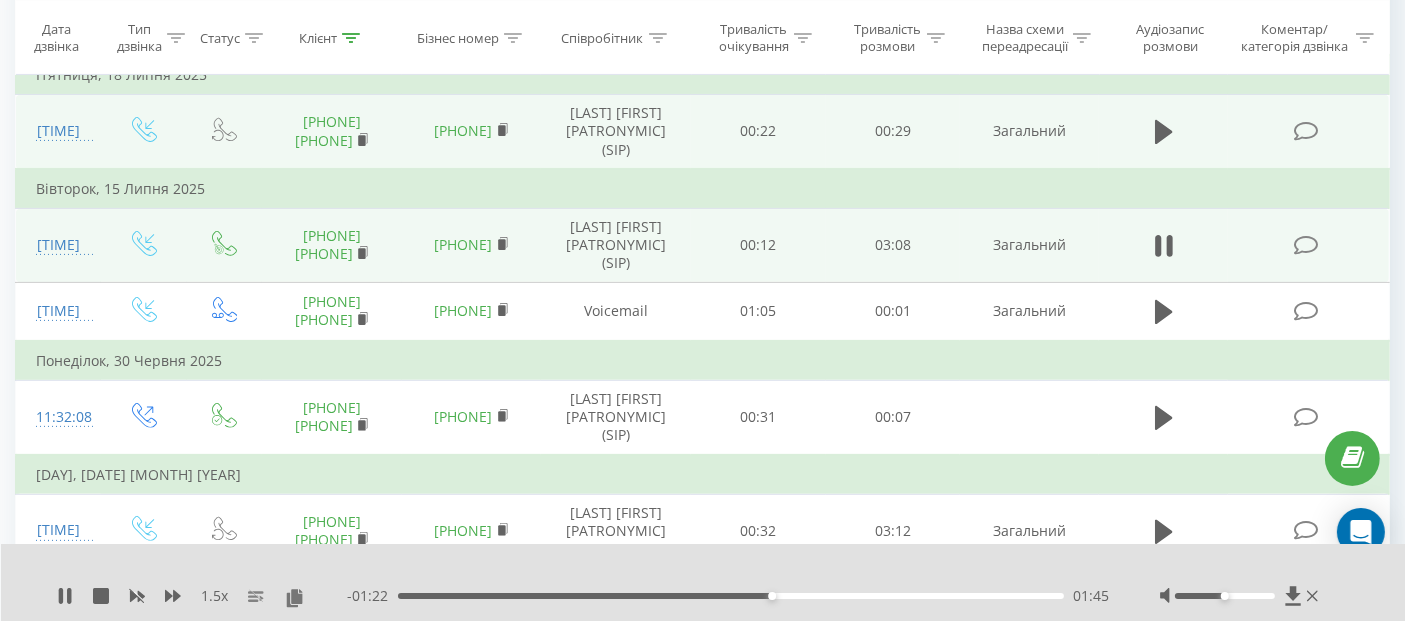 click on "- 01:22 01:45   01:45" at bounding box center (728, 596) 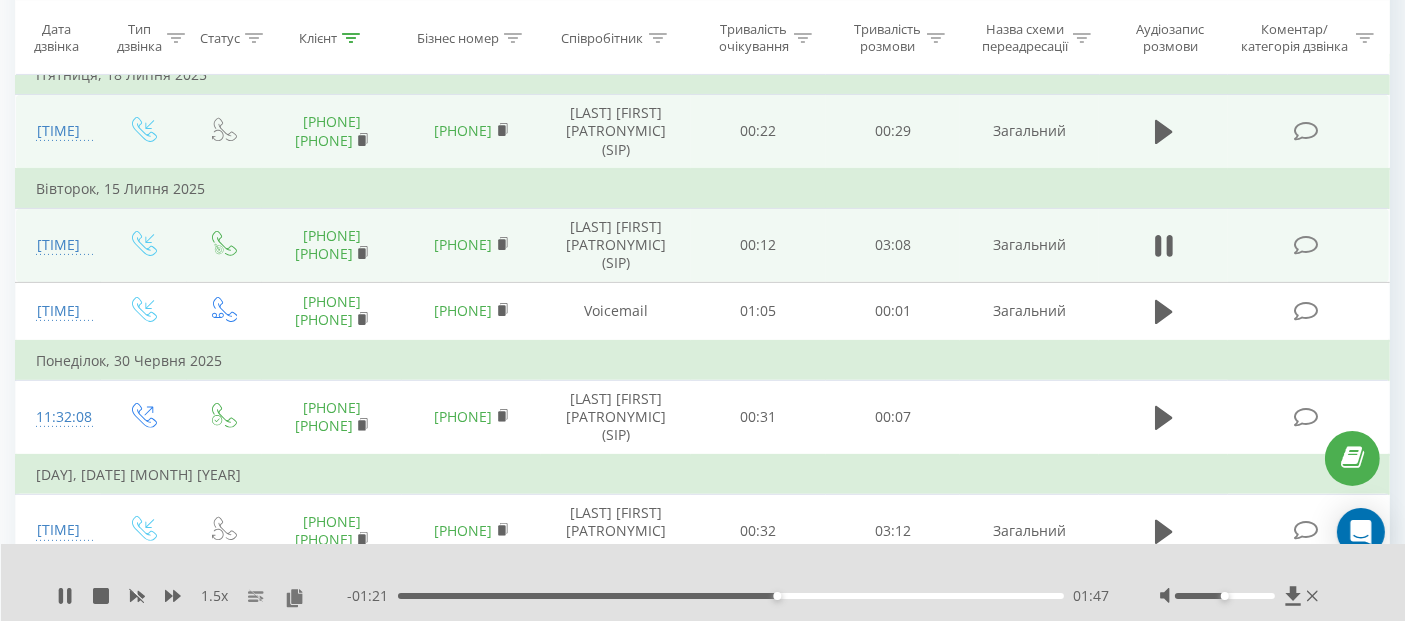 click on "- 01:21 01:47   01:47" at bounding box center (728, 596) 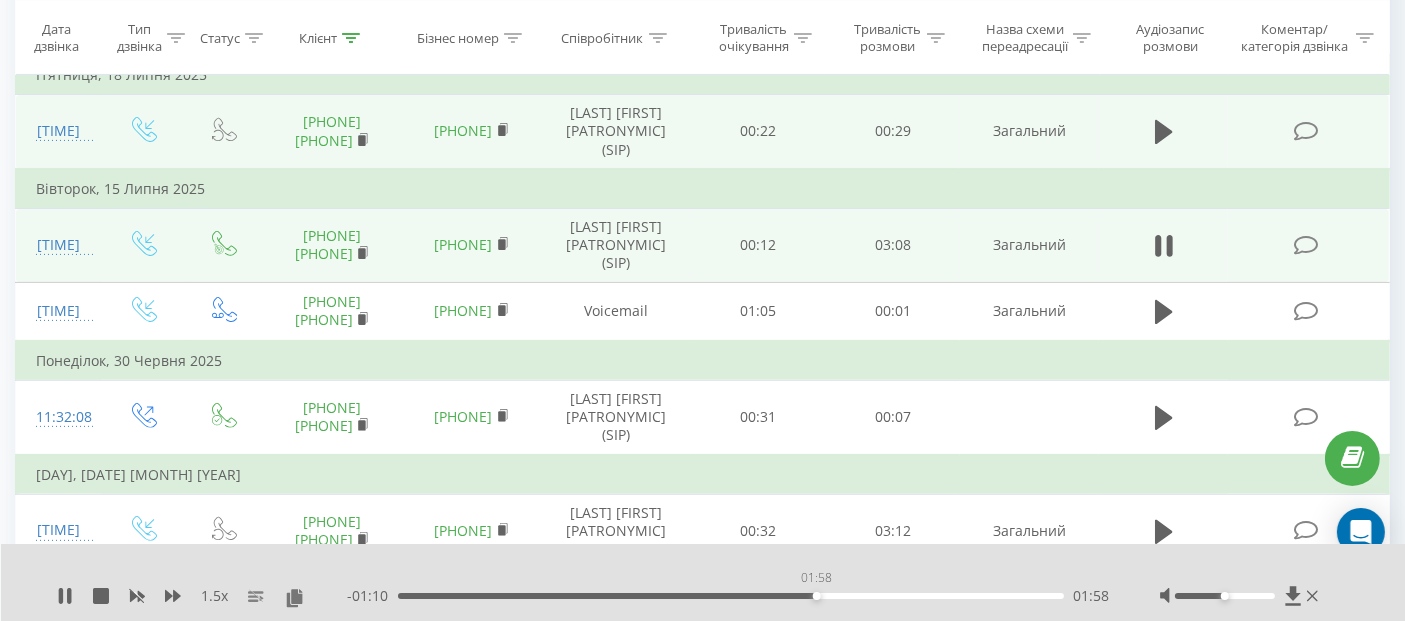 click on "01:58" at bounding box center (731, 596) 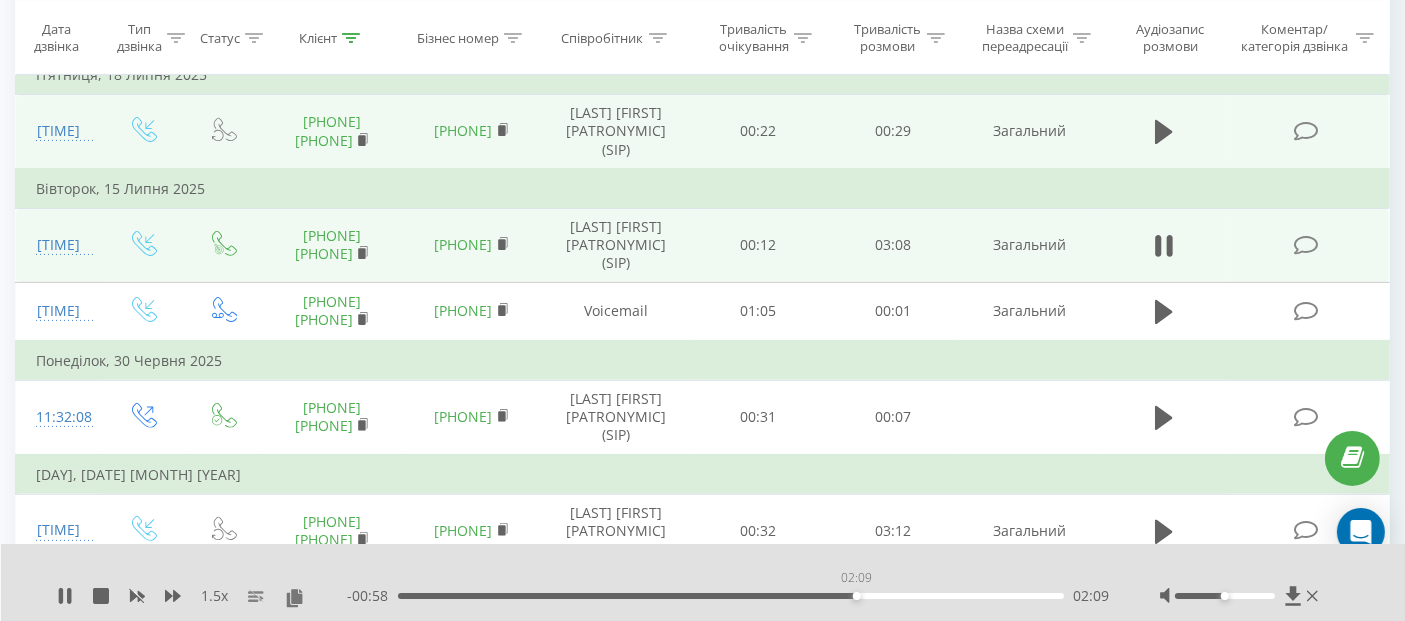 click on "02:09" at bounding box center (731, 596) 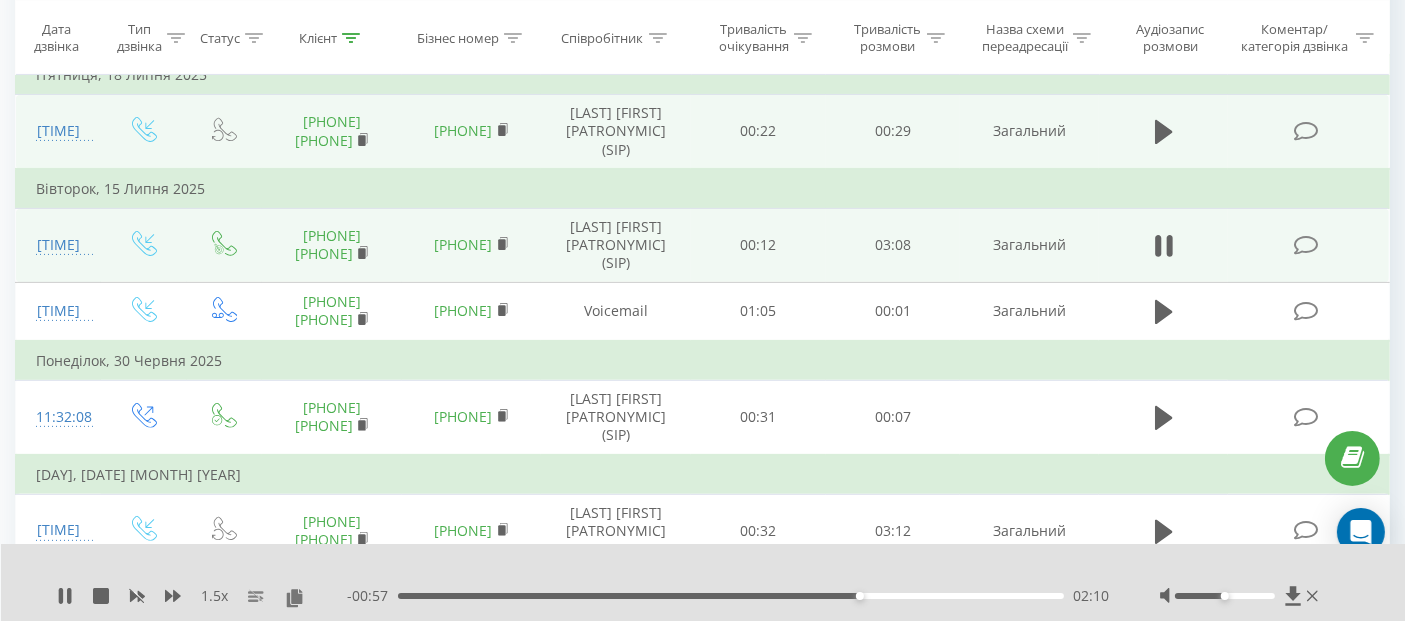 click on "- 00:57 02:10   02:10" at bounding box center [728, 596] 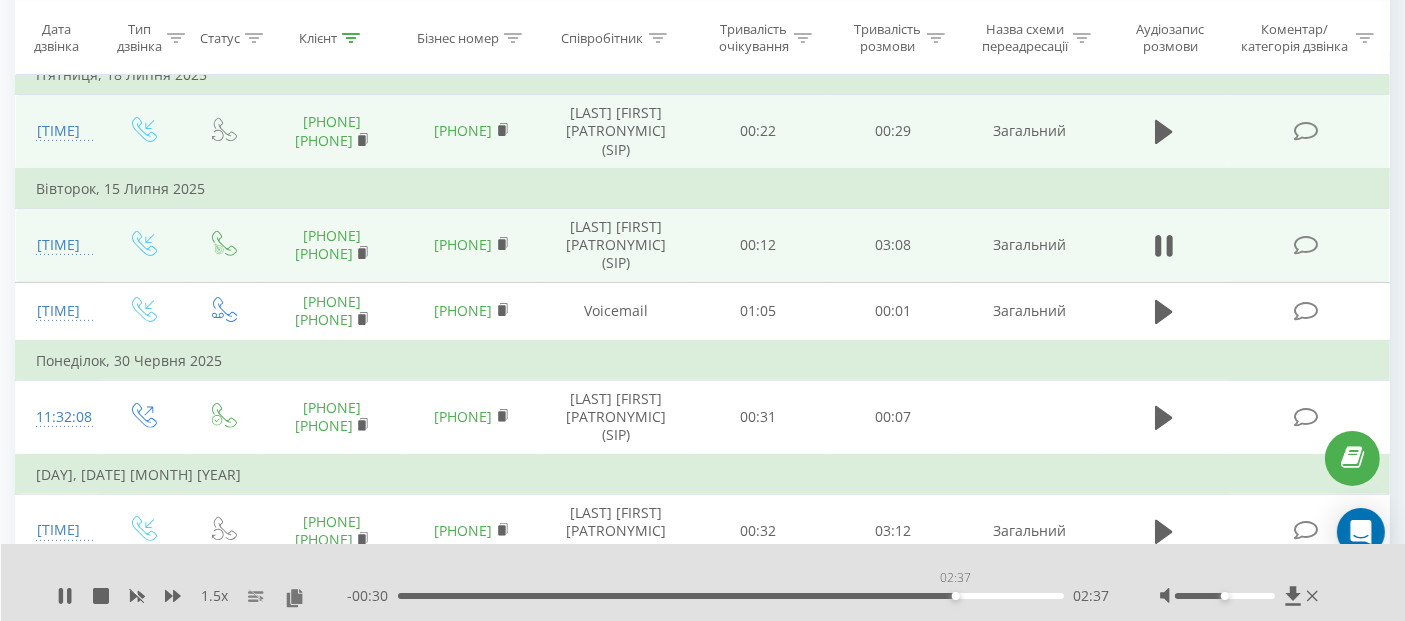 drag, startPoint x: 925, startPoint y: 594, endPoint x: 965, endPoint y: 590, distance: 40.1995 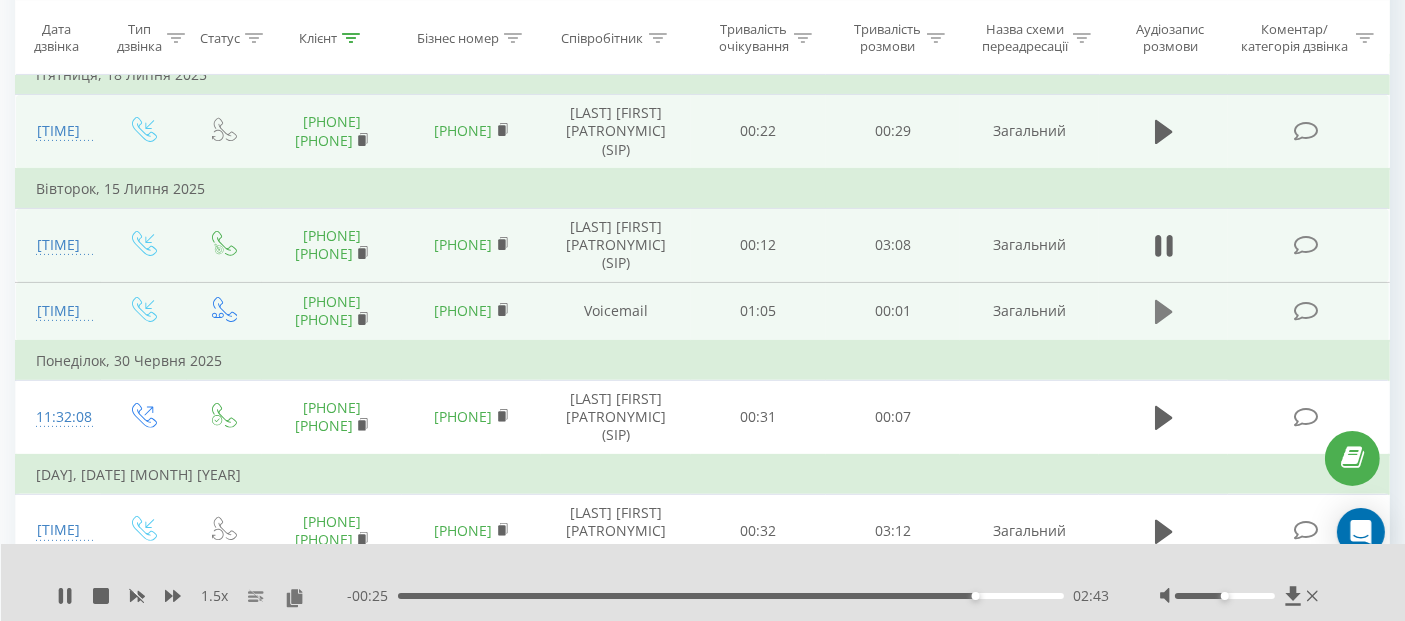 click 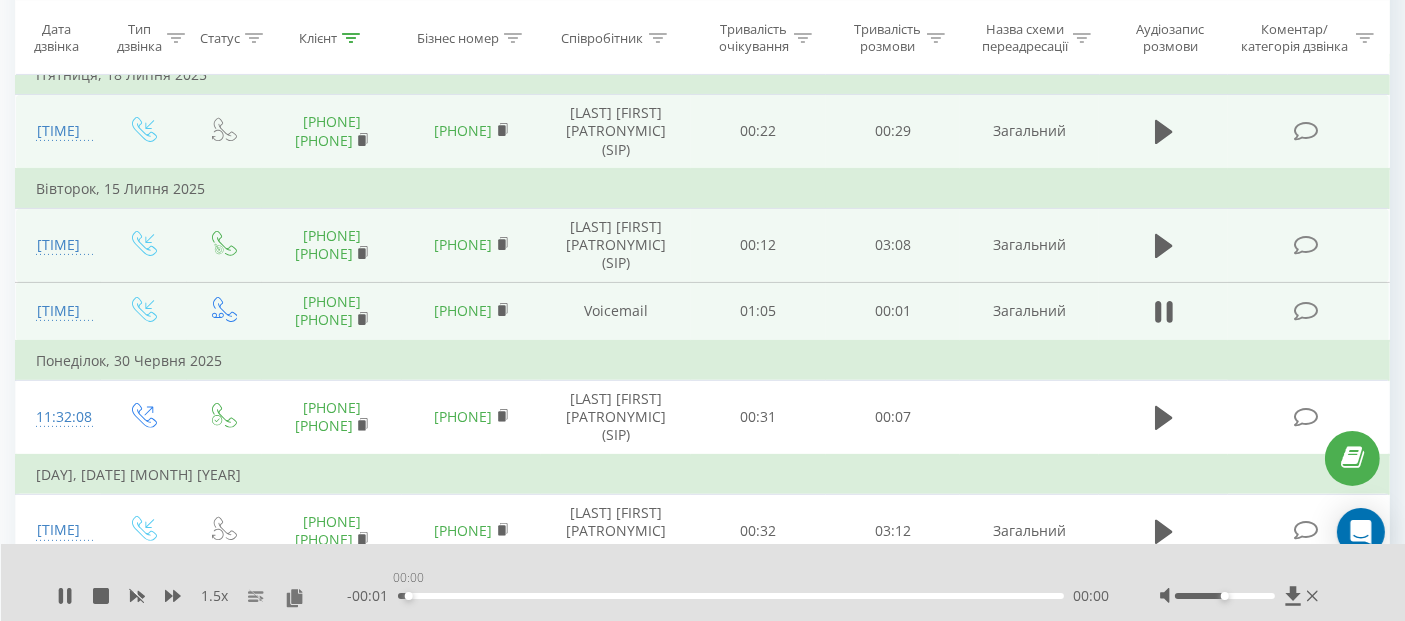 click on "00:00" at bounding box center [731, 596] 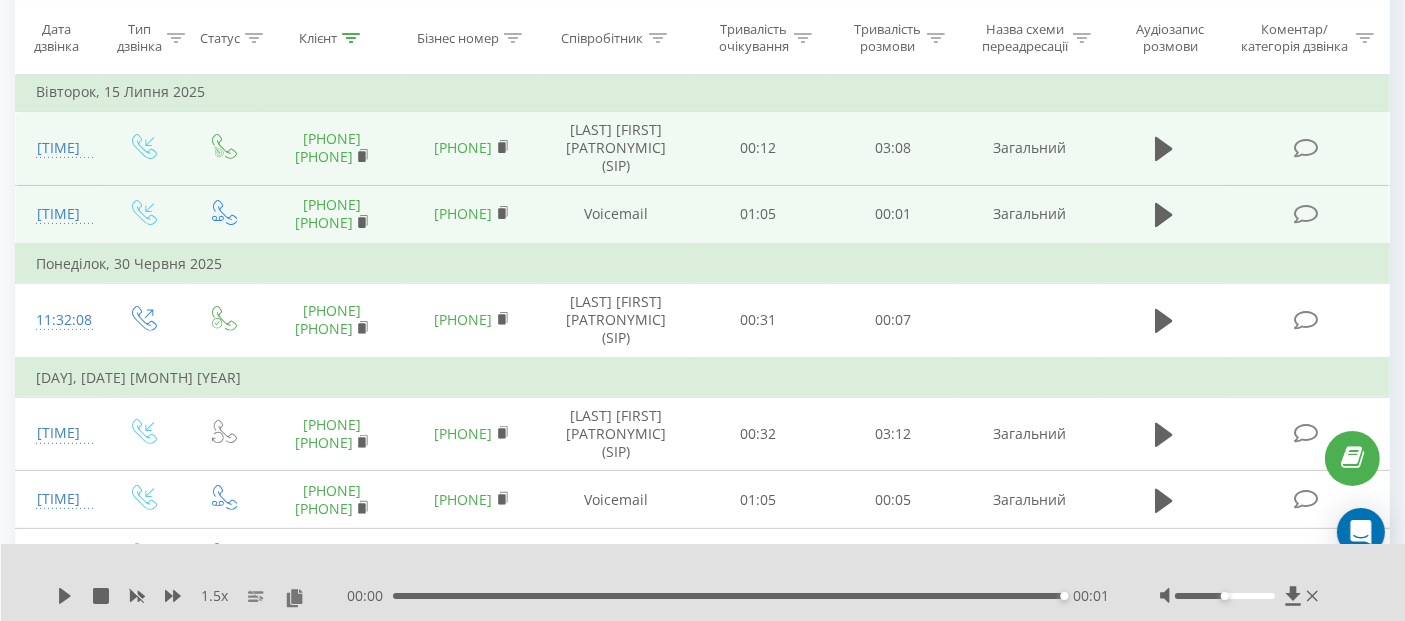 scroll, scrollTop: 770, scrollLeft: 0, axis: vertical 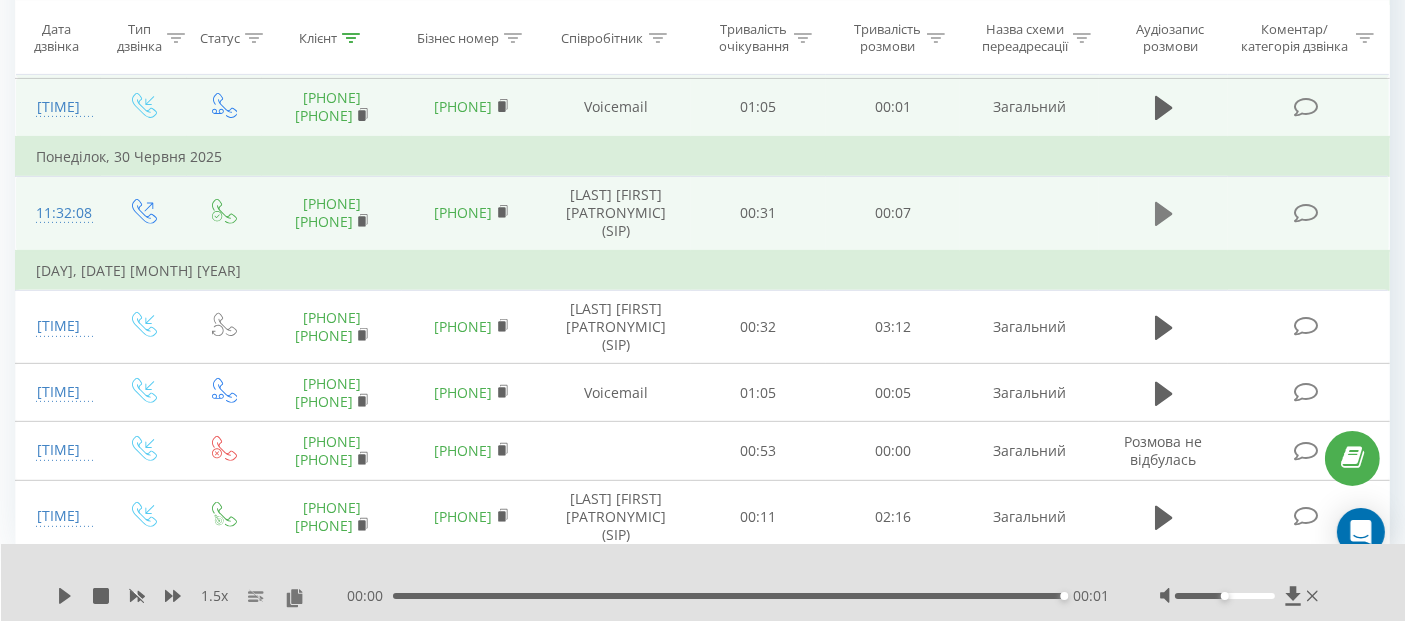 click 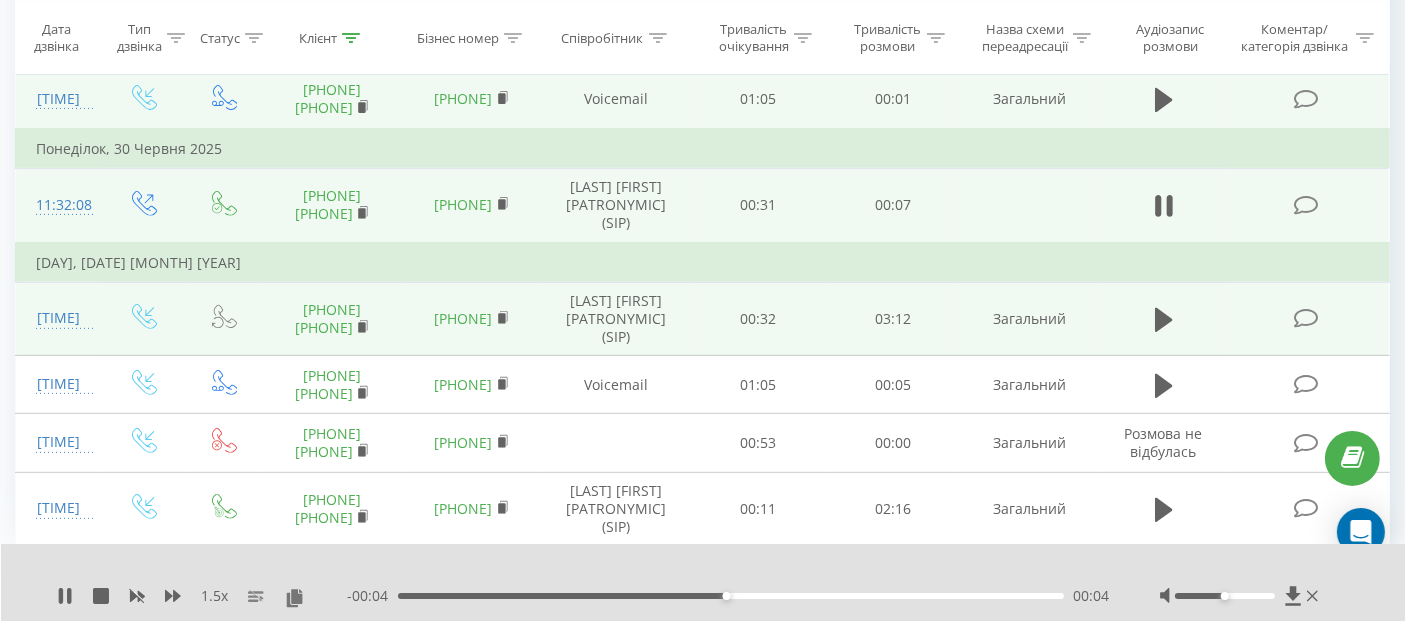 scroll, scrollTop: 830, scrollLeft: 0, axis: vertical 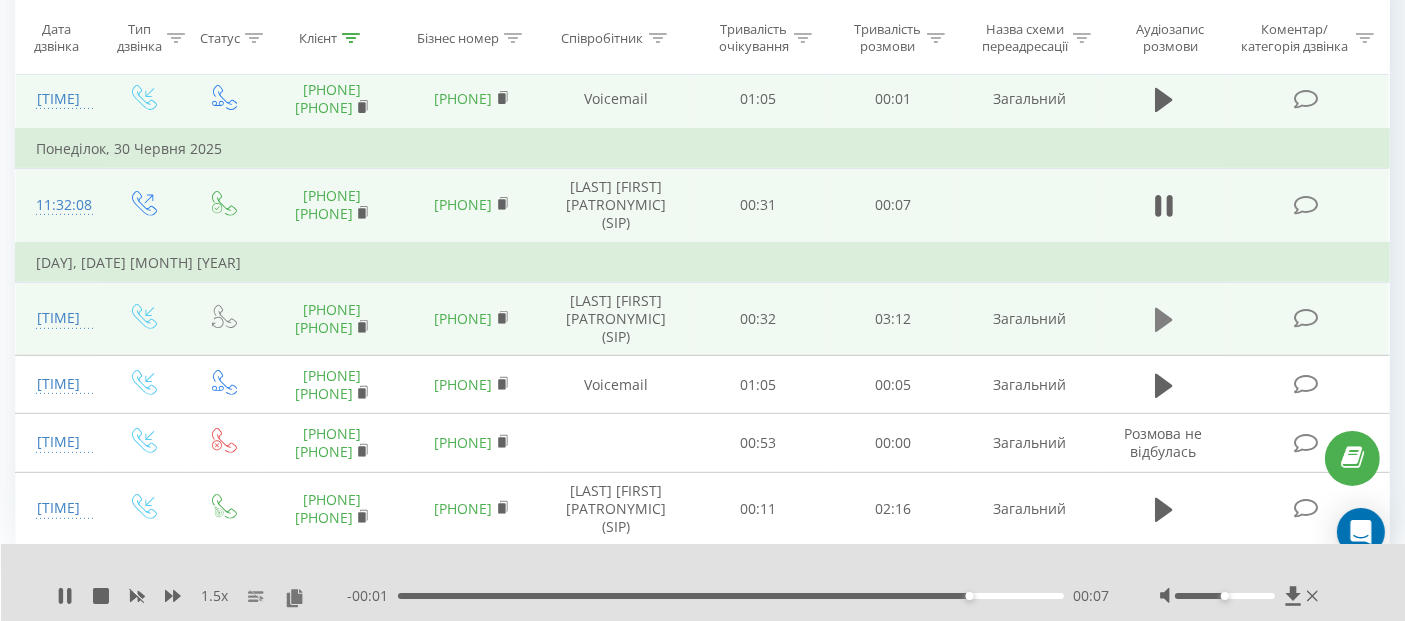 click 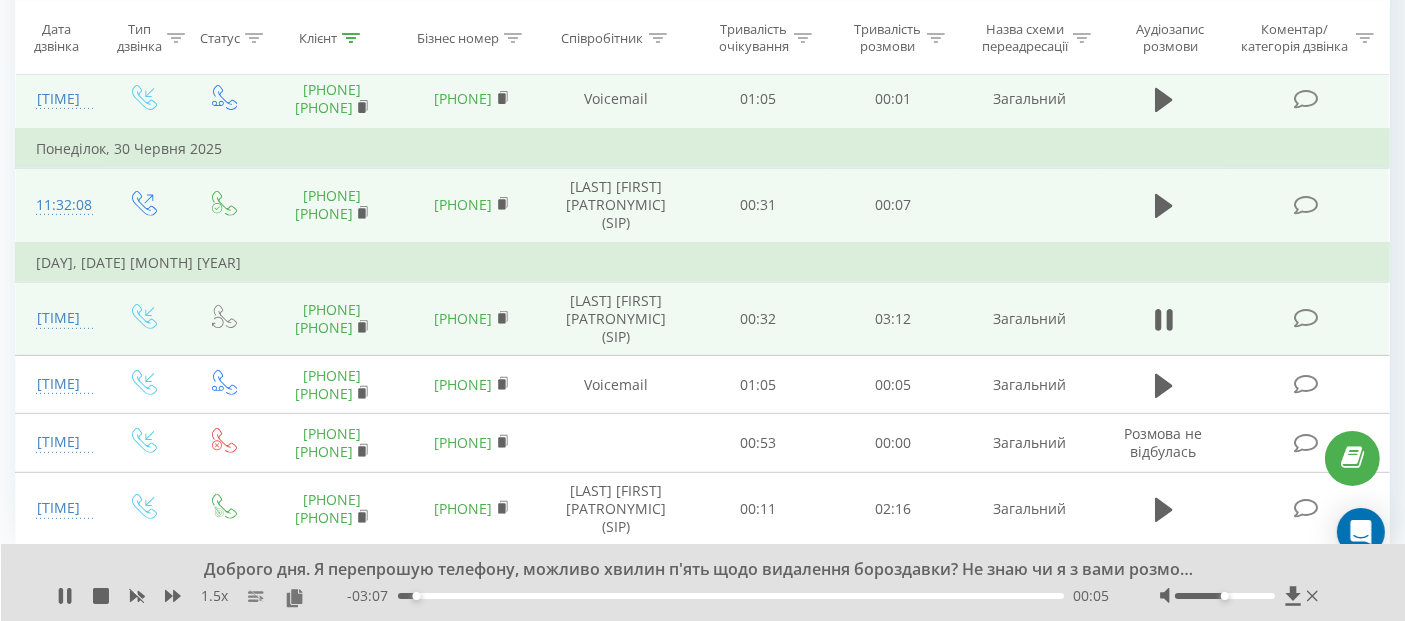 click on "- 03:07 00:05   00:05" at bounding box center (728, 596) 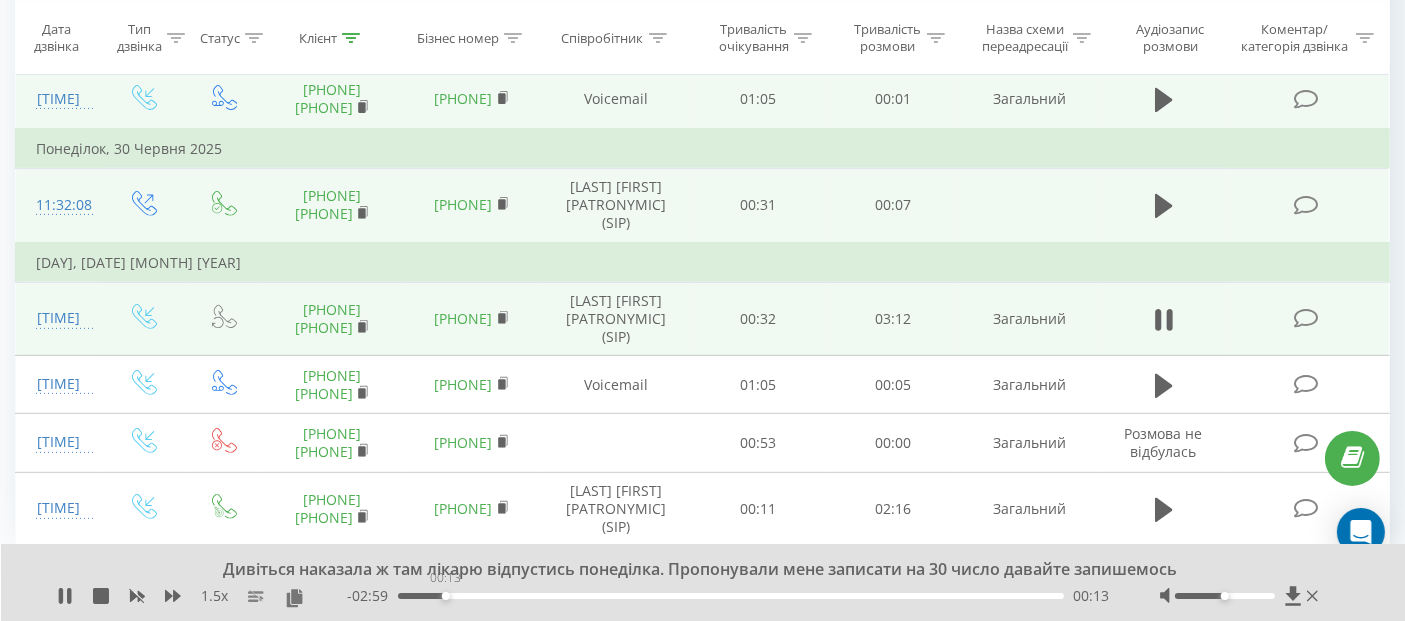 click on "00:13" at bounding box center [731, 596] 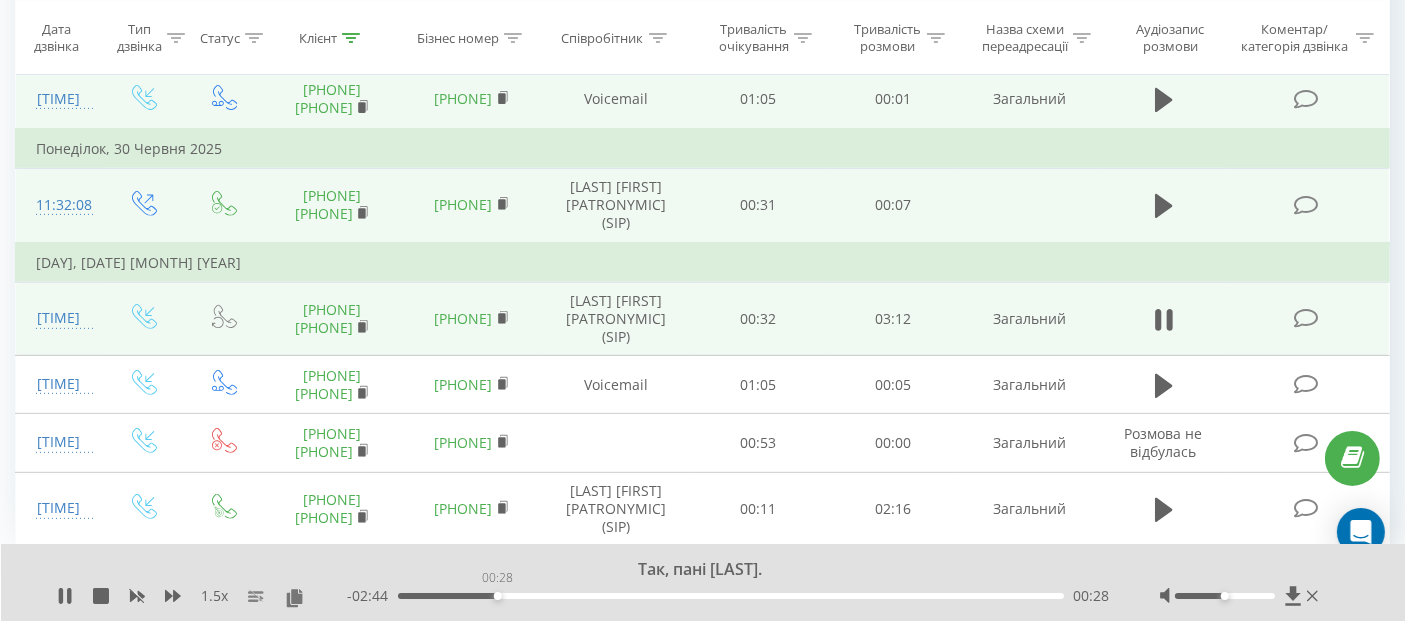 click on "00:28" at bounding box center (731, 596) 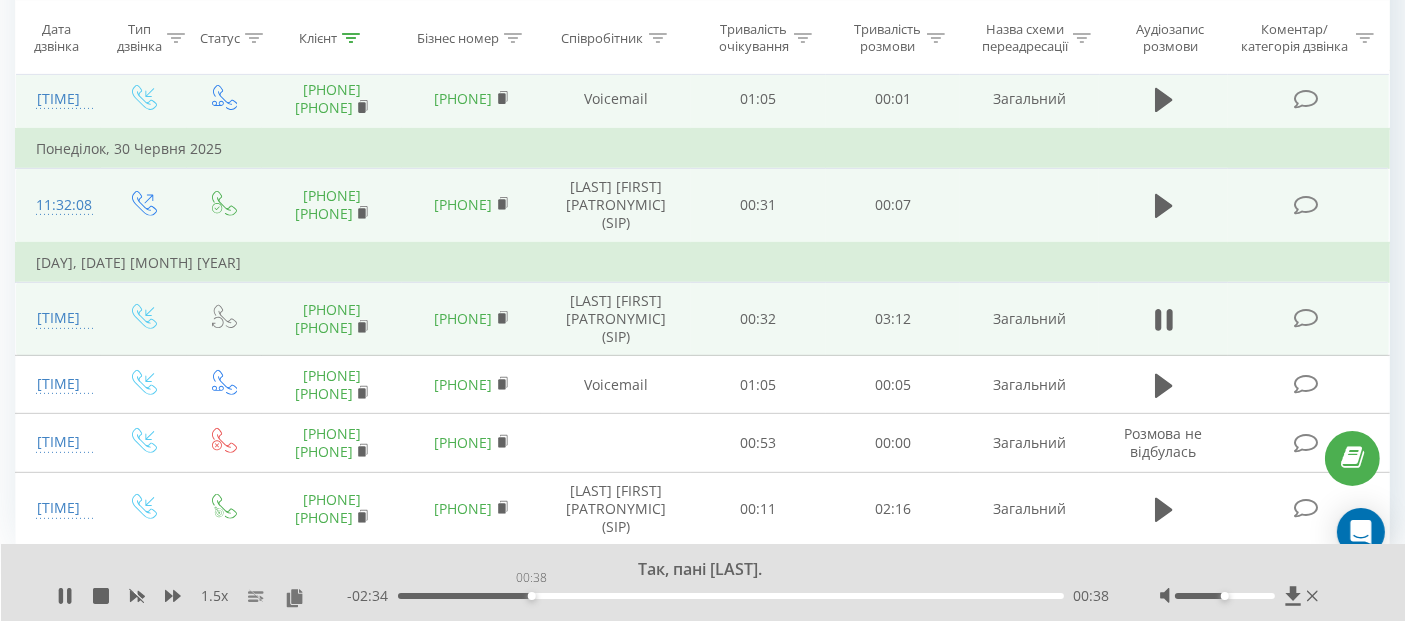 click on "00:38" at bounding box center [731, 596] 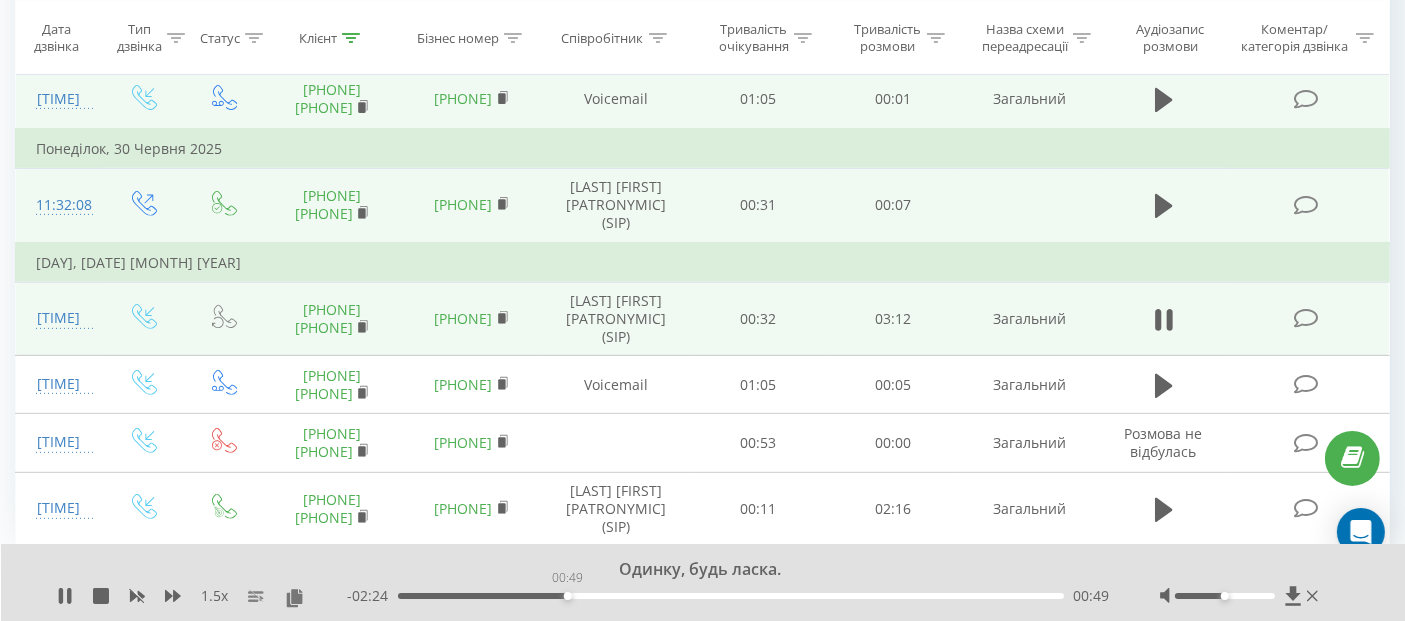 click on "00:49" at bounding box center [731, 596] 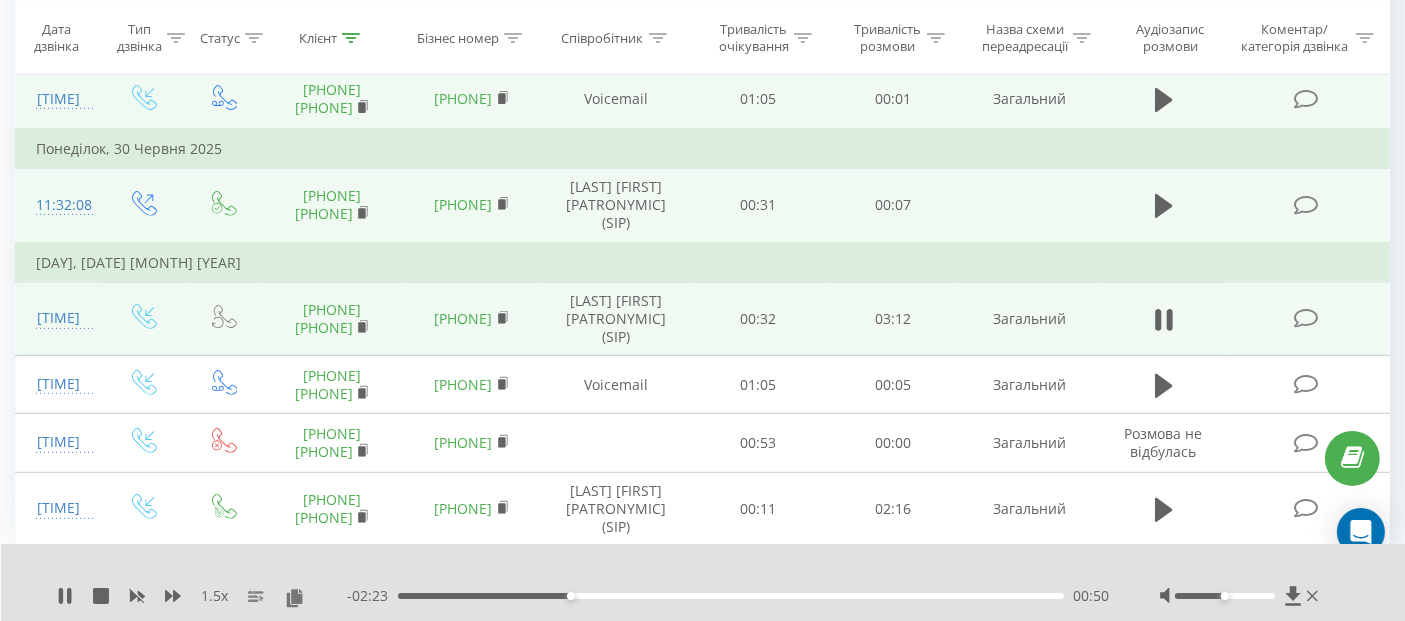 click on "- 02:23 00:50   00:50" at bounding box center [728, 596] 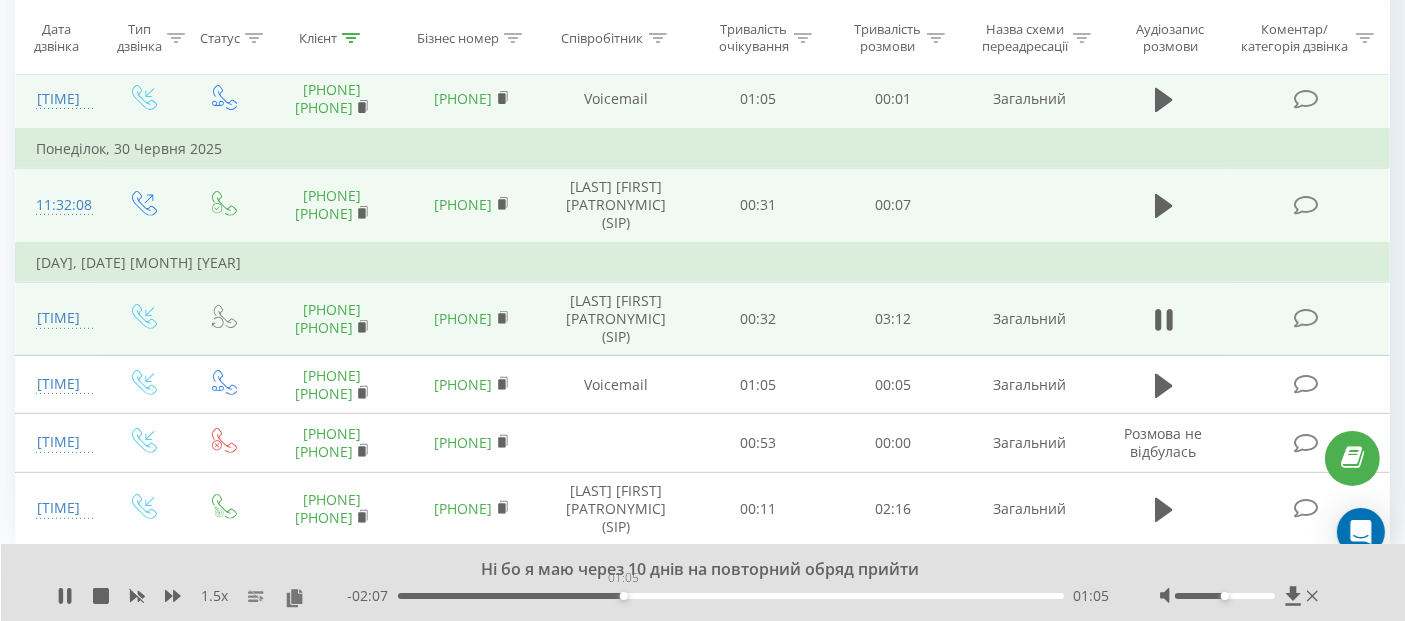 click on "01:05" at bounding box center (731, 596) 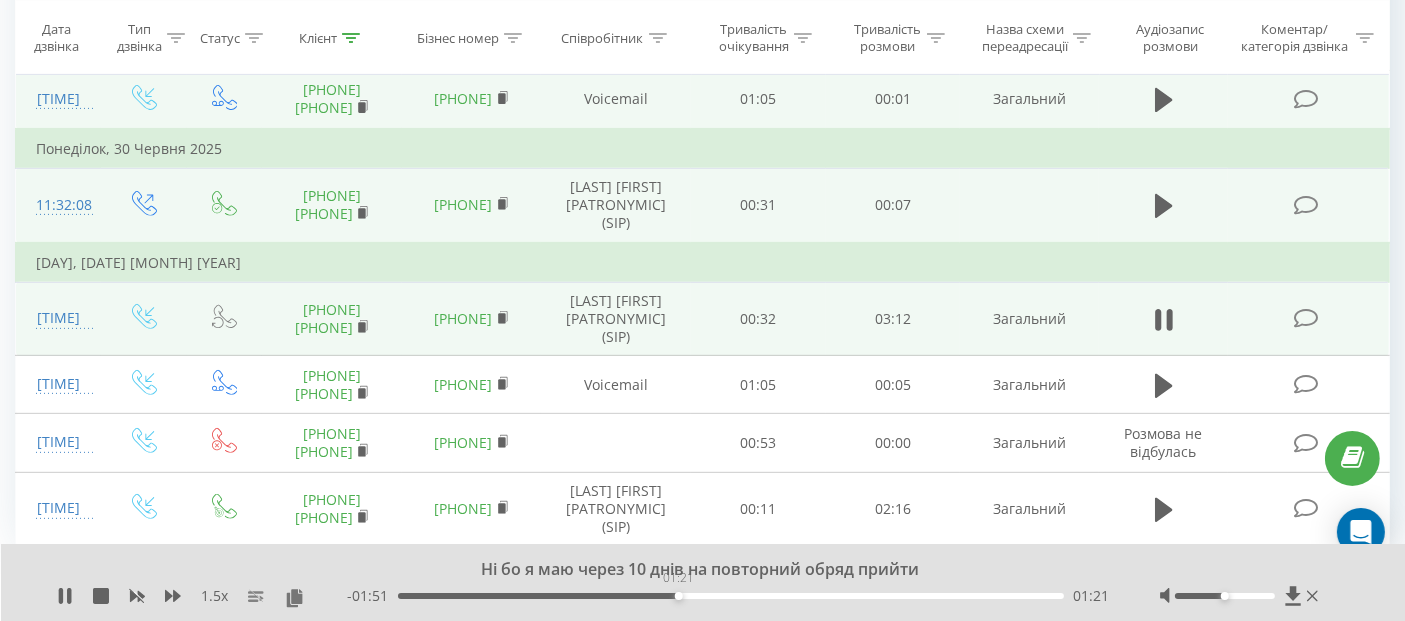 drag, startPoint x: 648, startPoint y: 592, endPoint x: 679, endPoint y: 595, distance: 31.144823 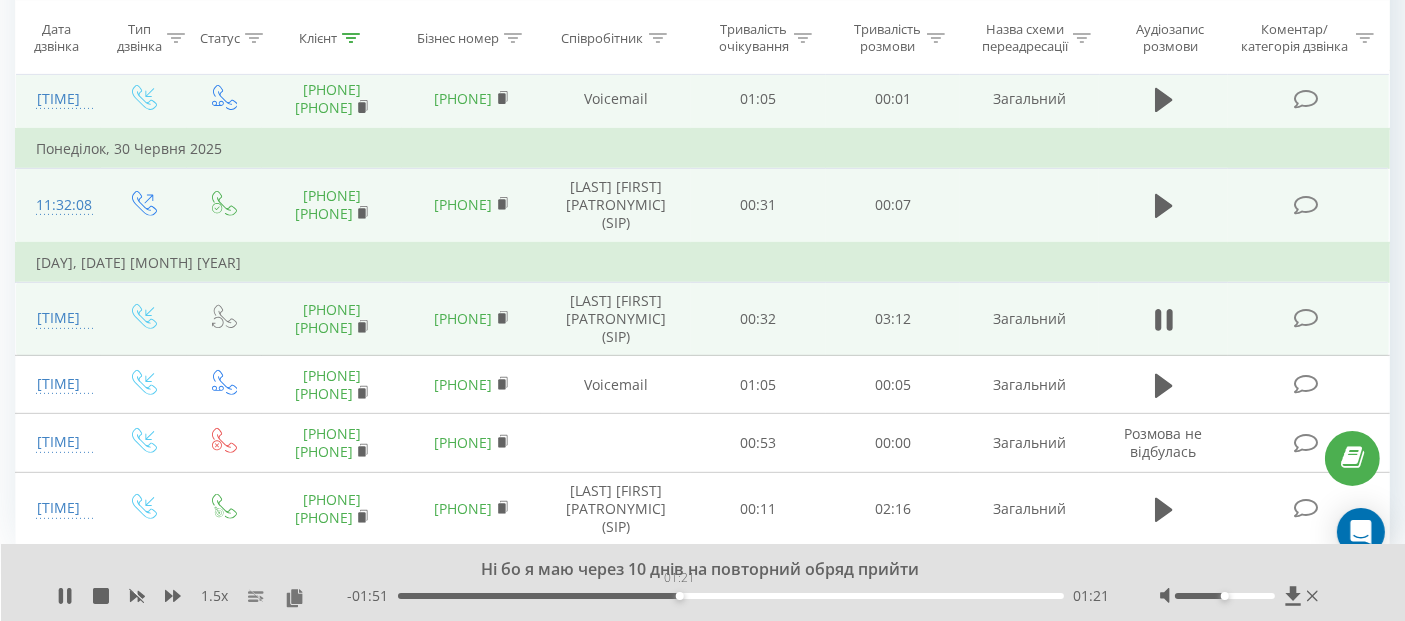 click on "01:21" at bounding box center (680, 596) 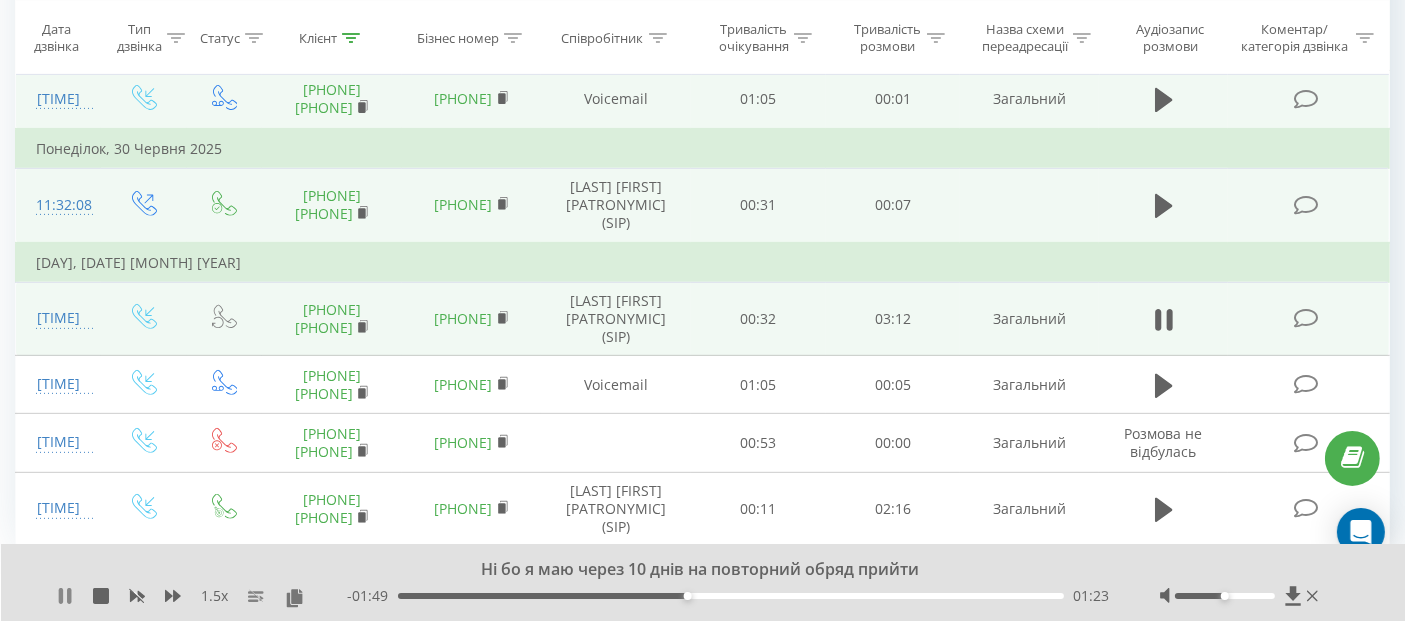 click 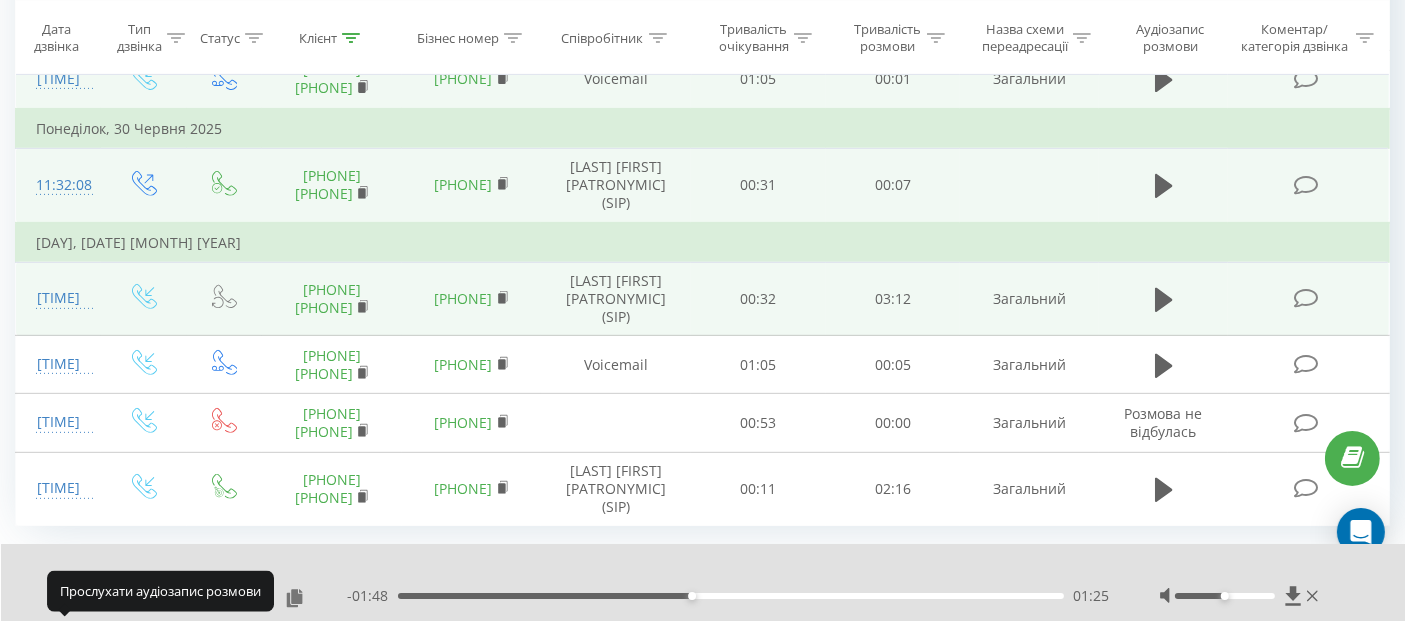 click 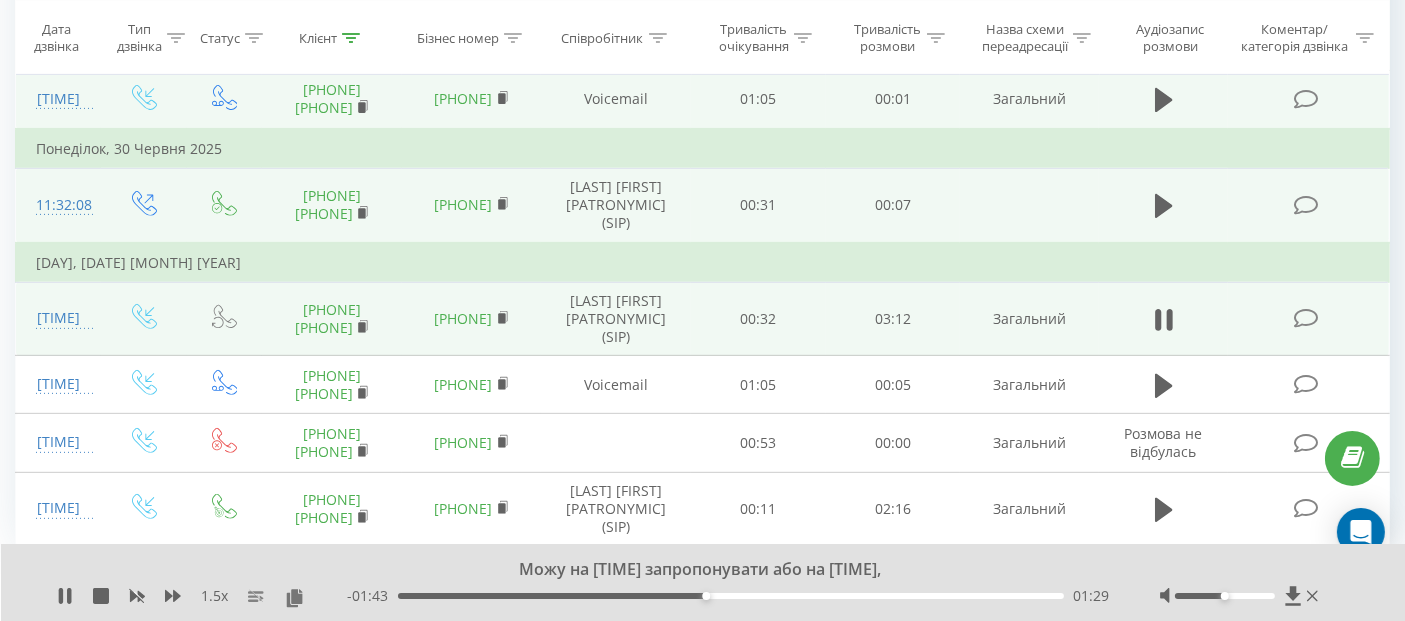 click on "- 01:43 01:29   01:29" at bounding box center [728, 596] 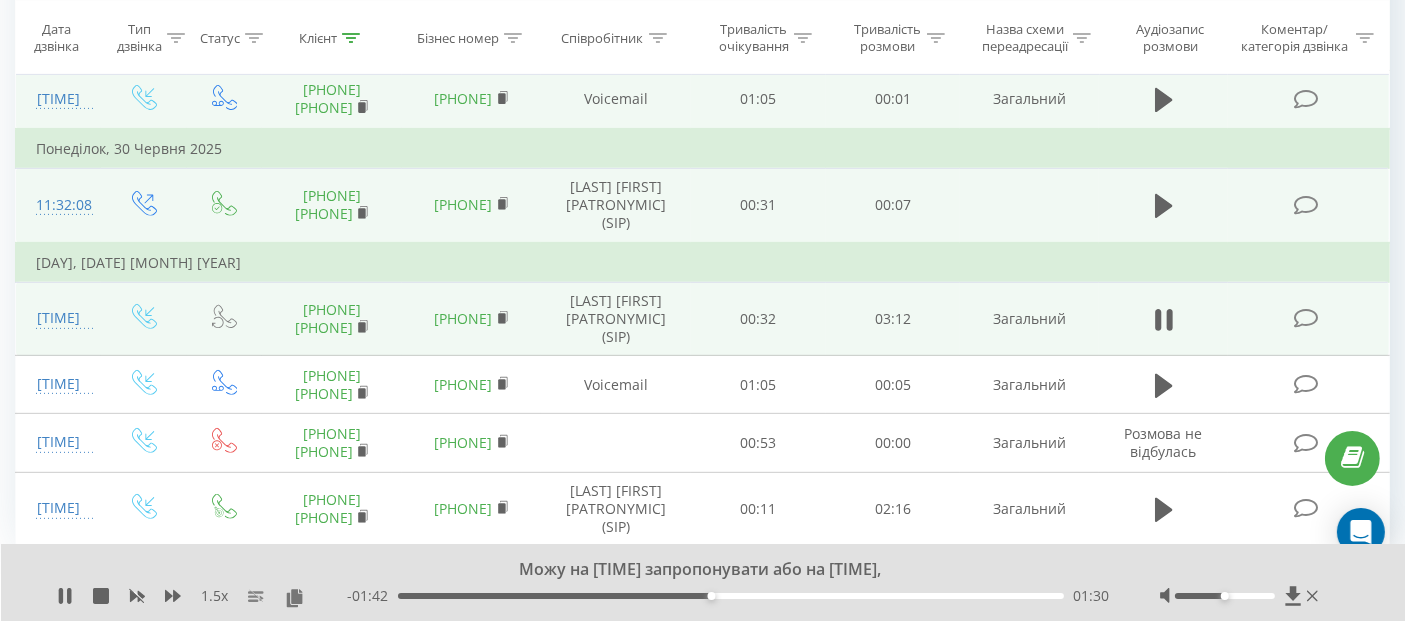 click on "- 01:42 01:30   01:30" at bounding box center [728, 596] 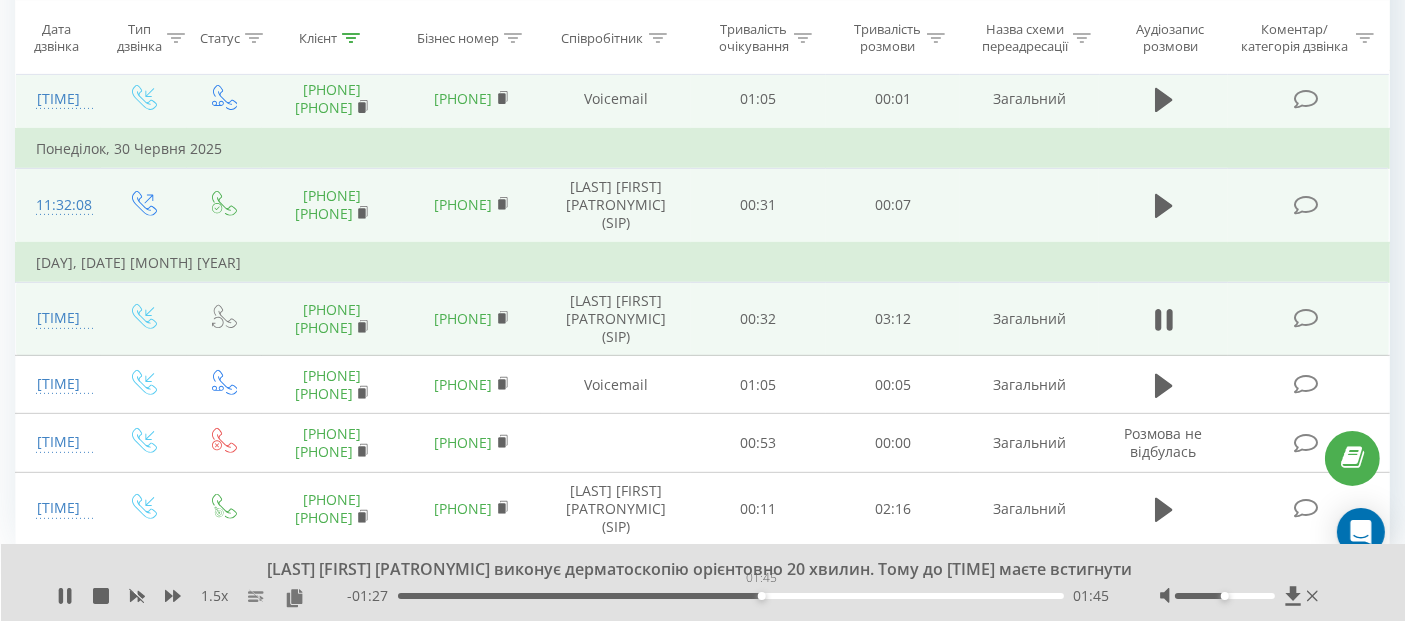 click on "01:45" at bounding box center [731, 596] 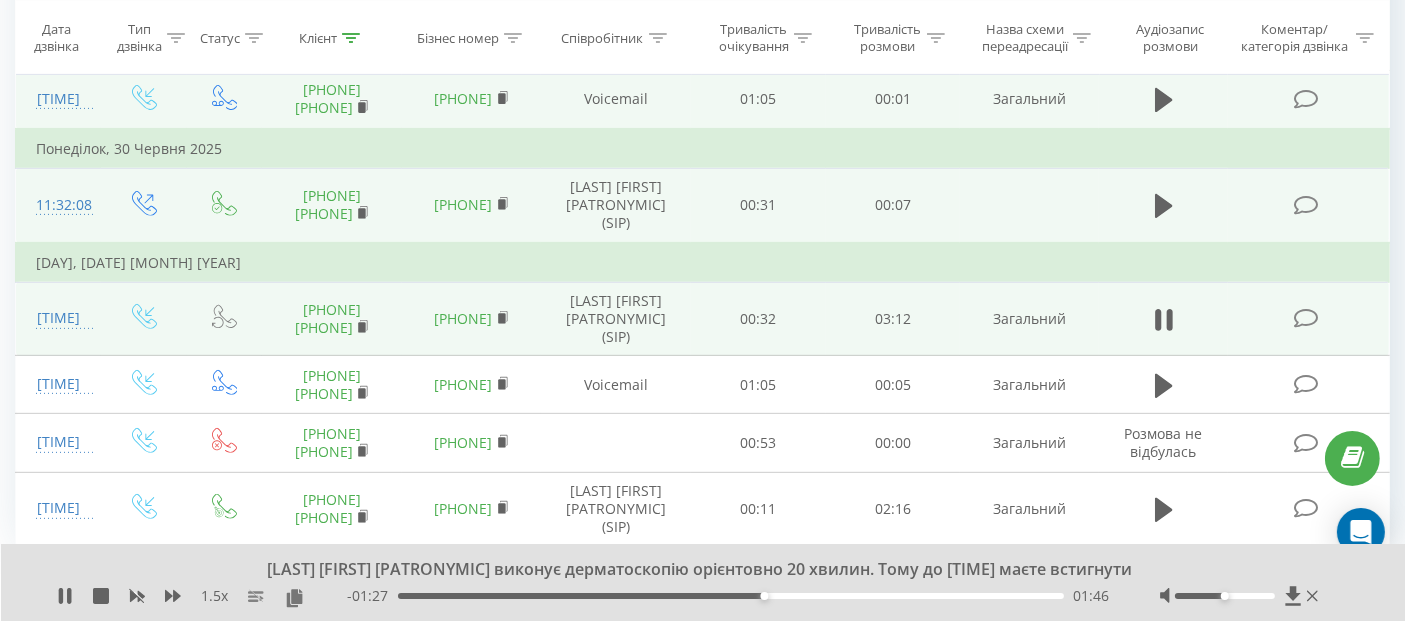 click on "- 01:27 01:46   01:46" at bounding box center (728, 596) 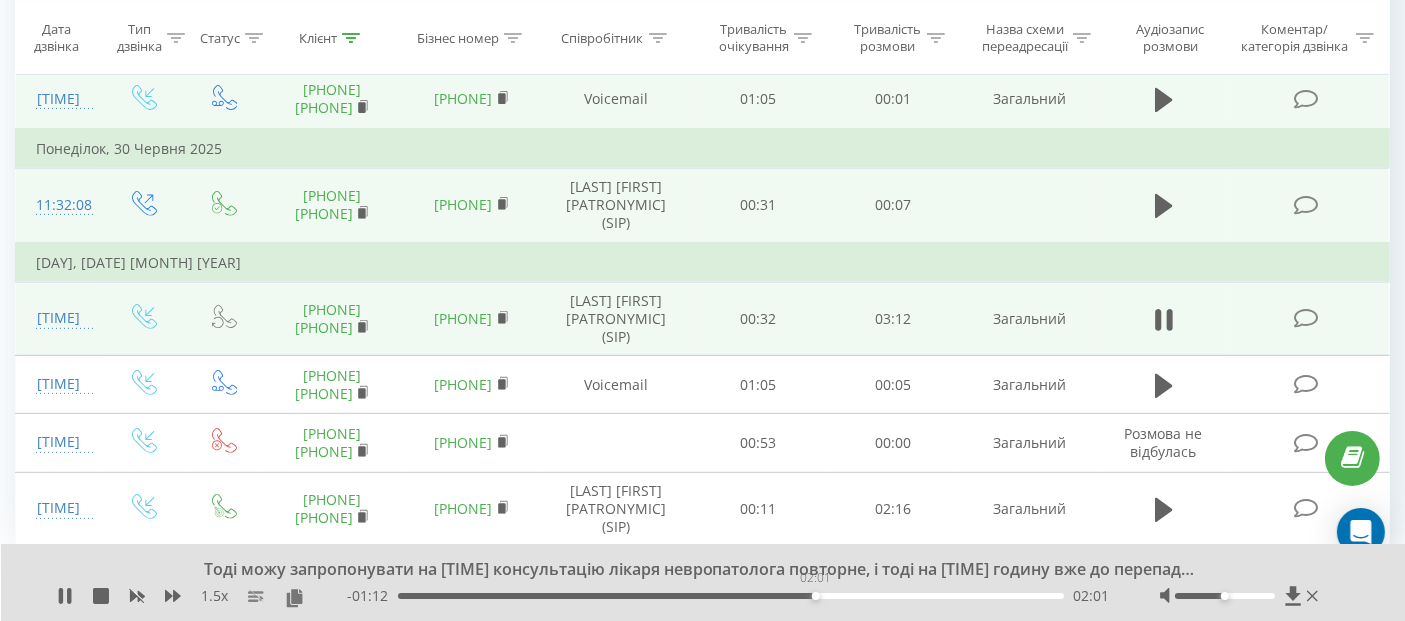click on "02:01" at bounding box center (731, 596) 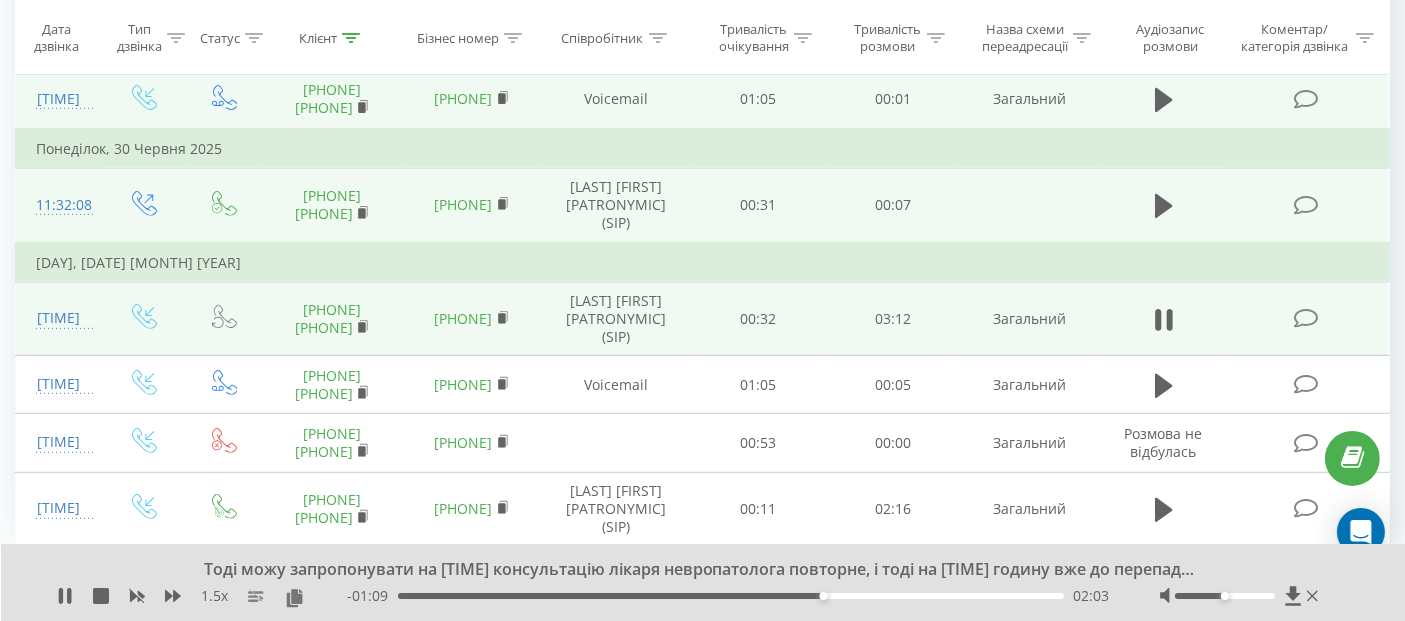 click on "- 01:09 02:03   02:03" at bounding box center (728, 596) 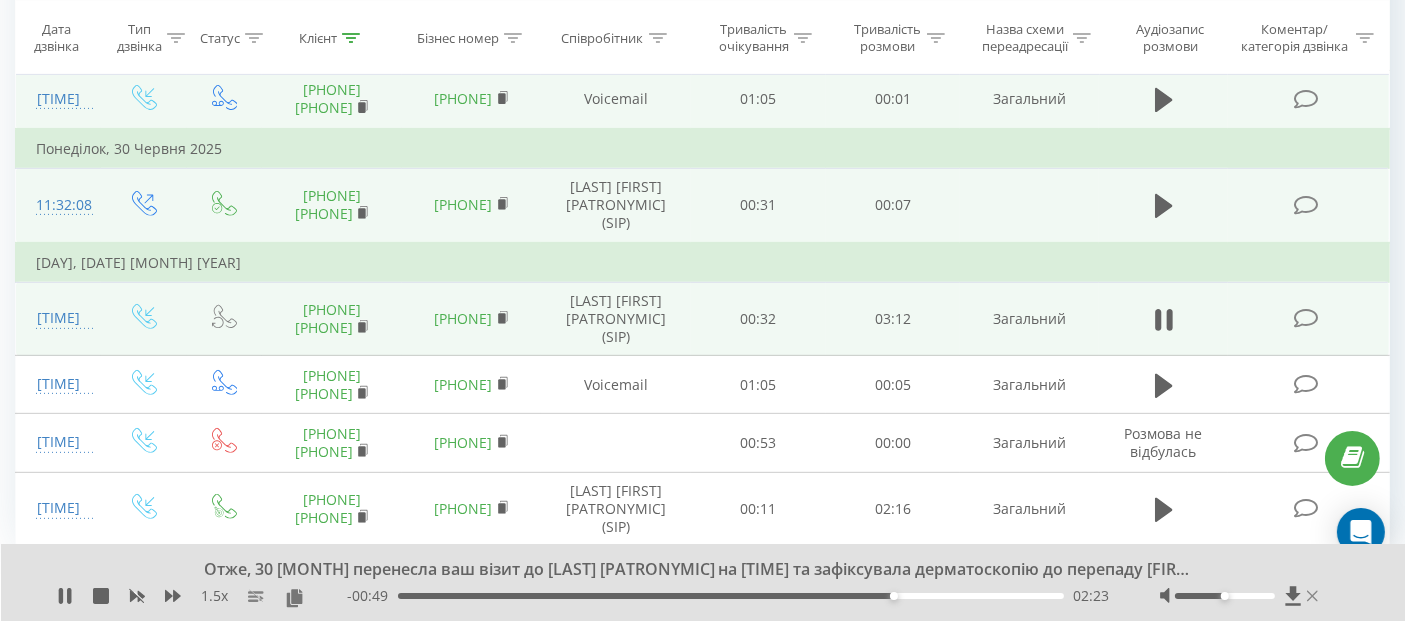 click 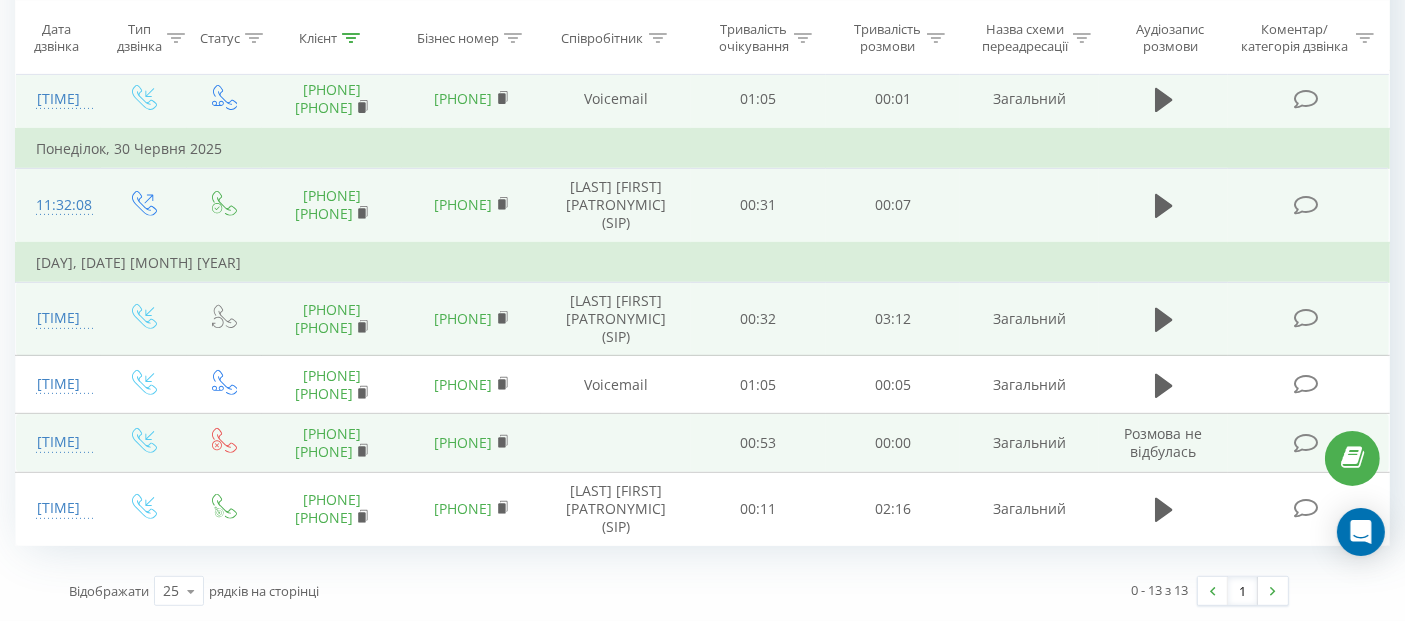 scroll, scrollTop: 899, scrollLeft: 0, axis: vertical 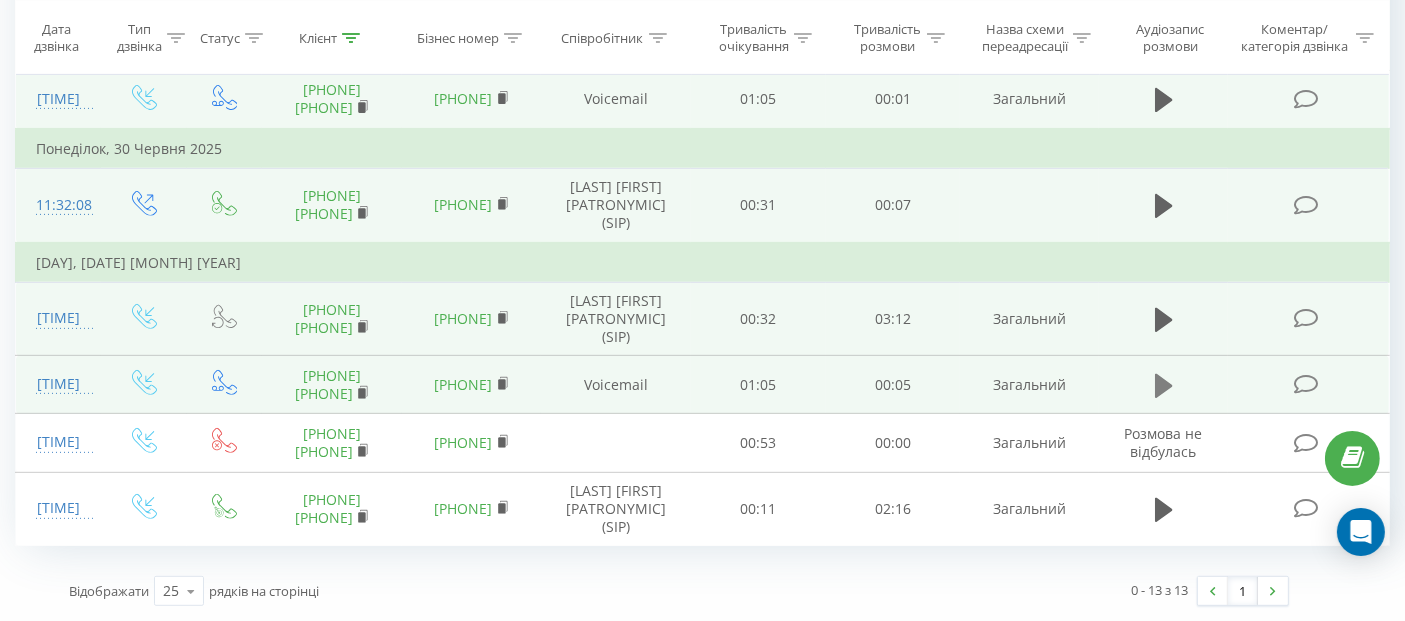 click 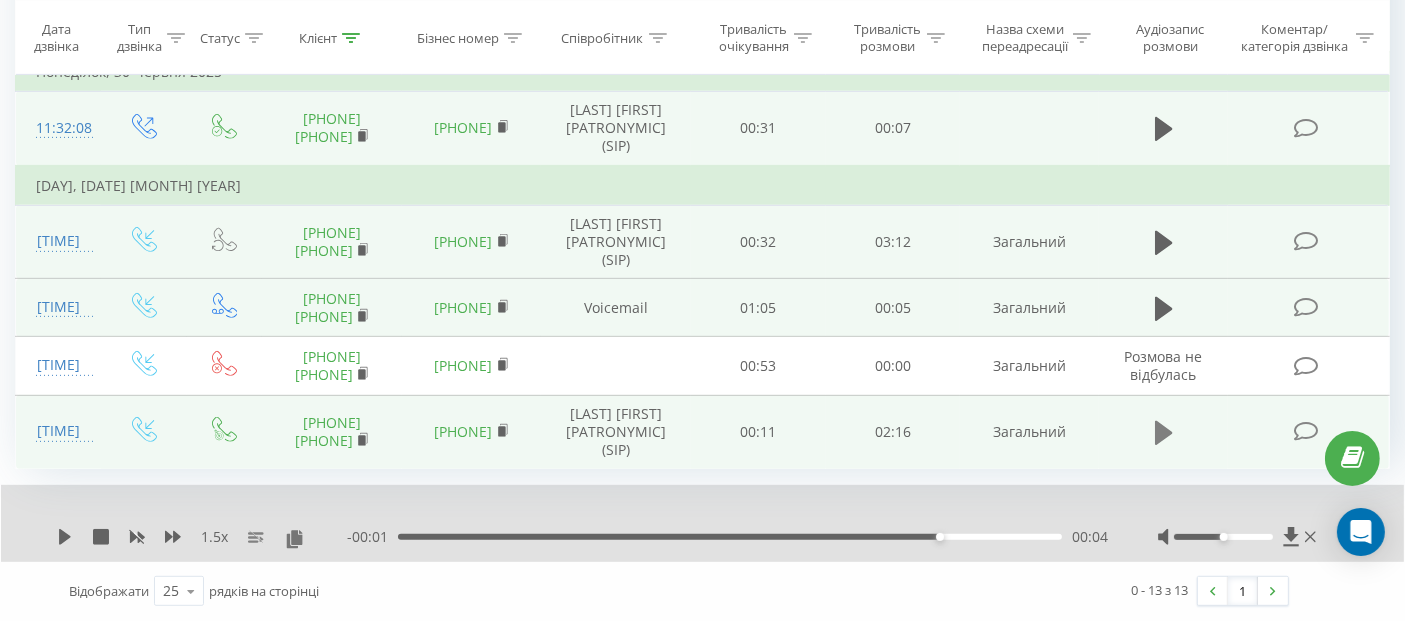 click at bounding box center [1164, 433] 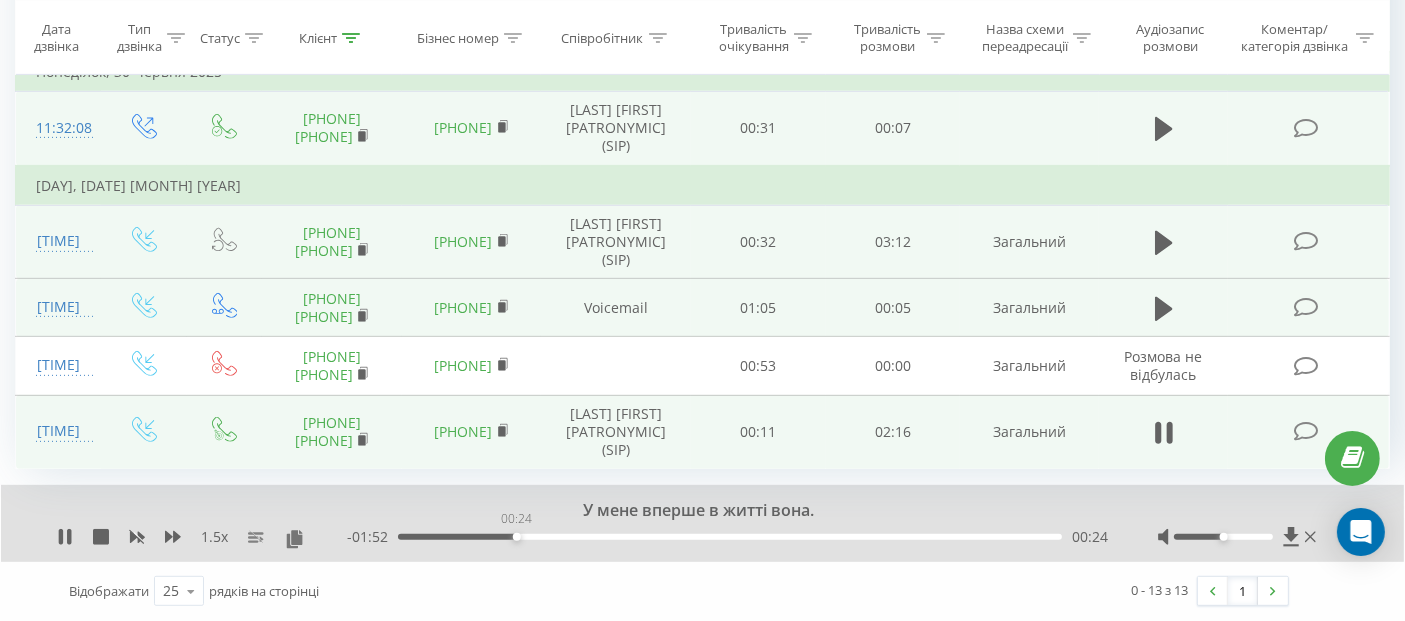 click on "00:24" at bounding box center [730, 537] 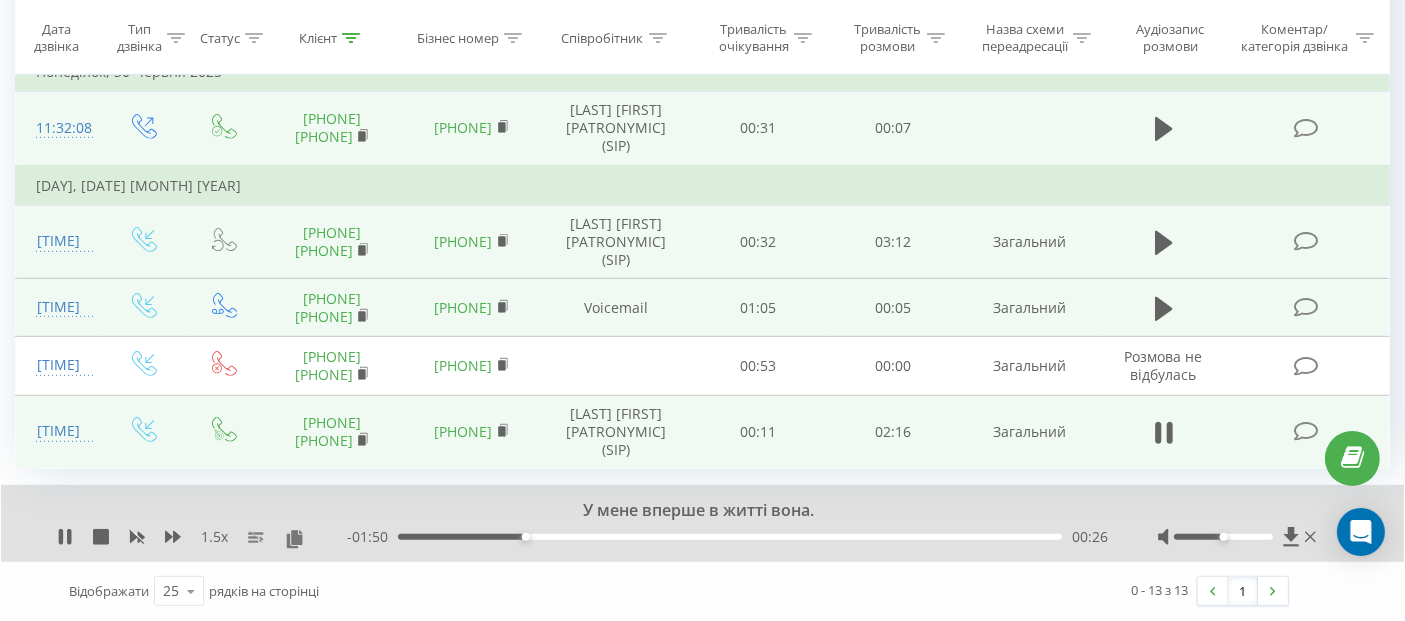 click on "00:26" at bounding box center [730, 537] 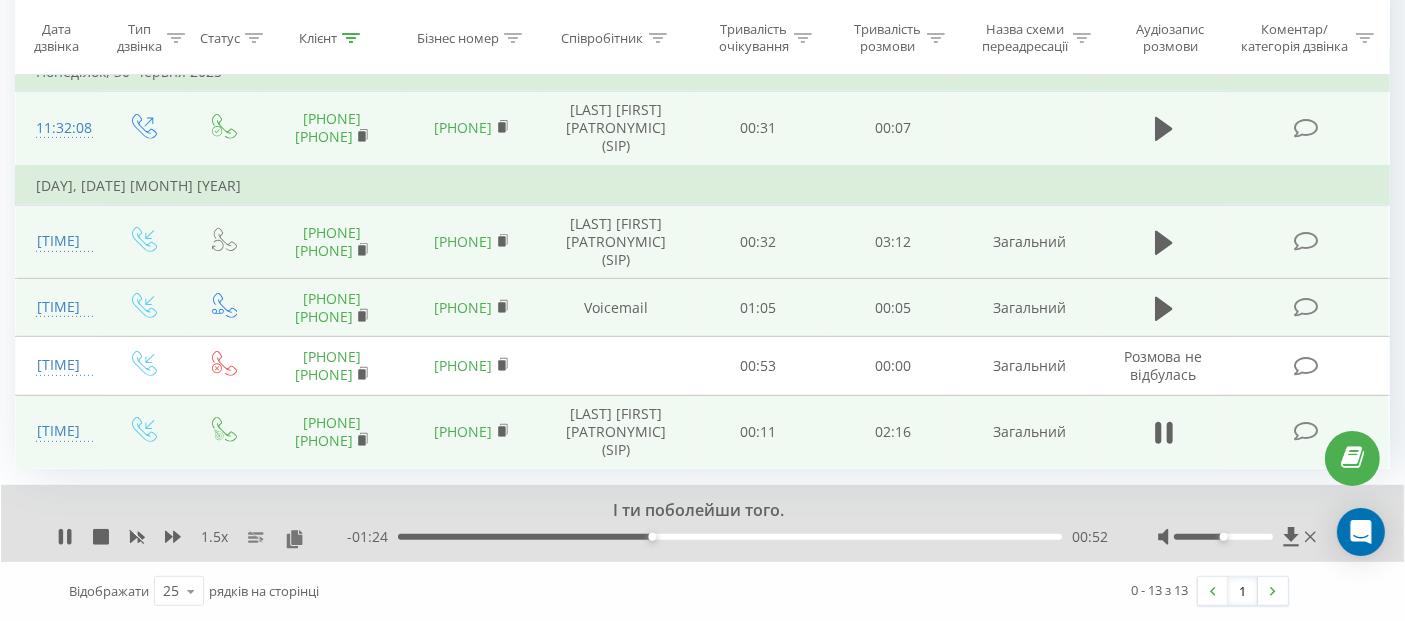 click on "00:52" at bounding box center (730, 537) 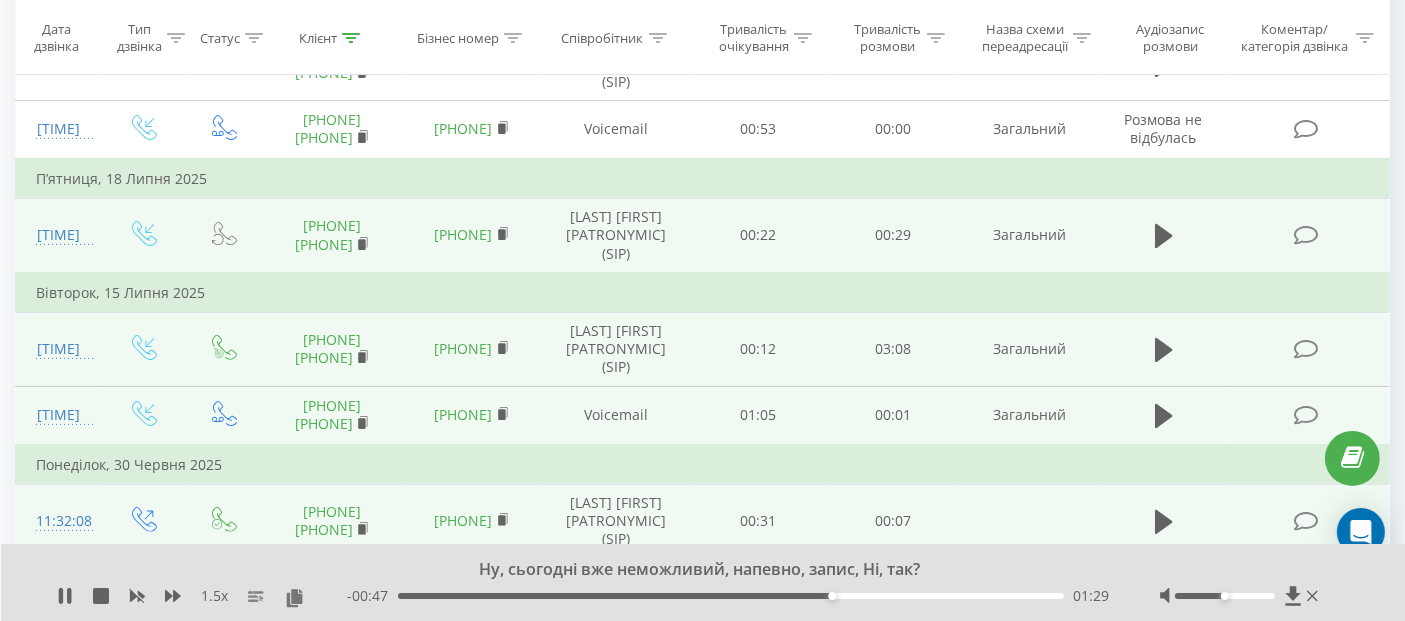 scroll, scrollTop: 468, scrollLeft: 0, axis: vertical 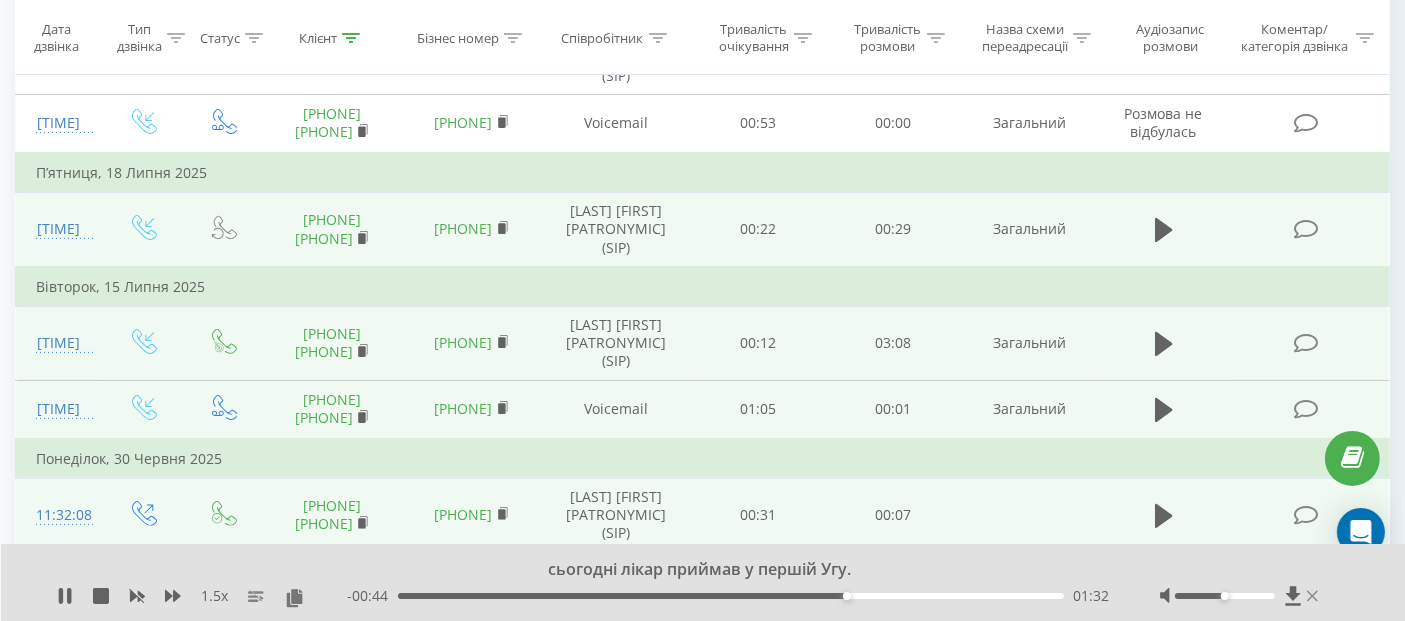 click 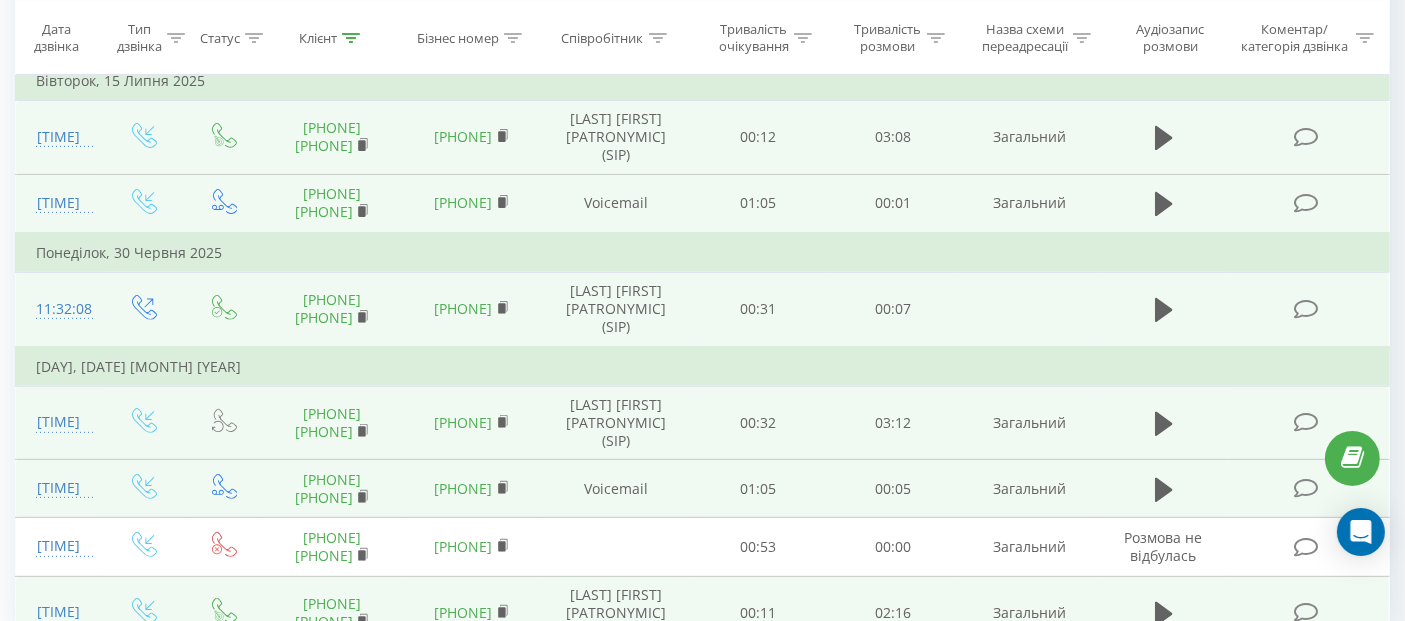 scroll, scrollTop: 0, scrollLeft: 0, axis: both 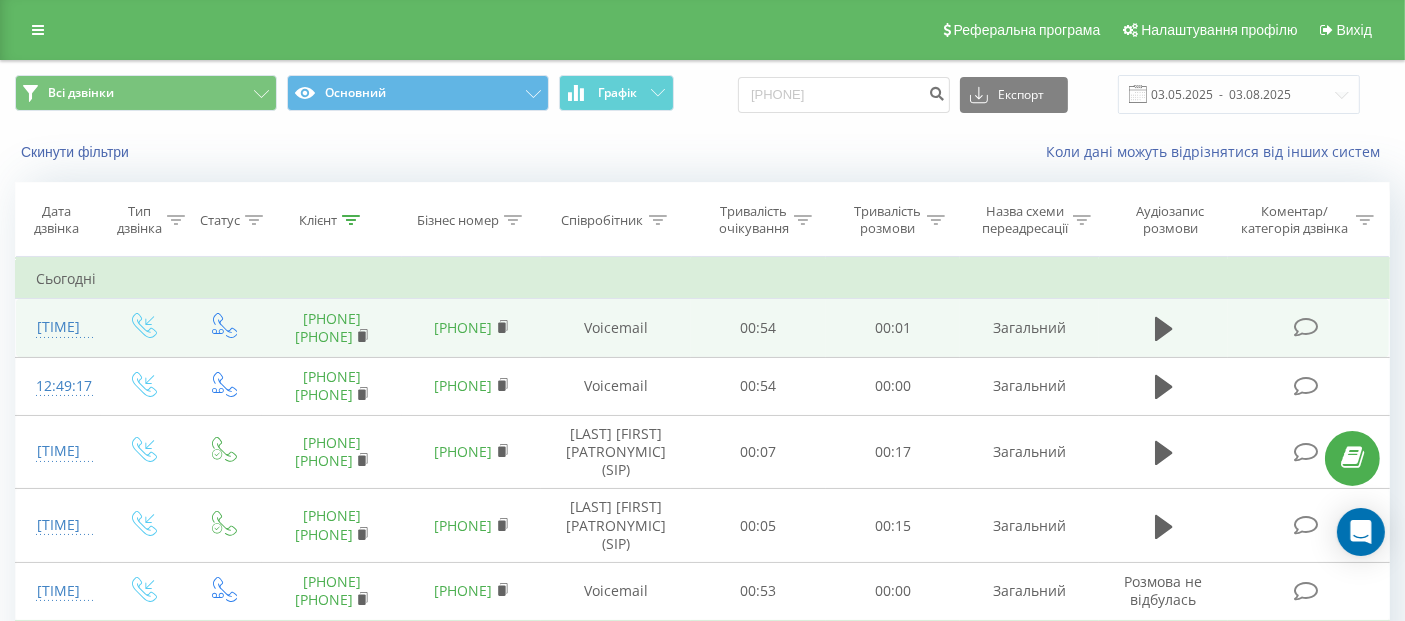 click on "380954671519" at bounding box center (324, 336) 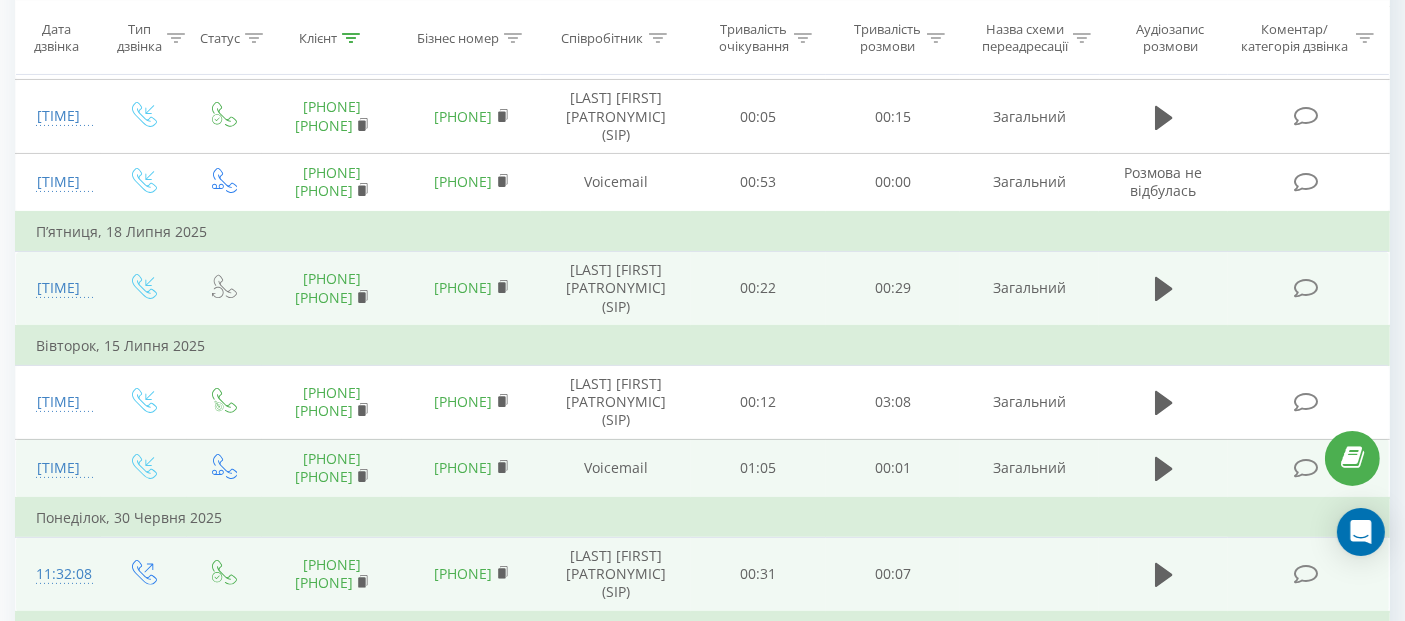 scroll, scrollTop: 410, scrollLeft: 0, axis: vertical 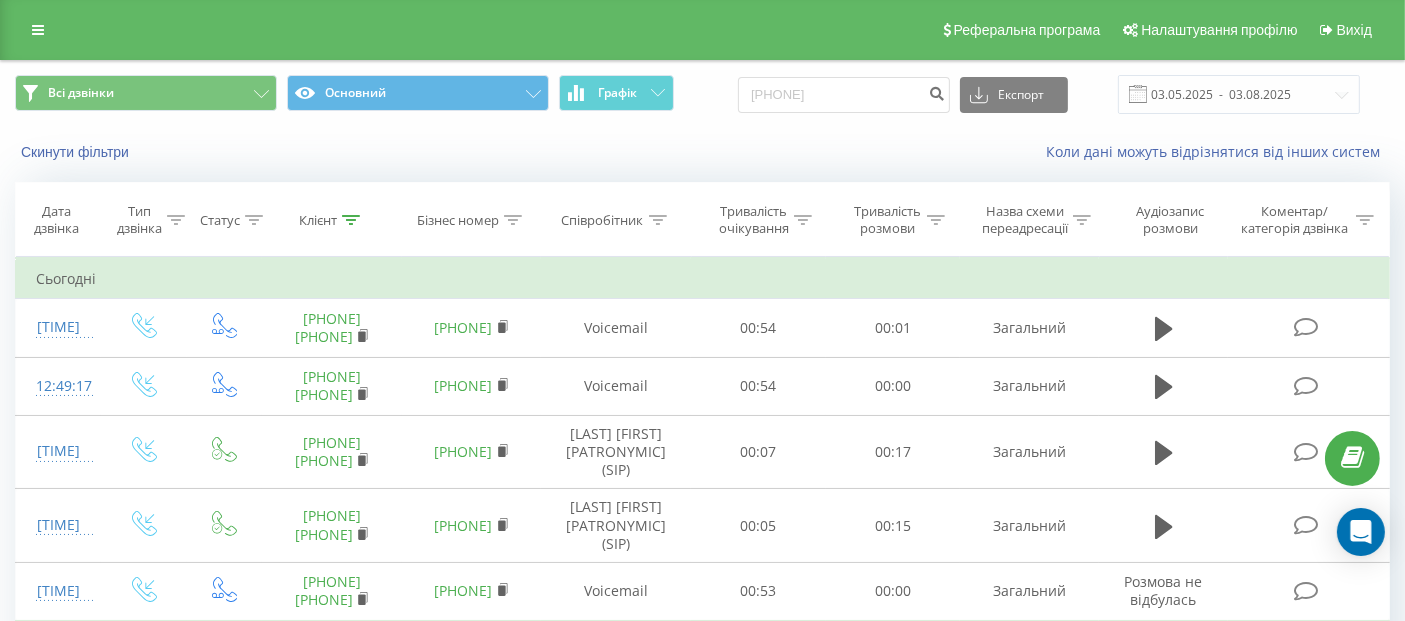 click on "Коли дані можуть відрізнятися вiд інших систем" at bounding box center (965, 152) 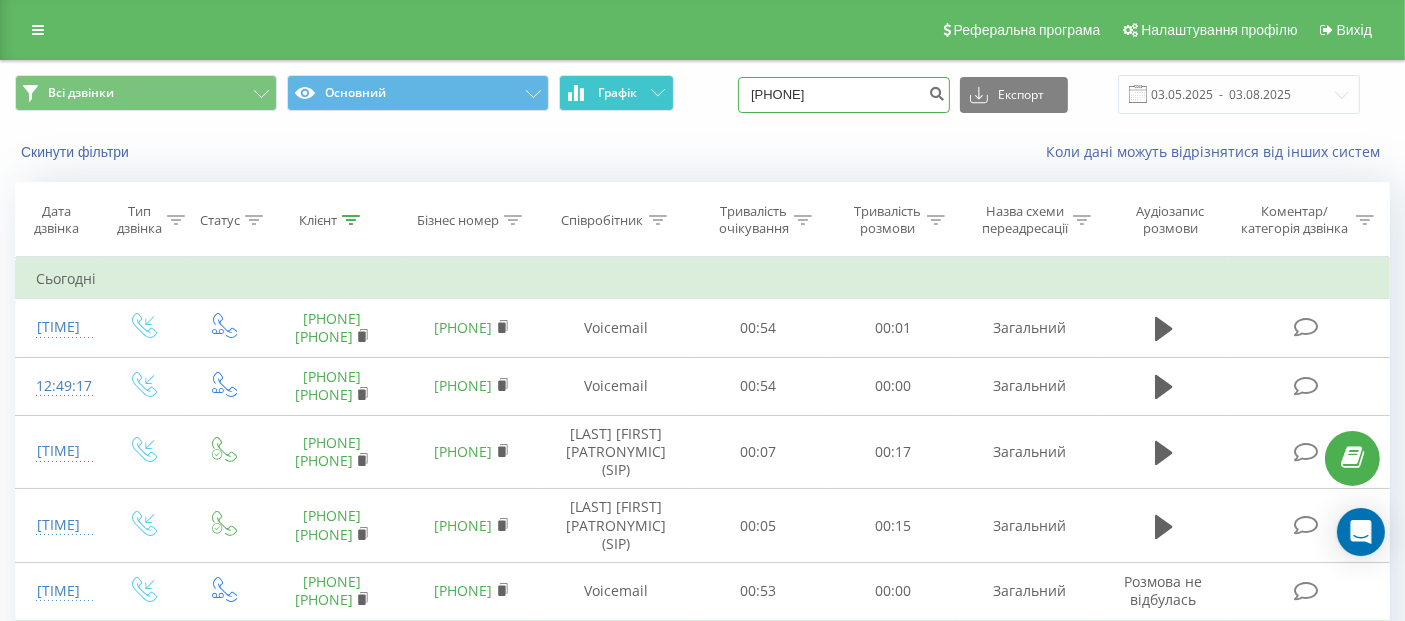 drag, startPoint x: 859, startPoint y: 90, endPoint x: 672, endPoint y: 107, distance: 187.77113 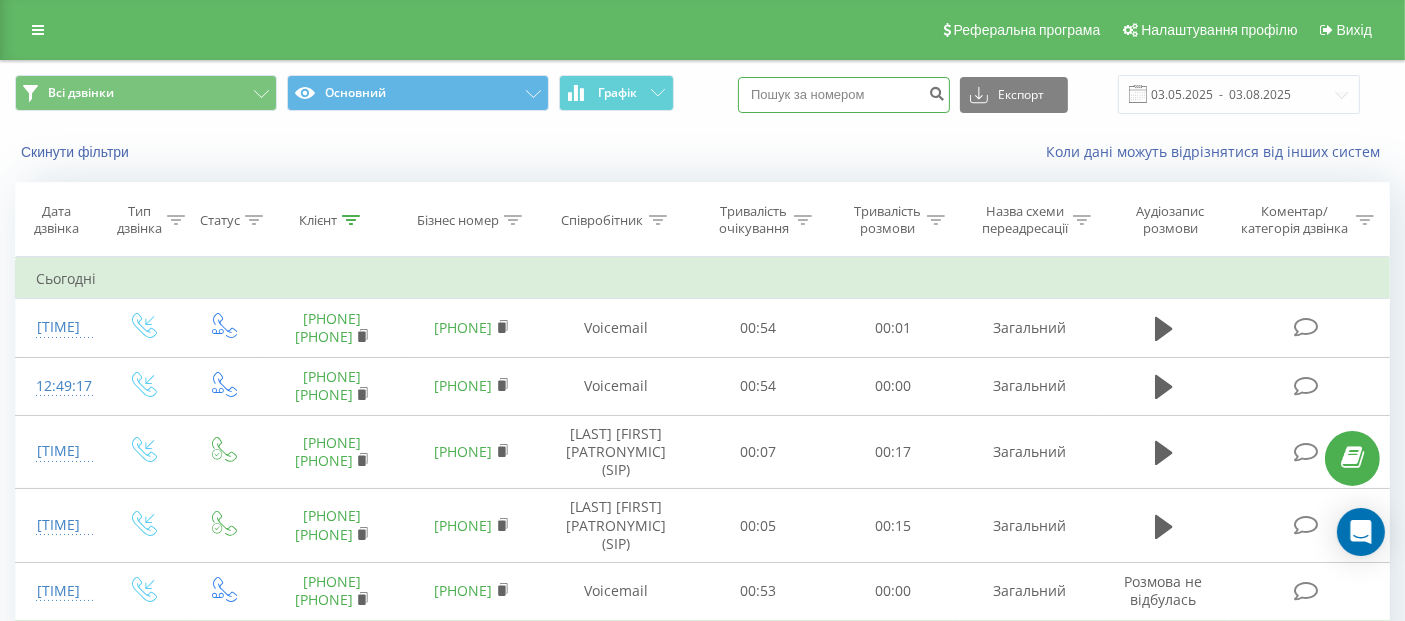 type 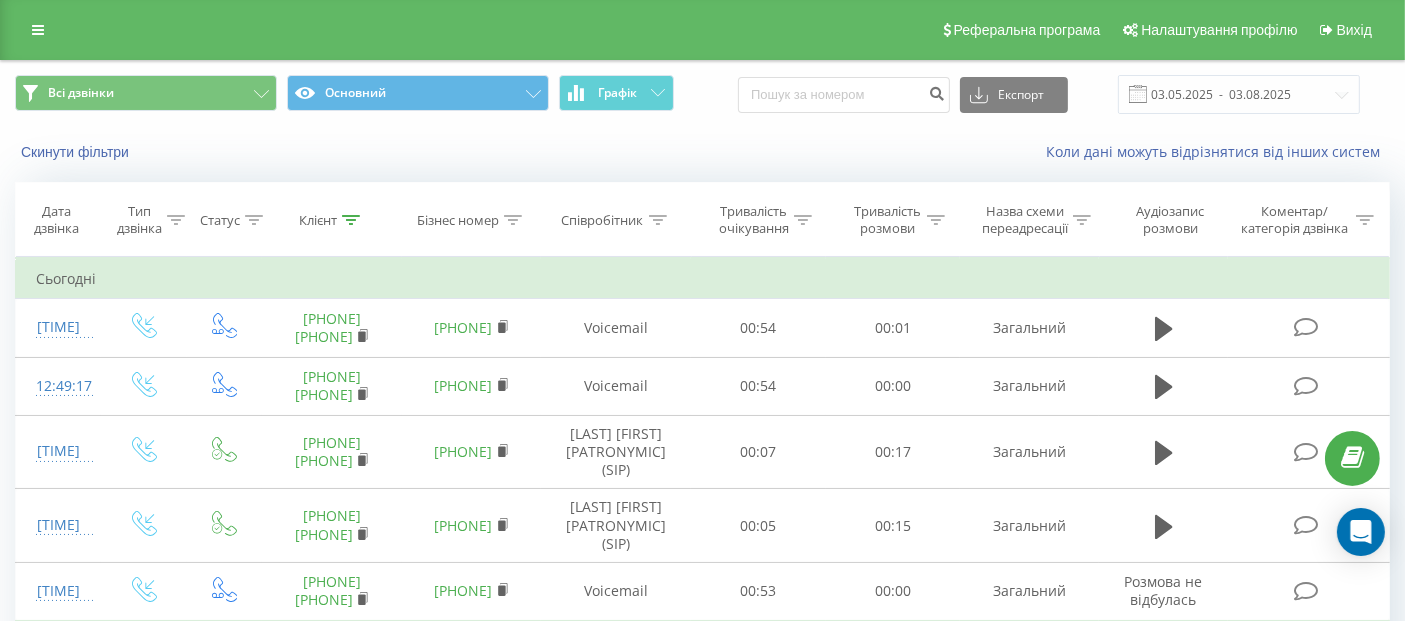 click on "Реферальна програма Налаштування профілю Вихід" at bounding box center [702, 30] 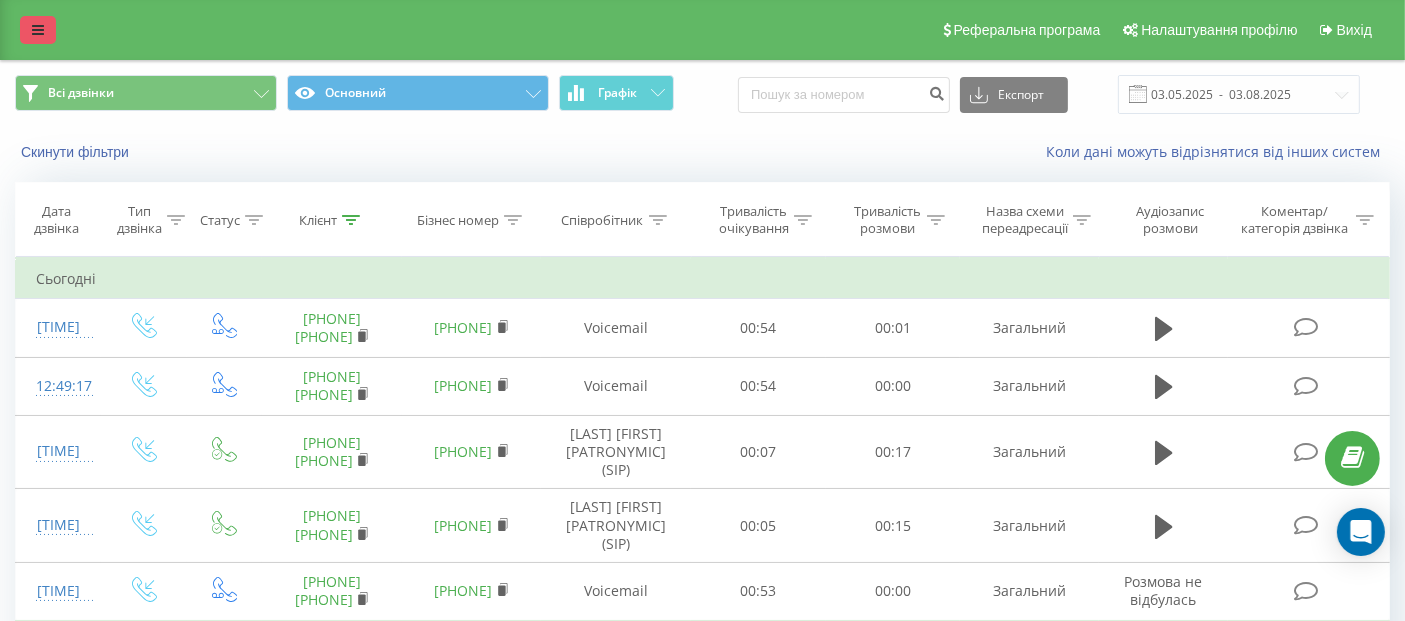 click at bounding box center (38, 30) 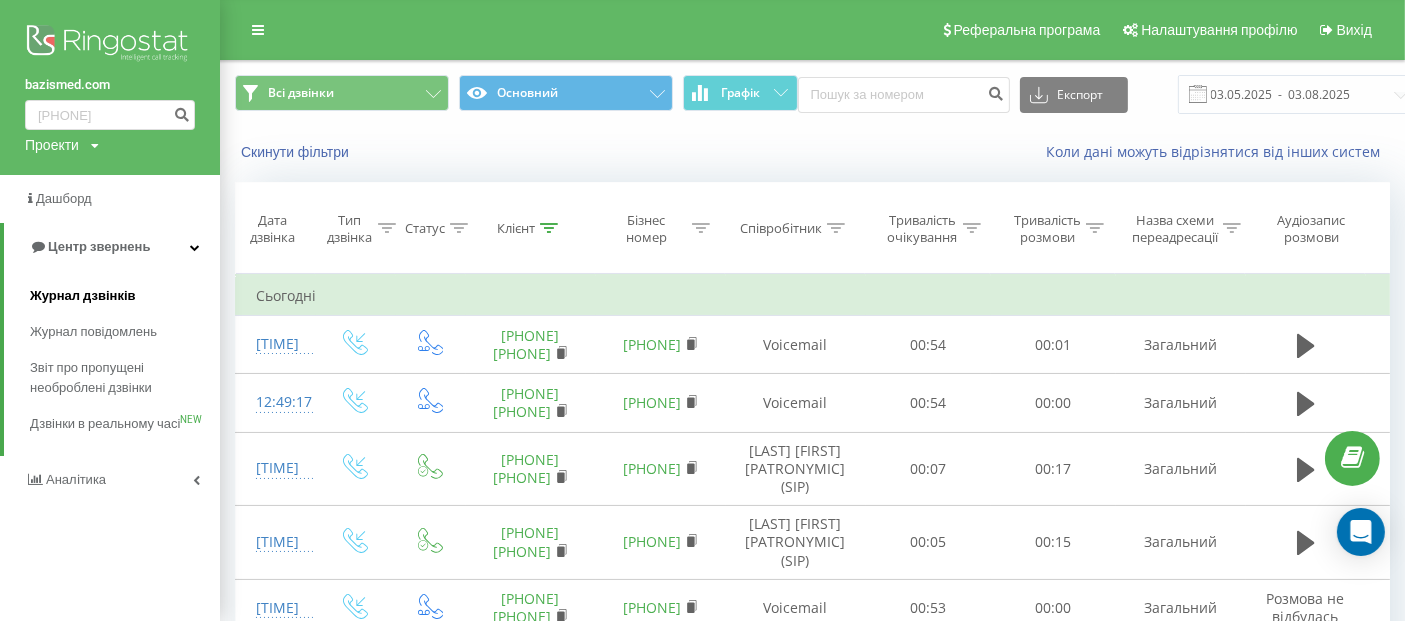 click on "Журнал дзвінків" at bounding box center (83, 296) 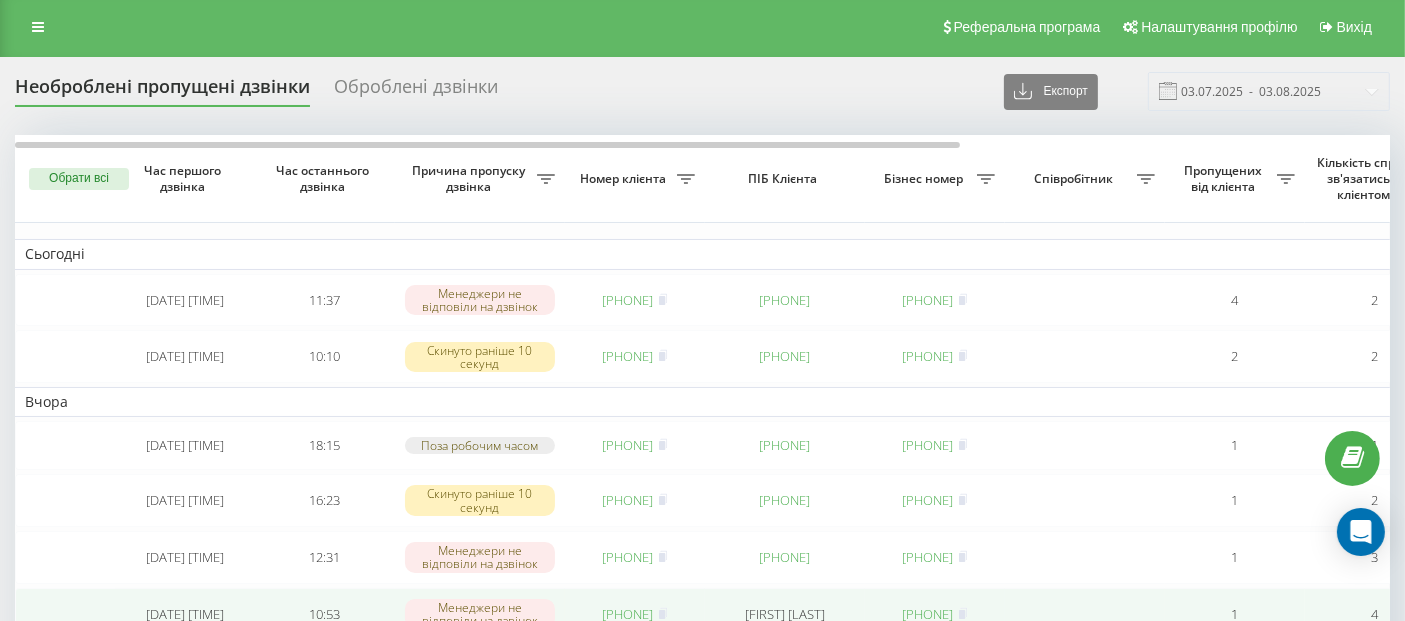 scroll, scrollTop: 3, scrollLeft: 0, axis: vertical 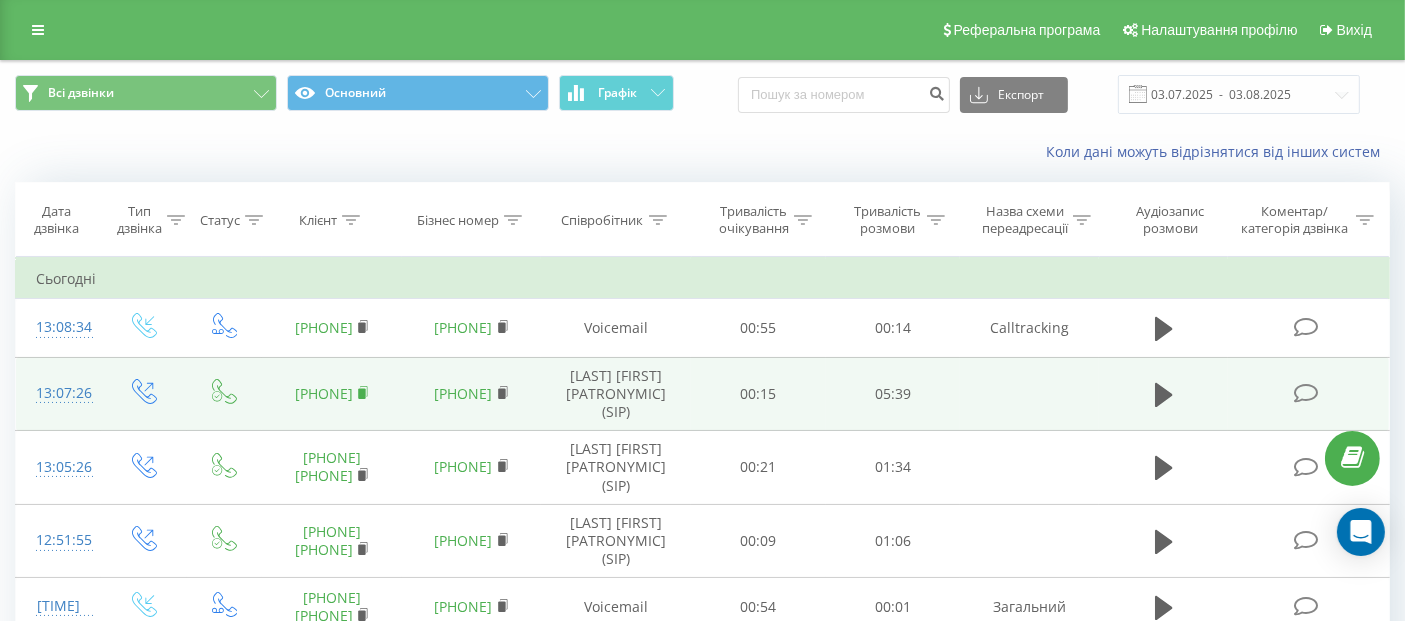 click 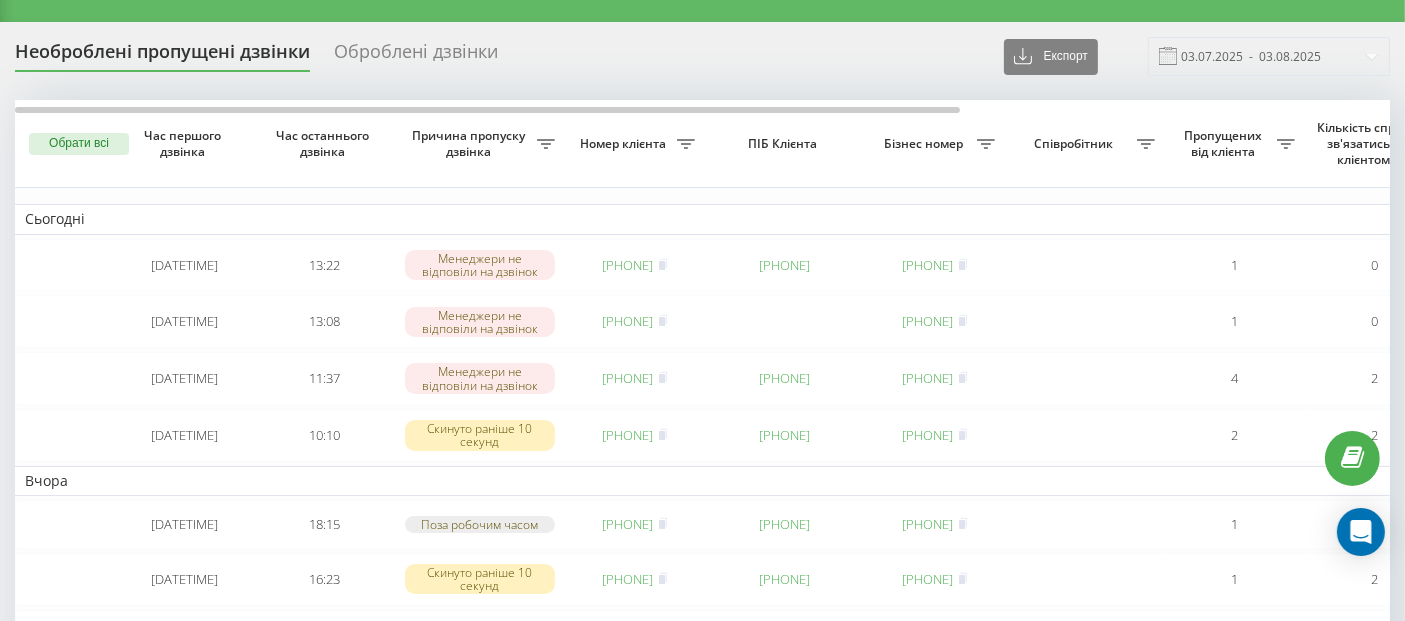 scroll, scrollTop: 62, scrollLeft: 0, axis: vertical 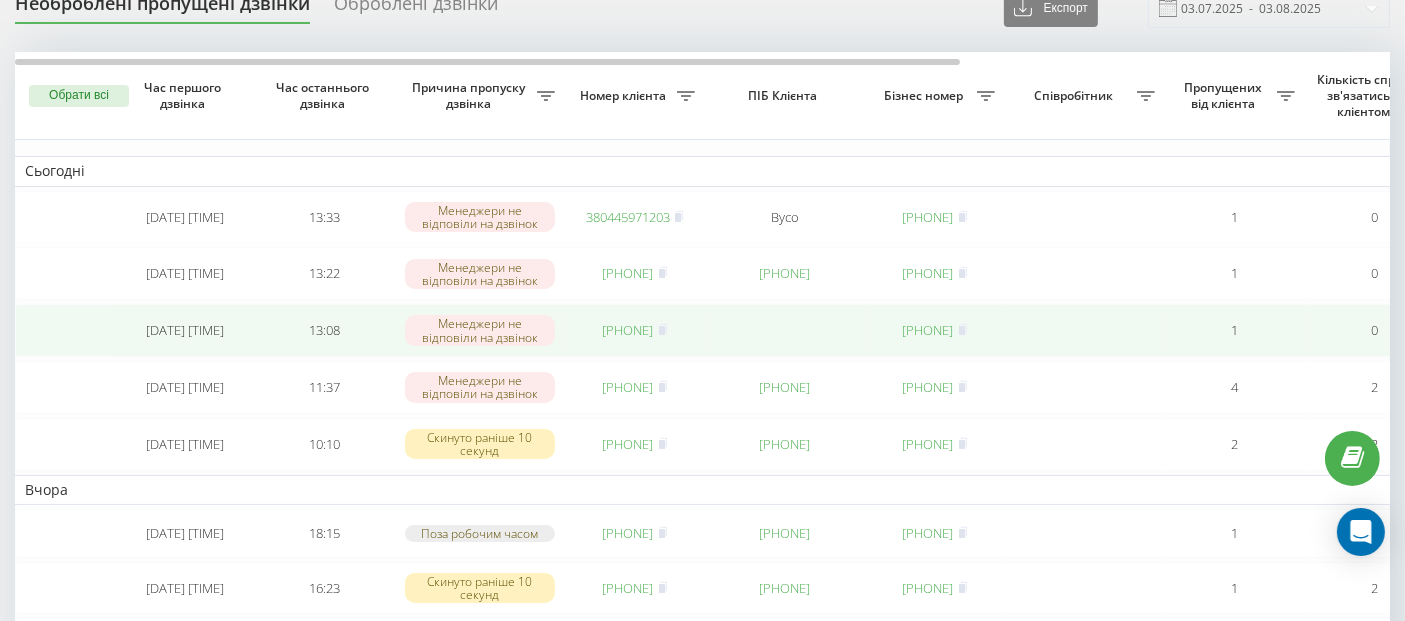 click on "[PHONE]" at bounding box center [628, 330] 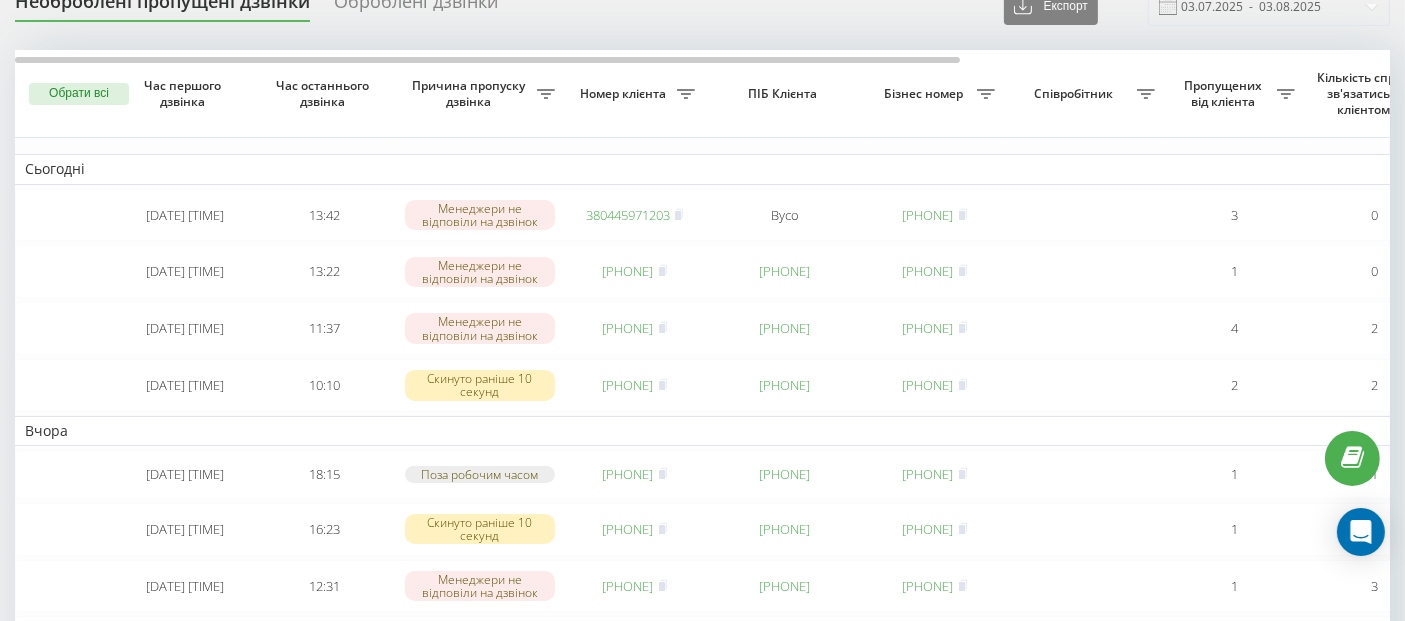 scroll, scrollTop: 88, scrollLeft: 0, axis: vertical 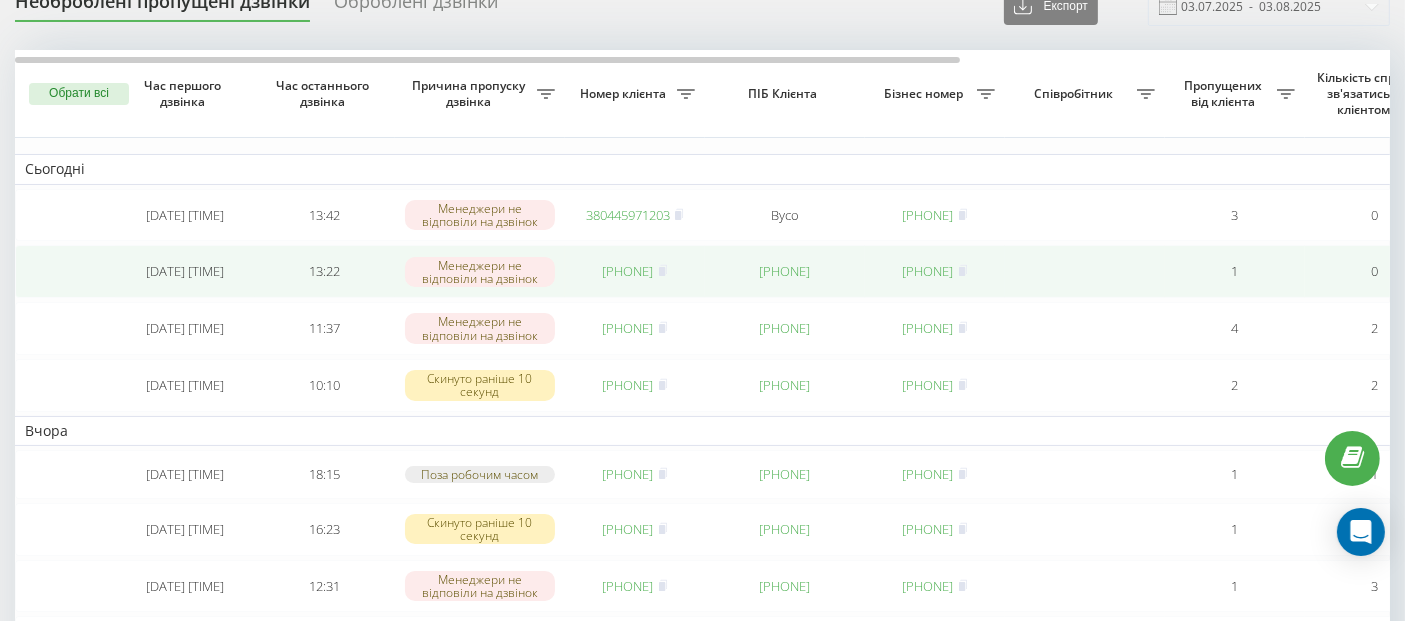 click on "[PHONE]" at bounding box center (628, 271) 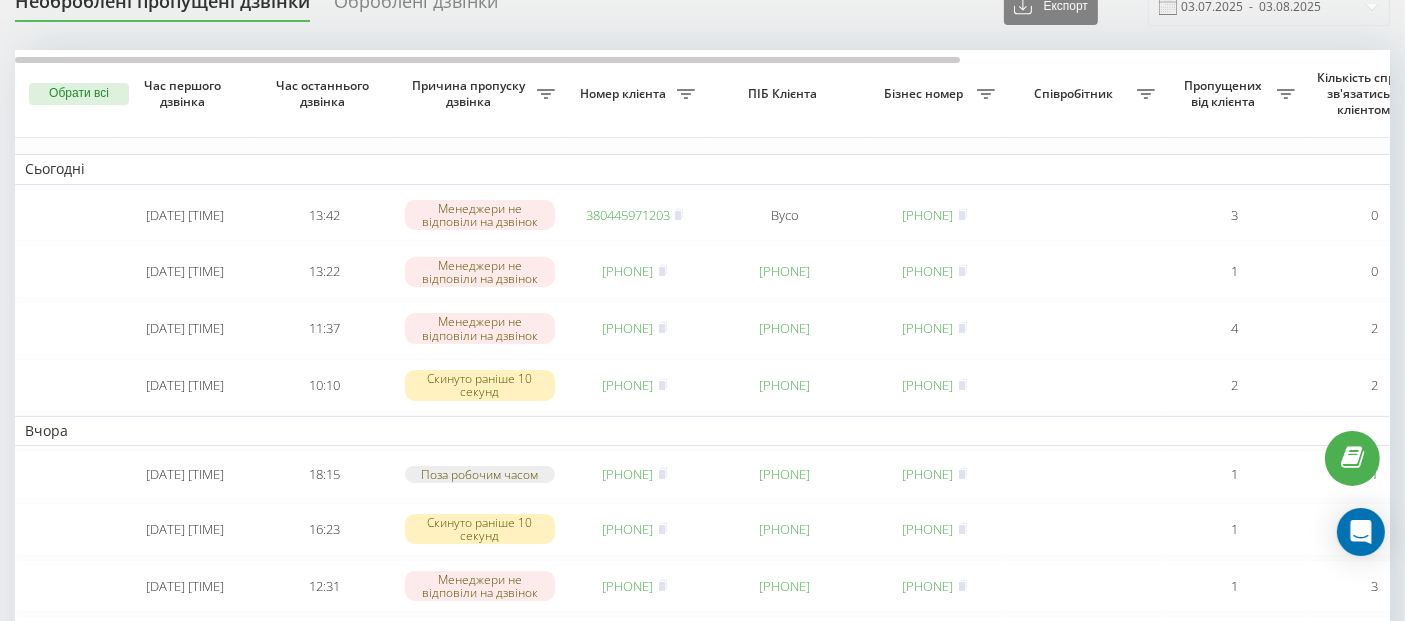 click on "Час останнього дзвінка" at bounding box center (325, 94) 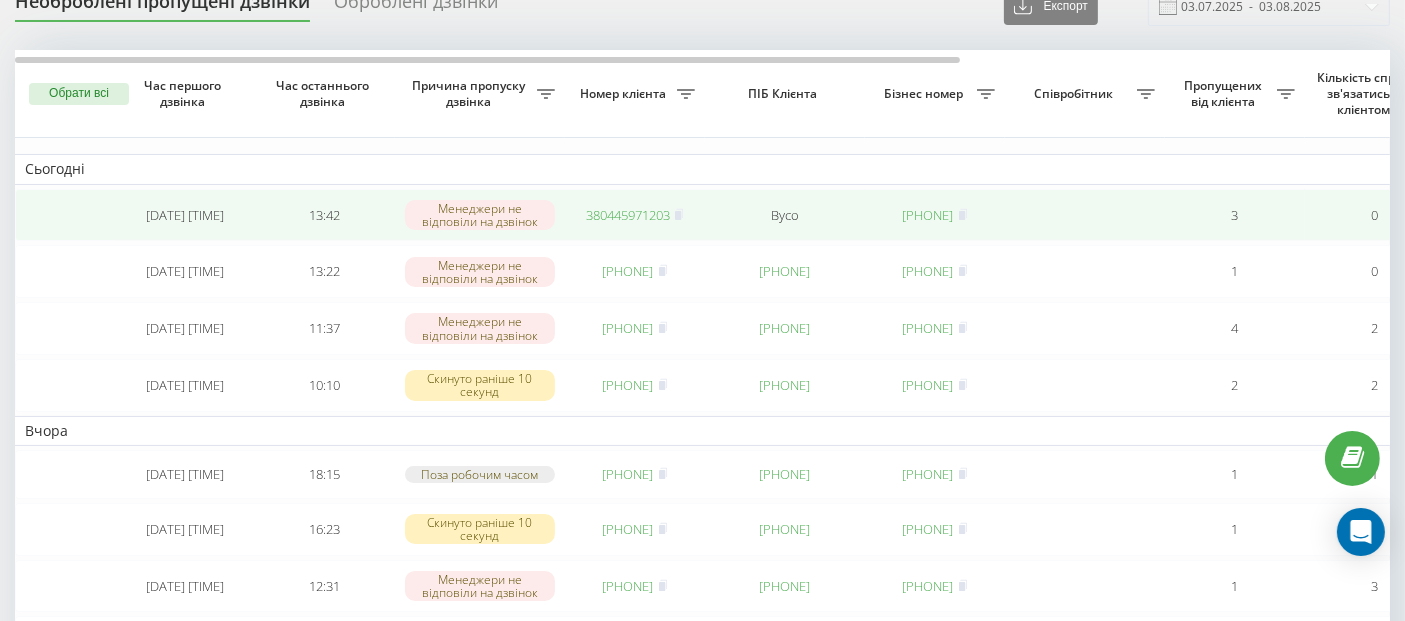 click on "380445971203" at bounding box center (628, 215) 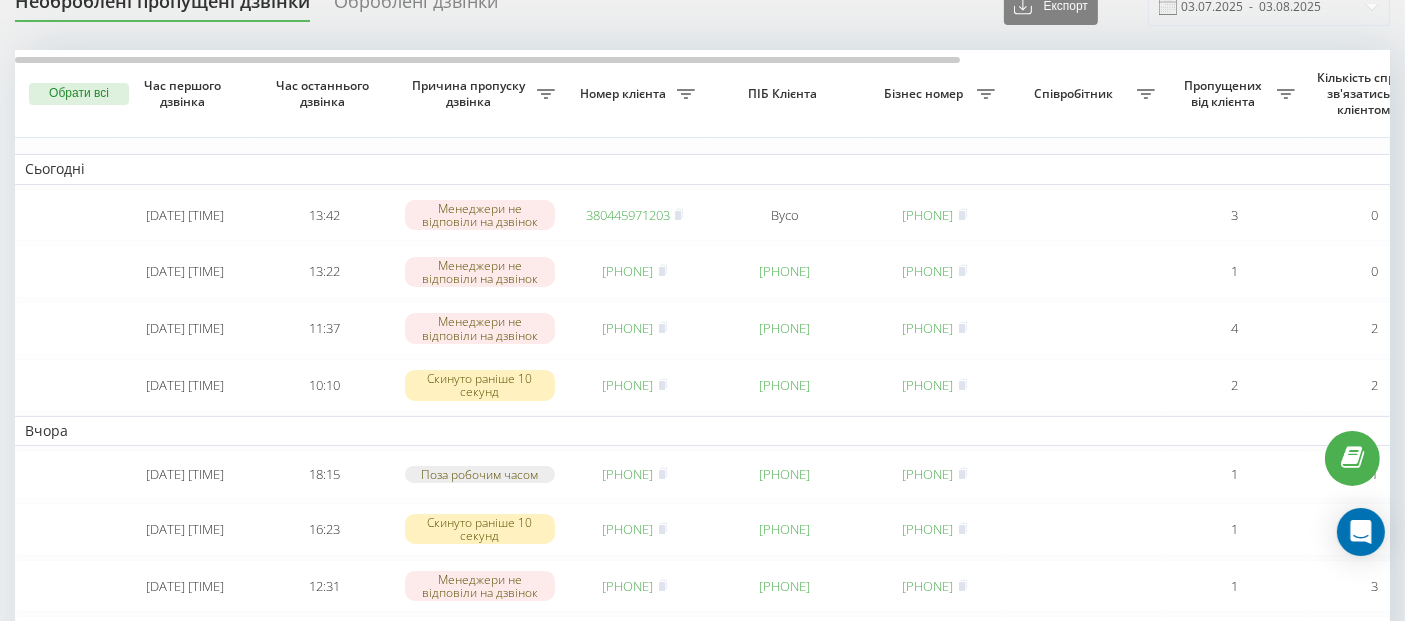 scroll, scrollTop: 0, scrollLeft: 0, axis: both 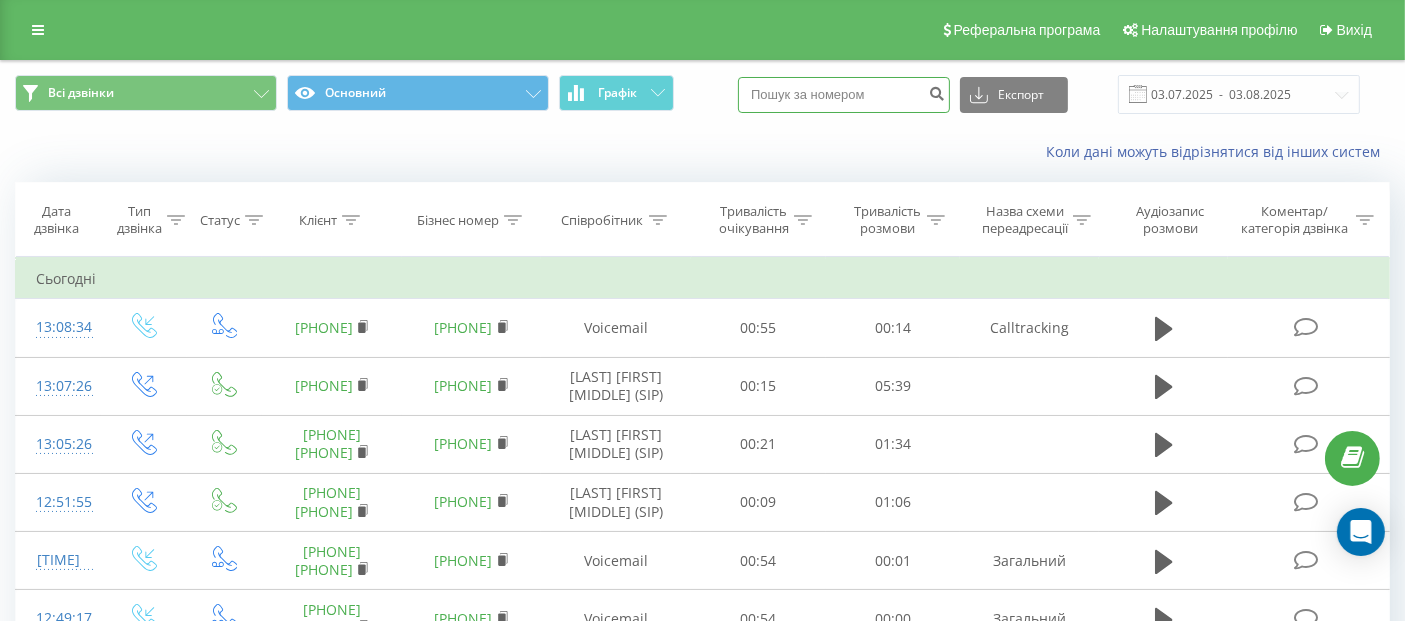 paste on "[PHONE]" 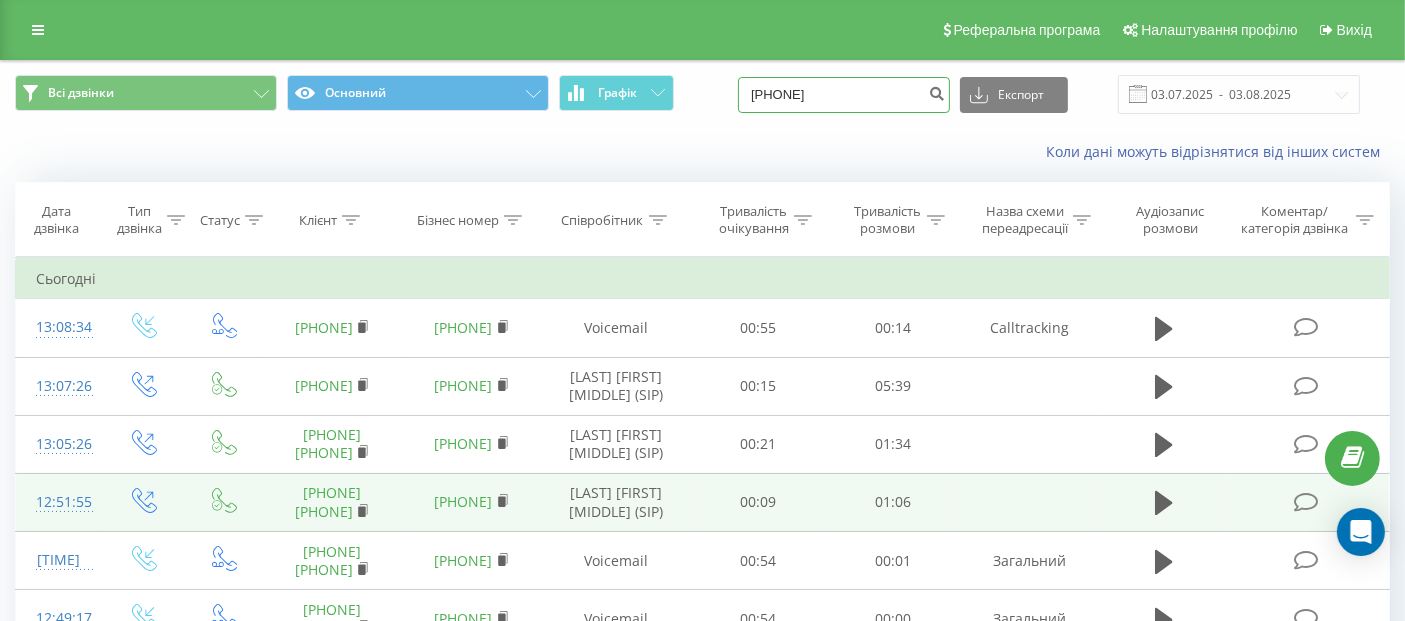 type on "[PHONE]" 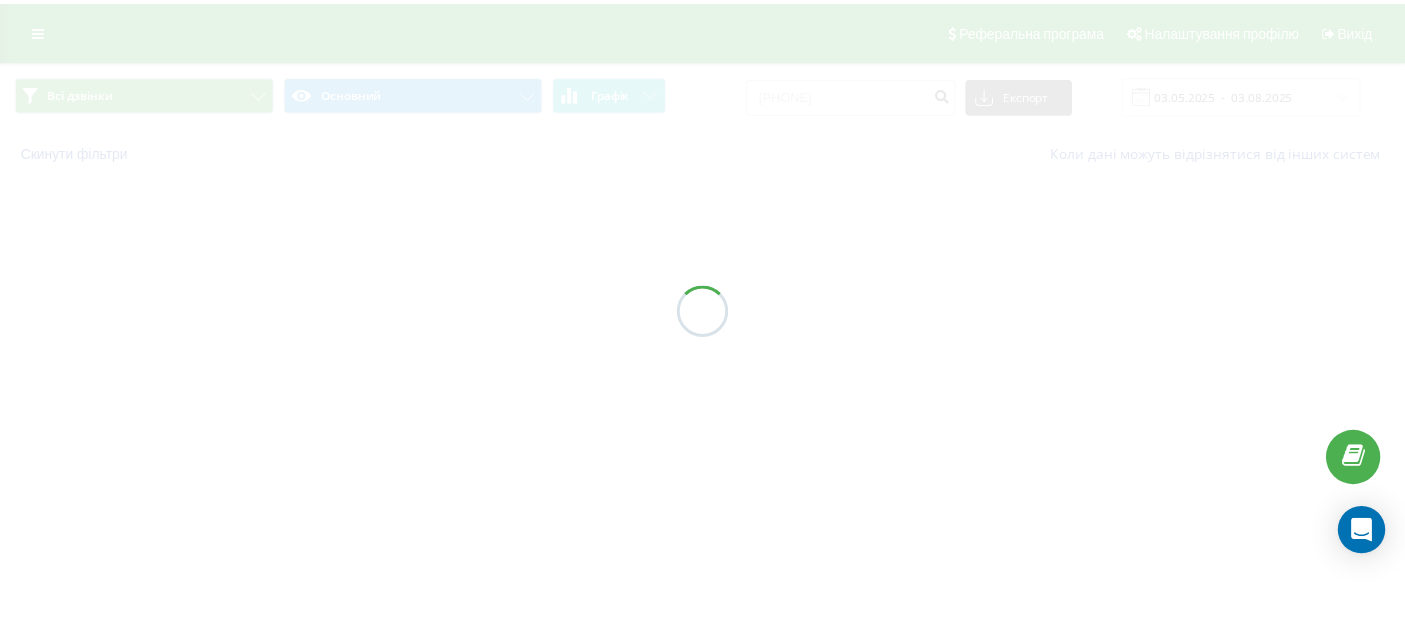 scroll, scrollTop: 0, scrollLeft: 0, axis: both 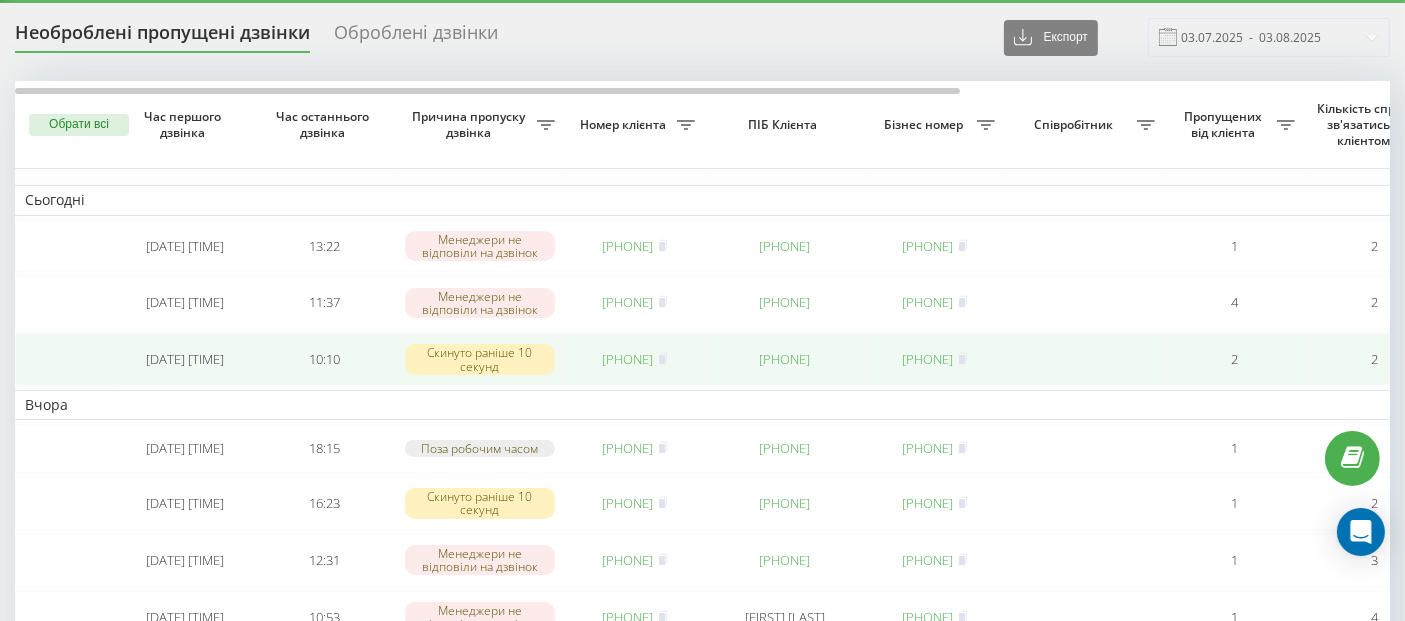 click on "[PHONE]" at bounding box center [628, 359] 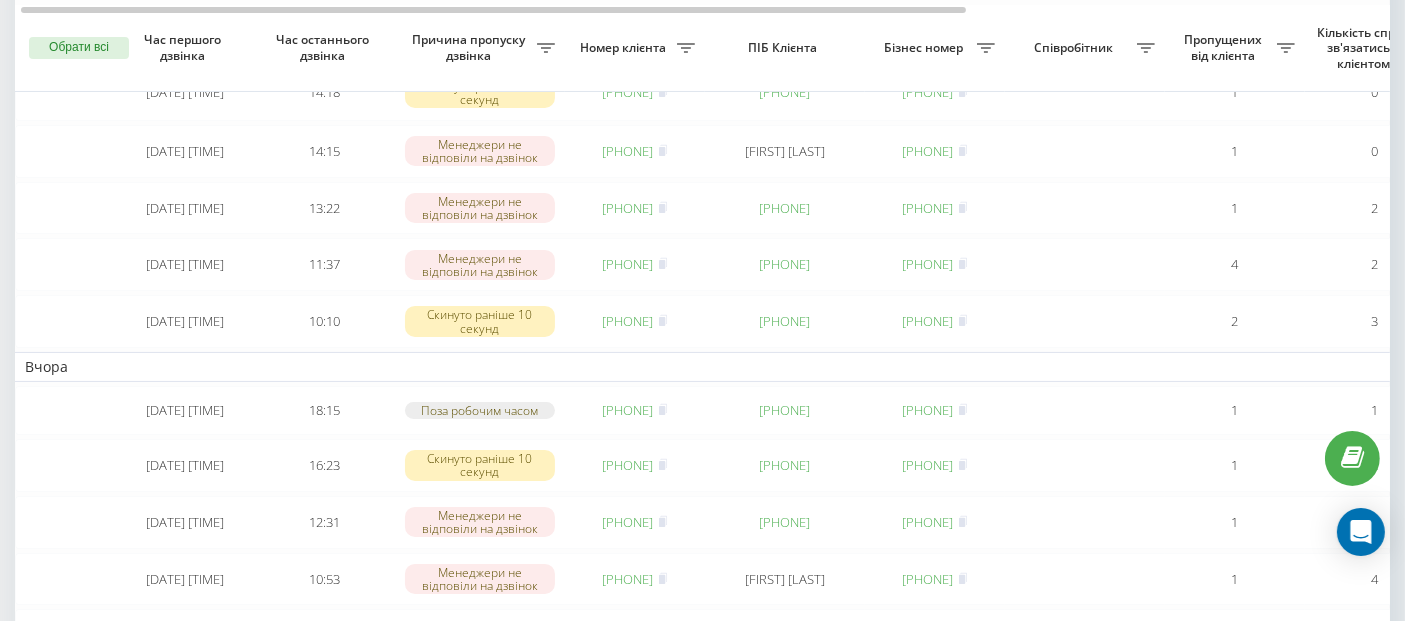 scroll, scrollTop: 212, scrollLeft: 0, axis: vertical 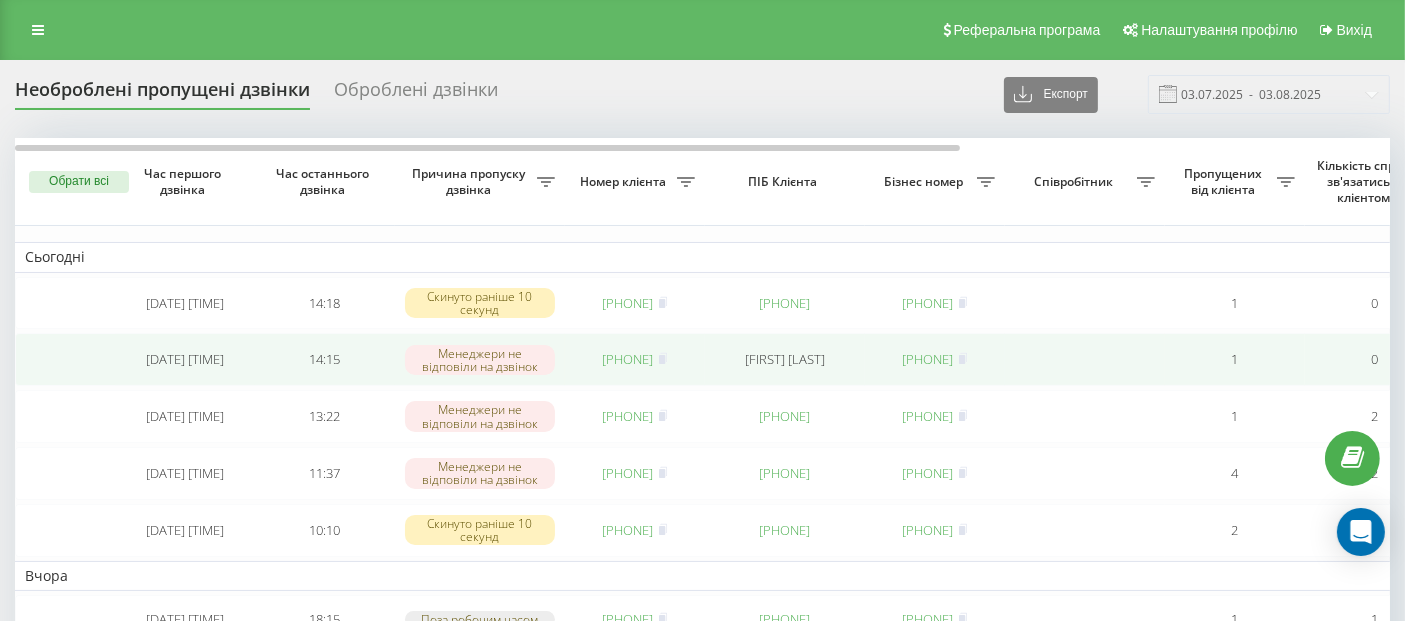 click on "[PHONE]" at bounding box center (628, 359) 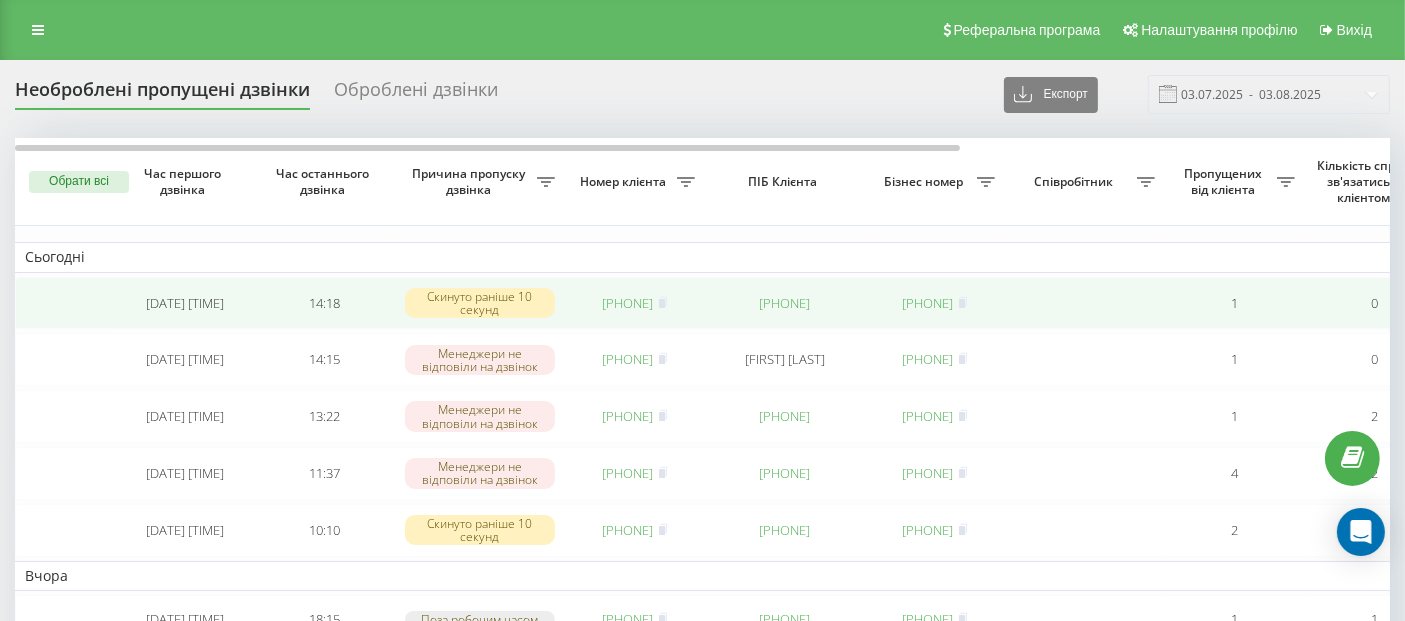 click on "[PHONE]" at bounding box center [628, 303] 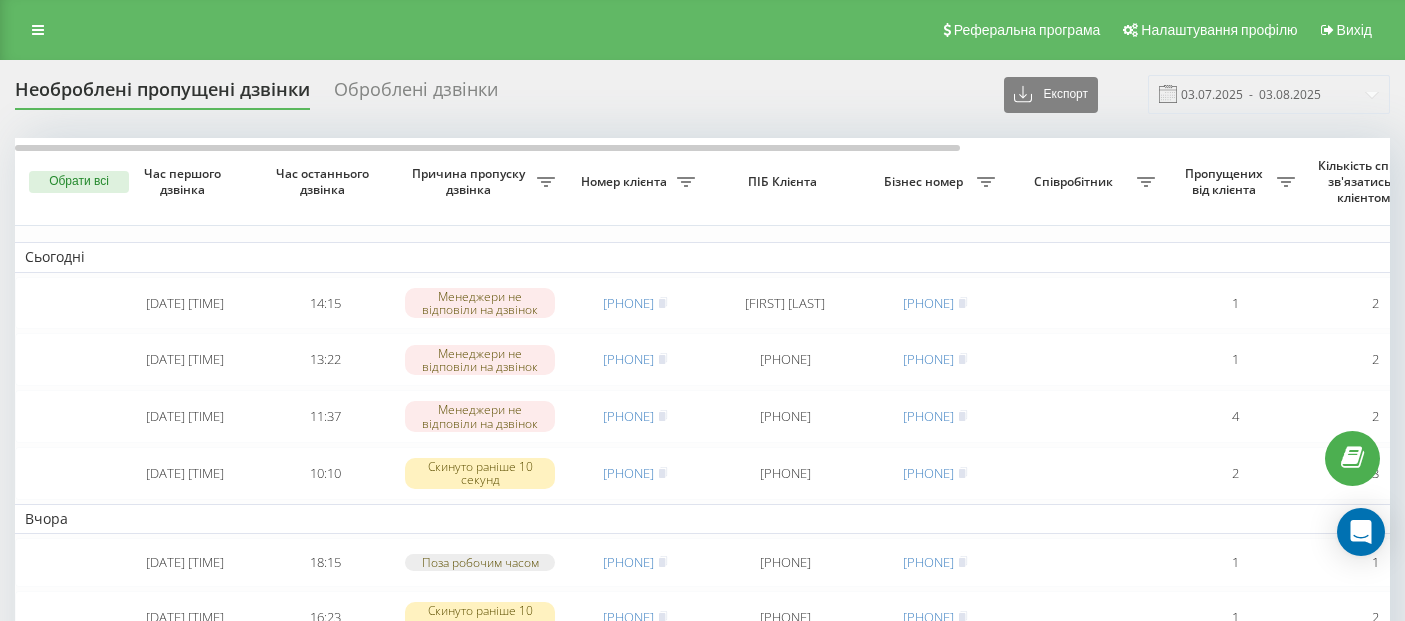 scroll, scrollTop: 0, scrollLeft: 0, axis: both 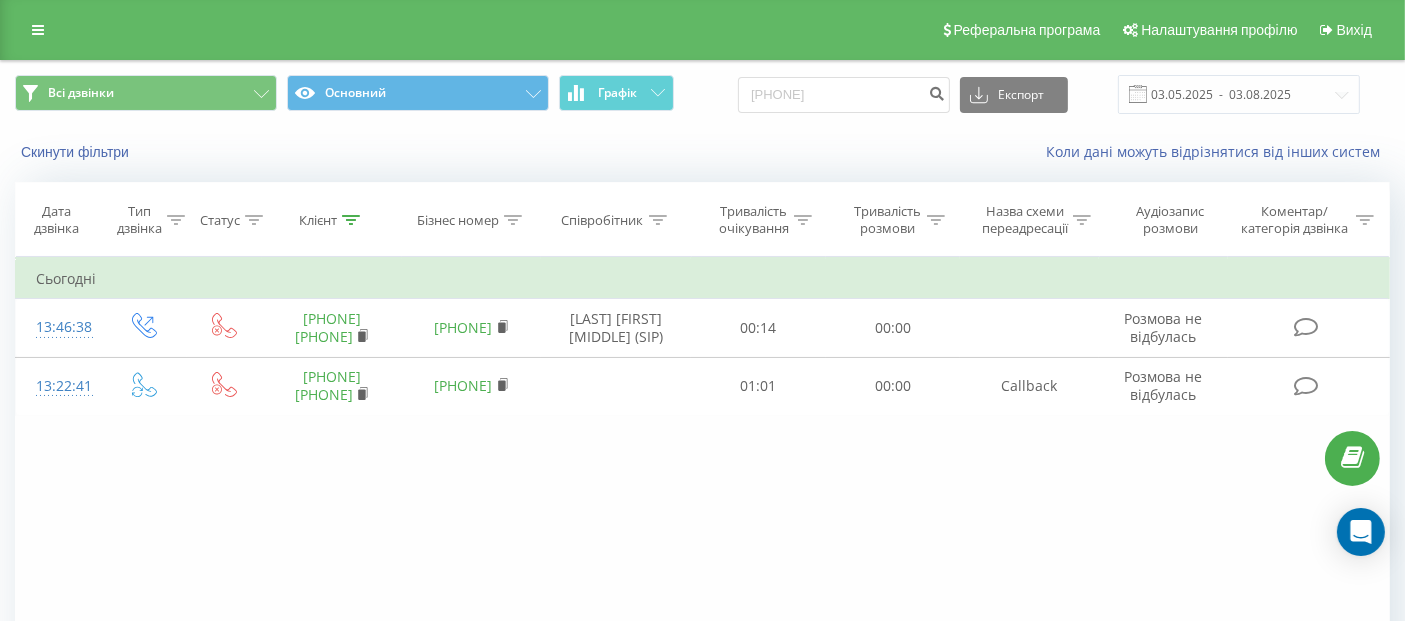click on "Реферальна програма Налаштування профілю Вихід" at bounding box center [702, 30] 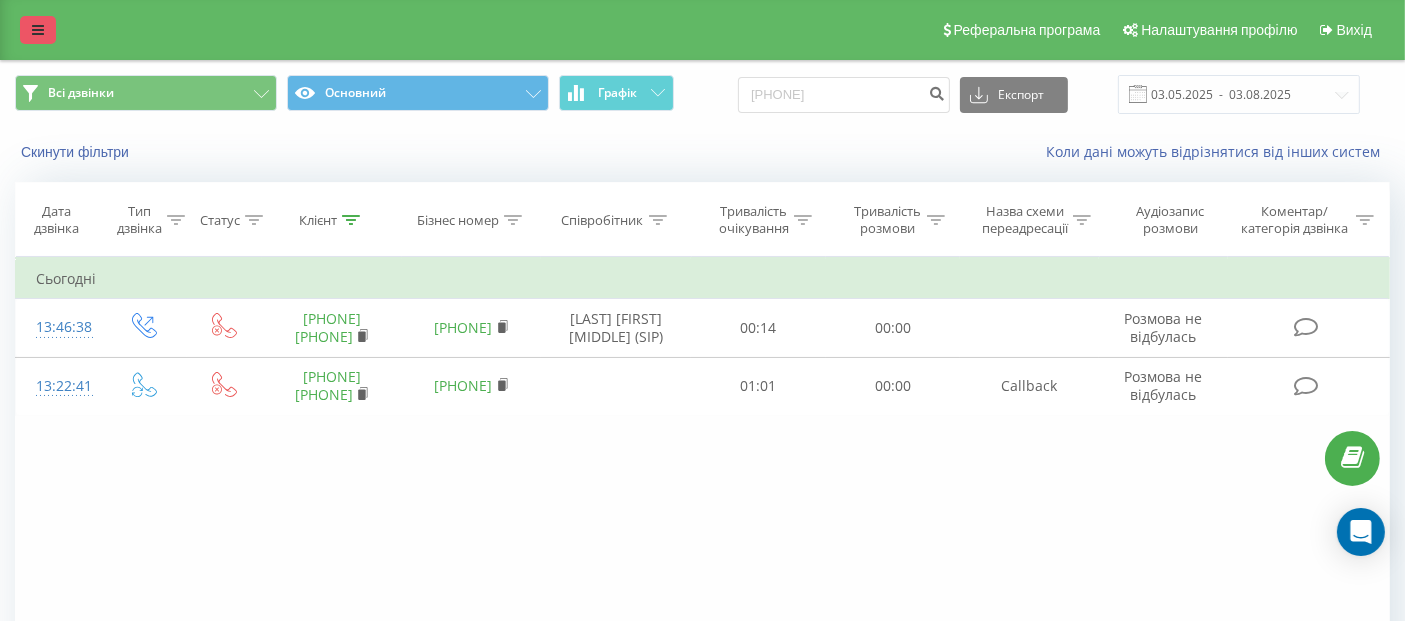 click at bounding box center [38, 30] 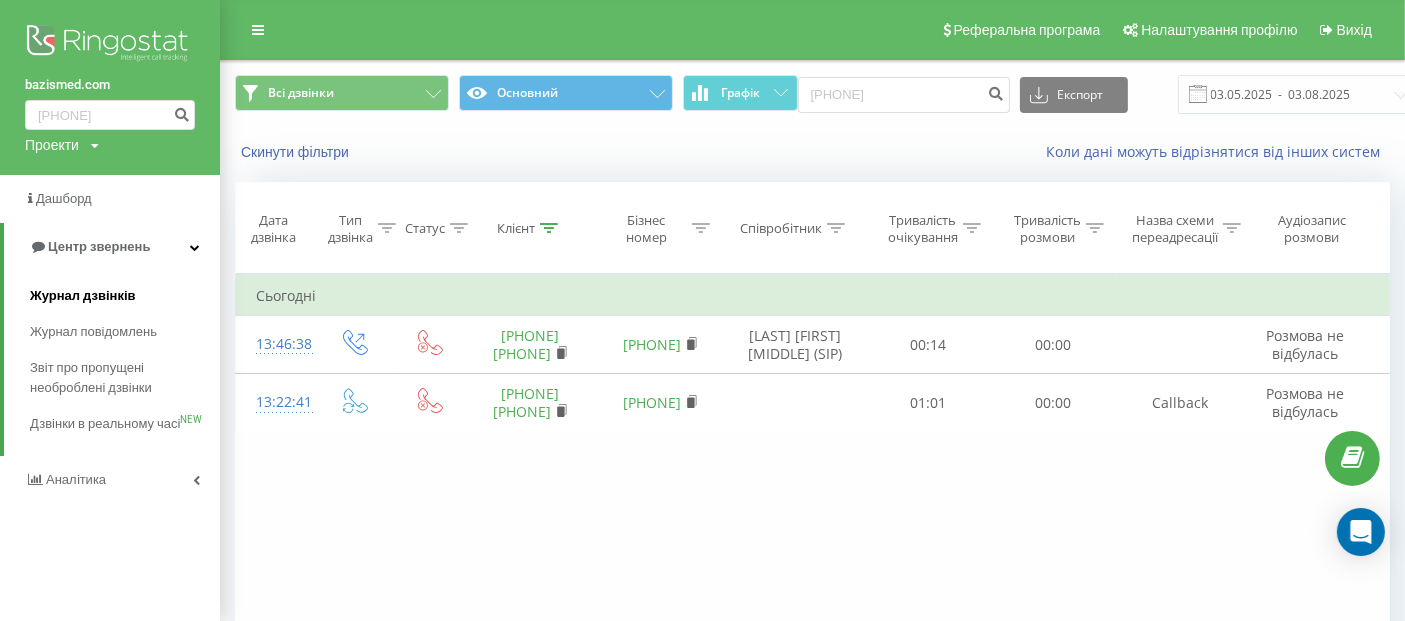 click on "Журнал дзвінків" at bounding box center (83, 296) 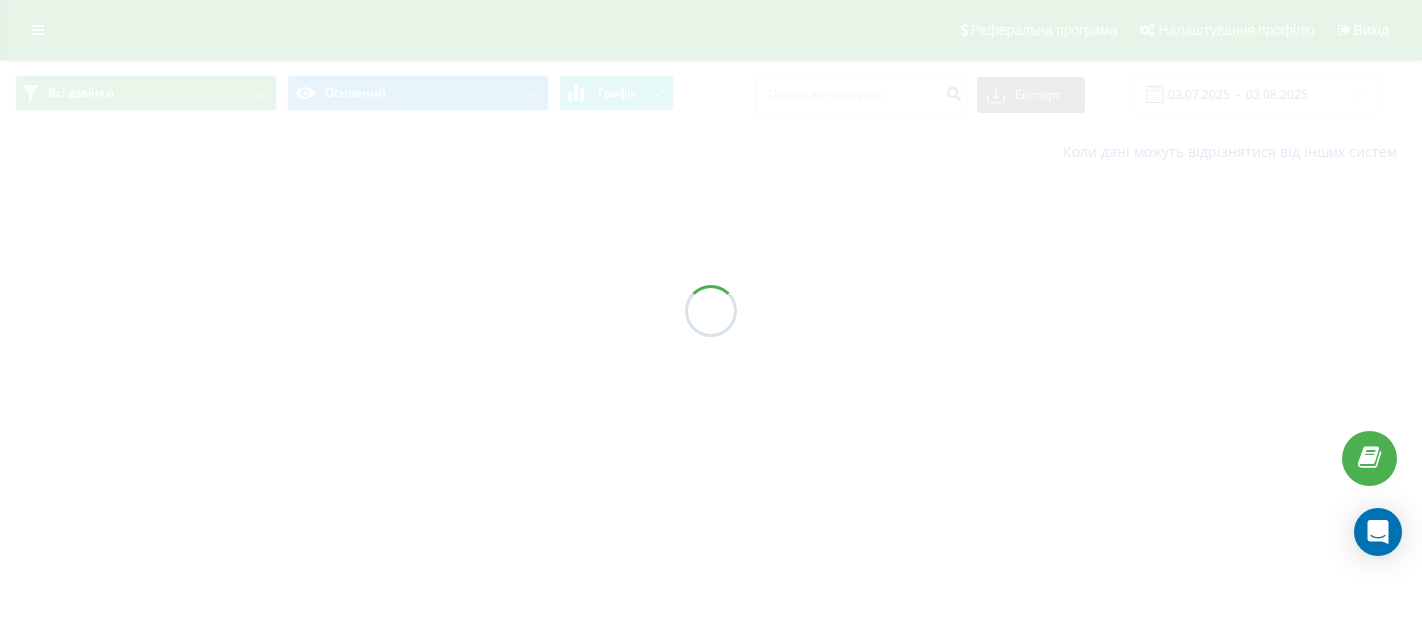 scroll, scrollTop: 0, scrollLeft: 0, axis: both 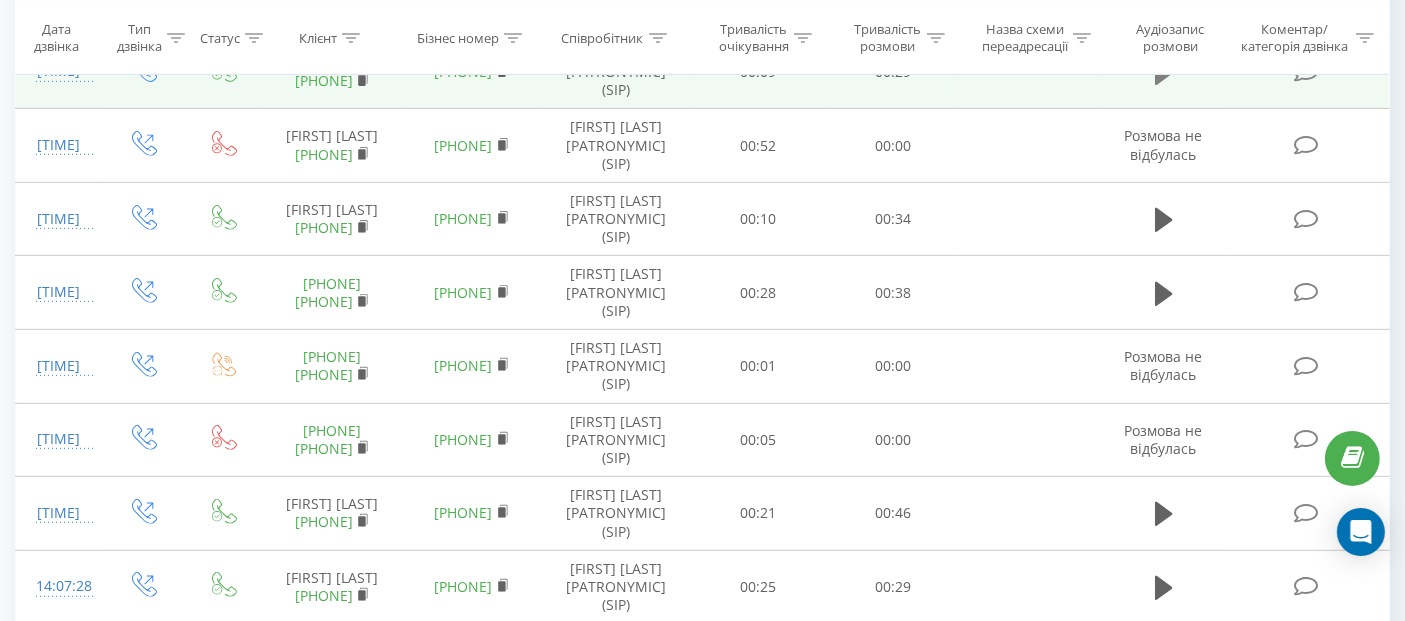 click 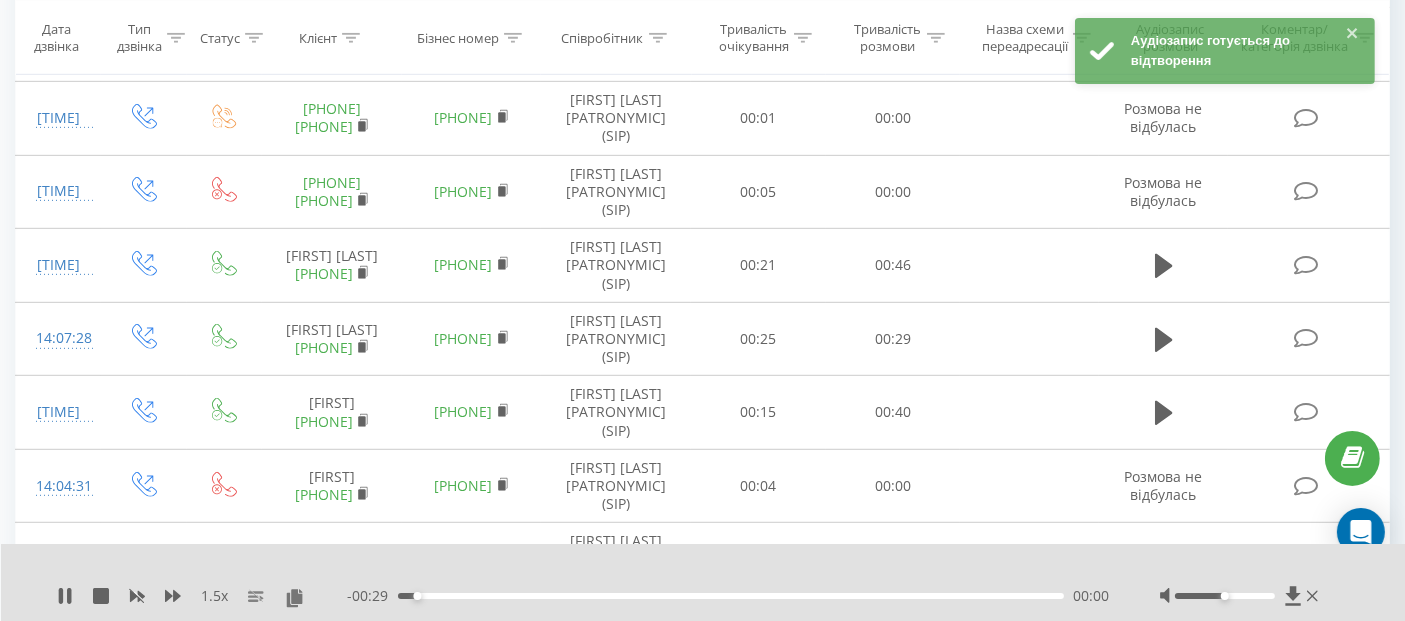 scroll, scrollTop: 1055, scrollLeft: 0, axis: vertical 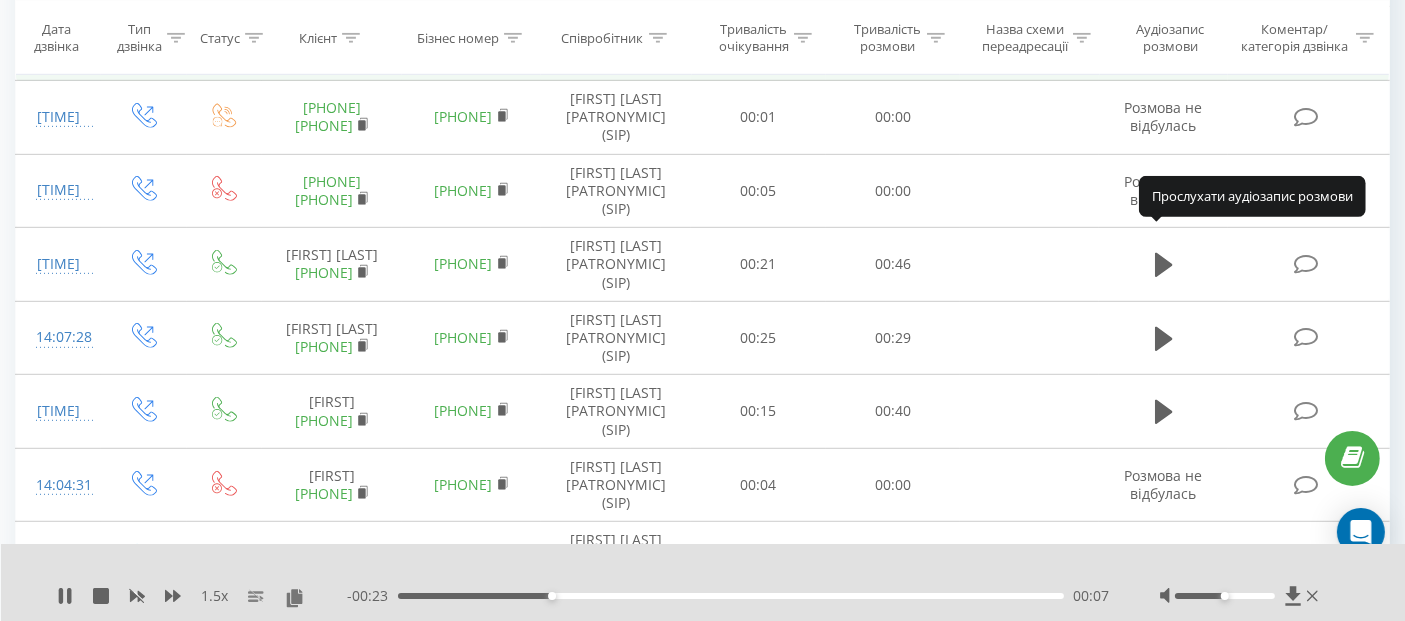 click 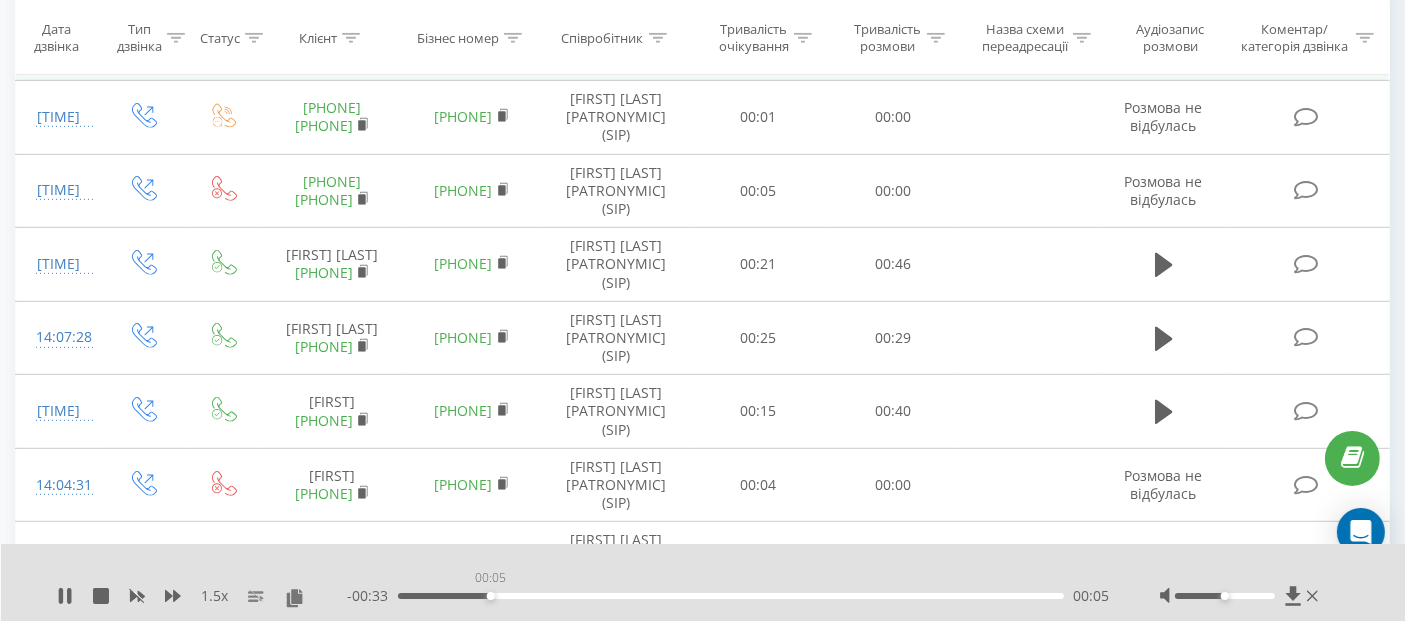 click on "00:05" at bounding box center [731, 596] 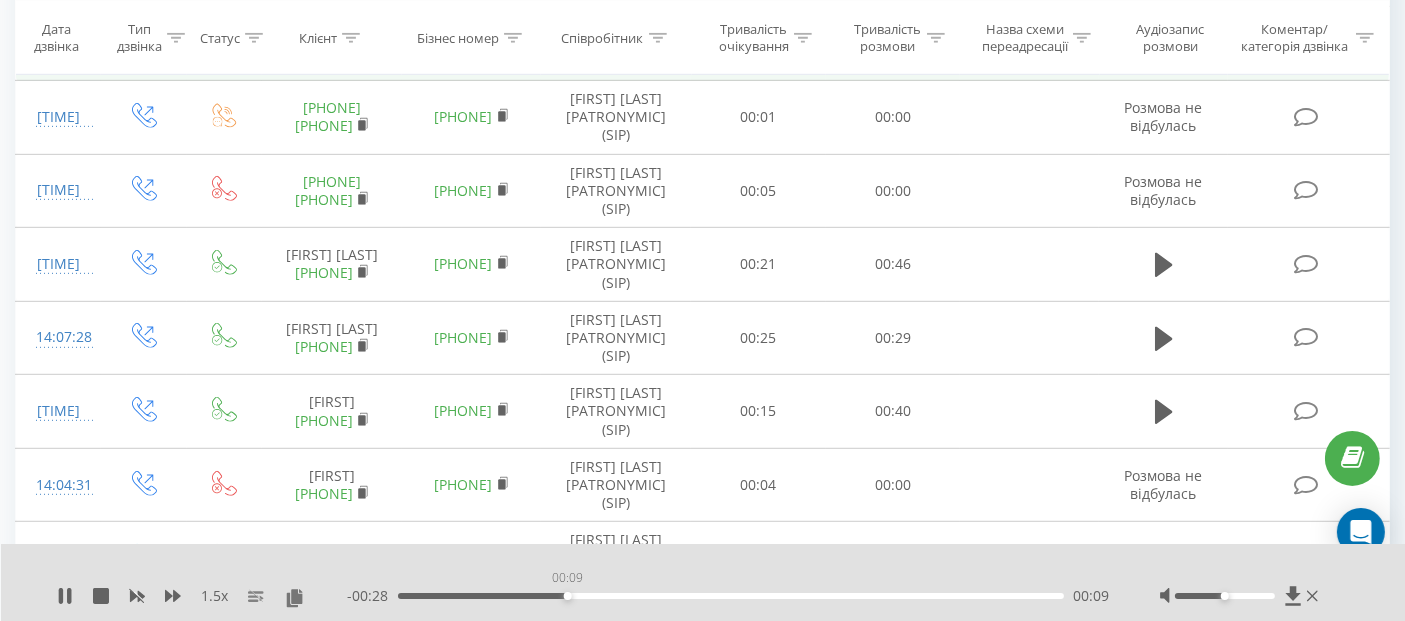 click on "00:09" at bounding box center [731, 596] 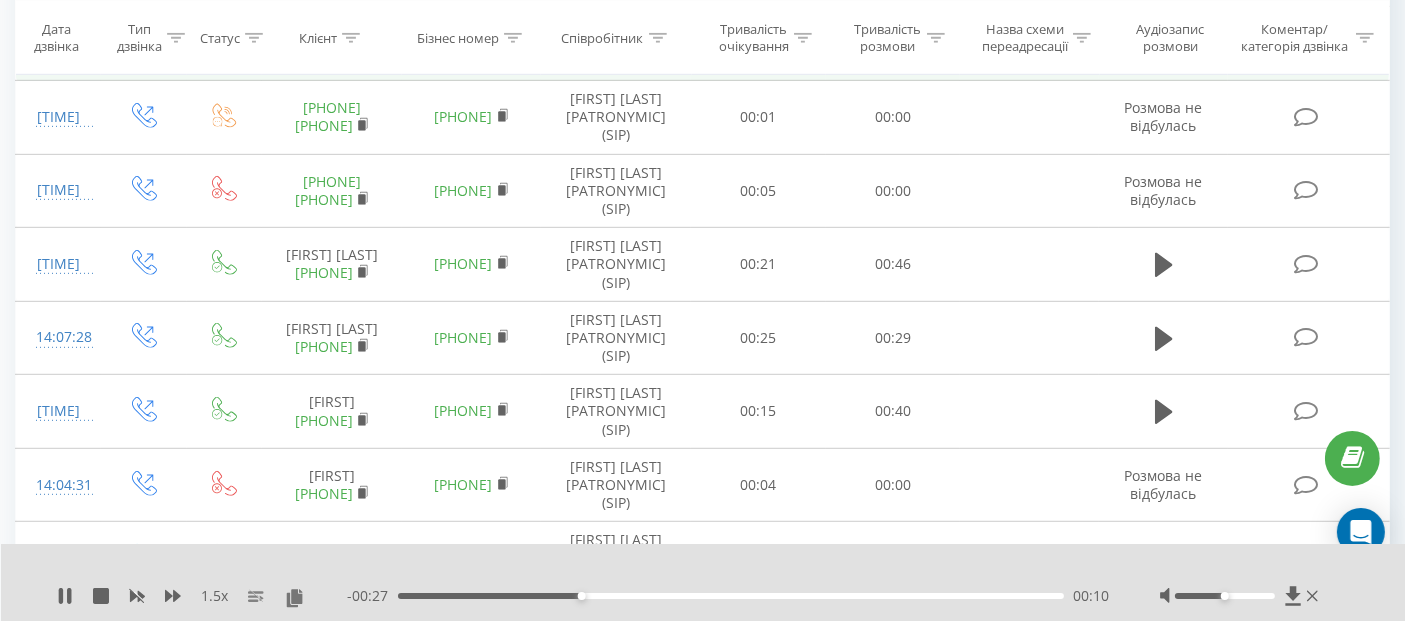 click on "- 00:27 00:10   00:10" at bounding box center [728, 596] 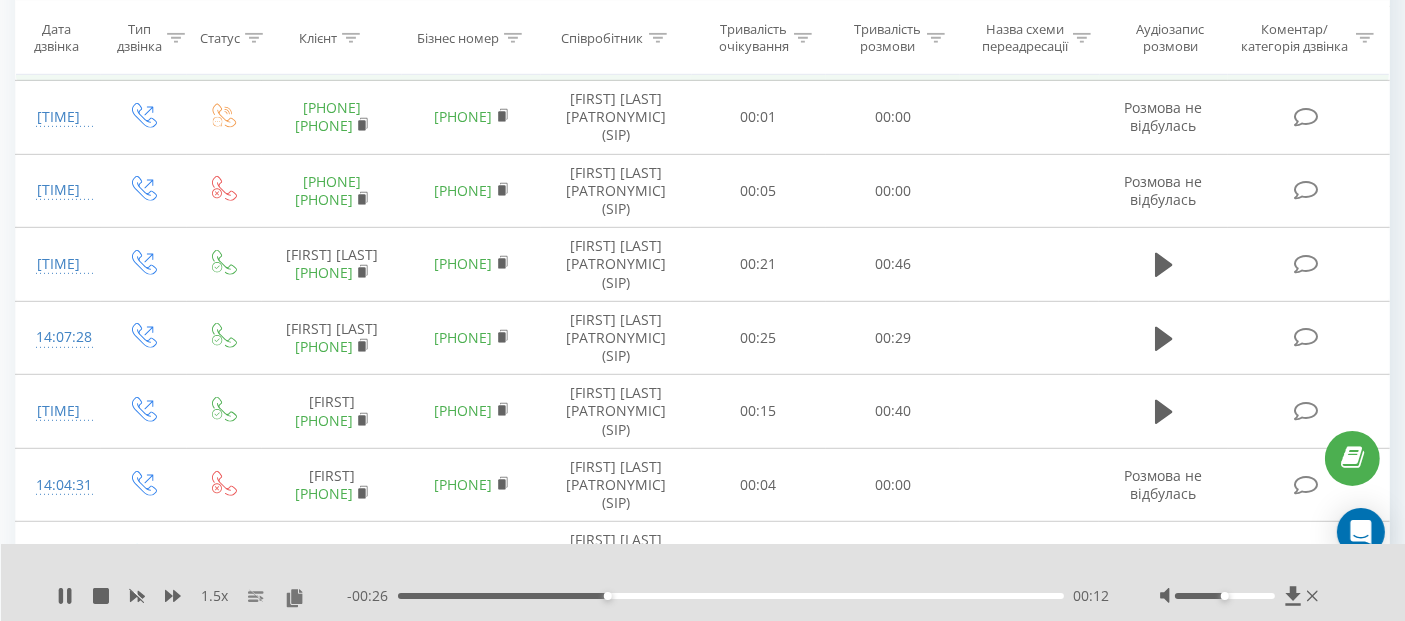 drag, startPoint x: 640, startPoint y: 605, endPoint x: 667, endPoint y: 592, distance: 29.966648 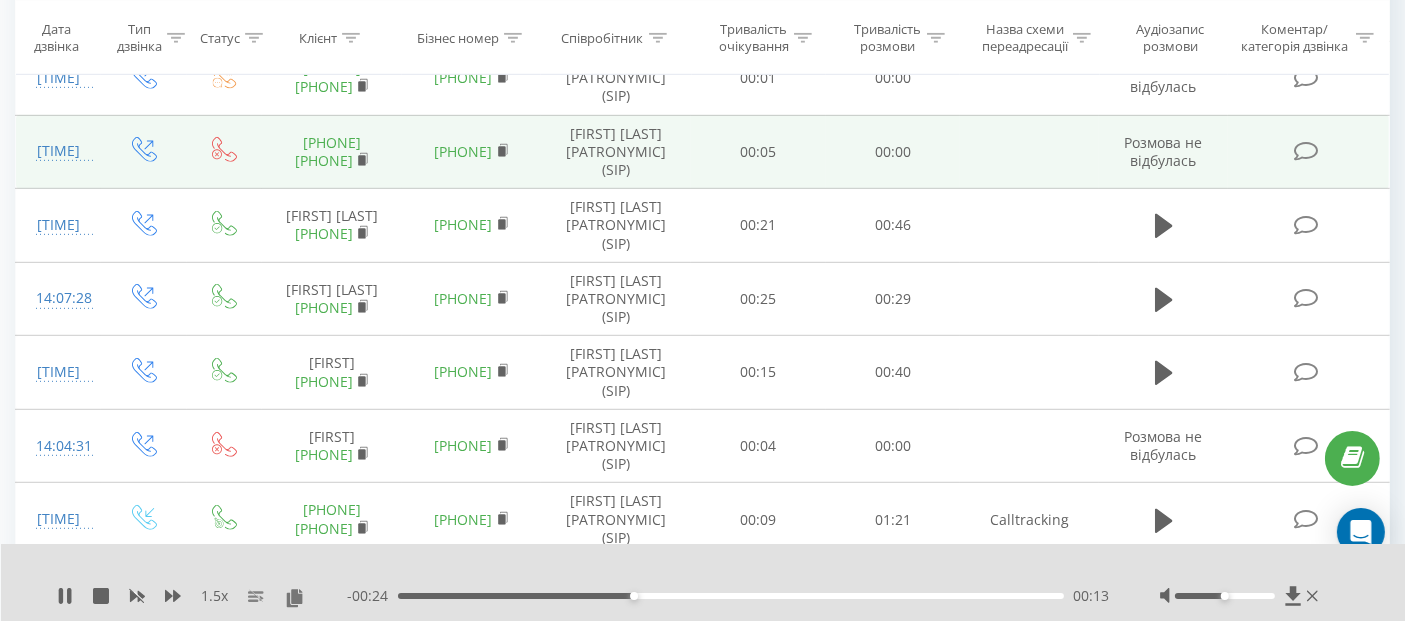 scroll, scrollTop: 1100, scrollLeft: 0, axis: vertical 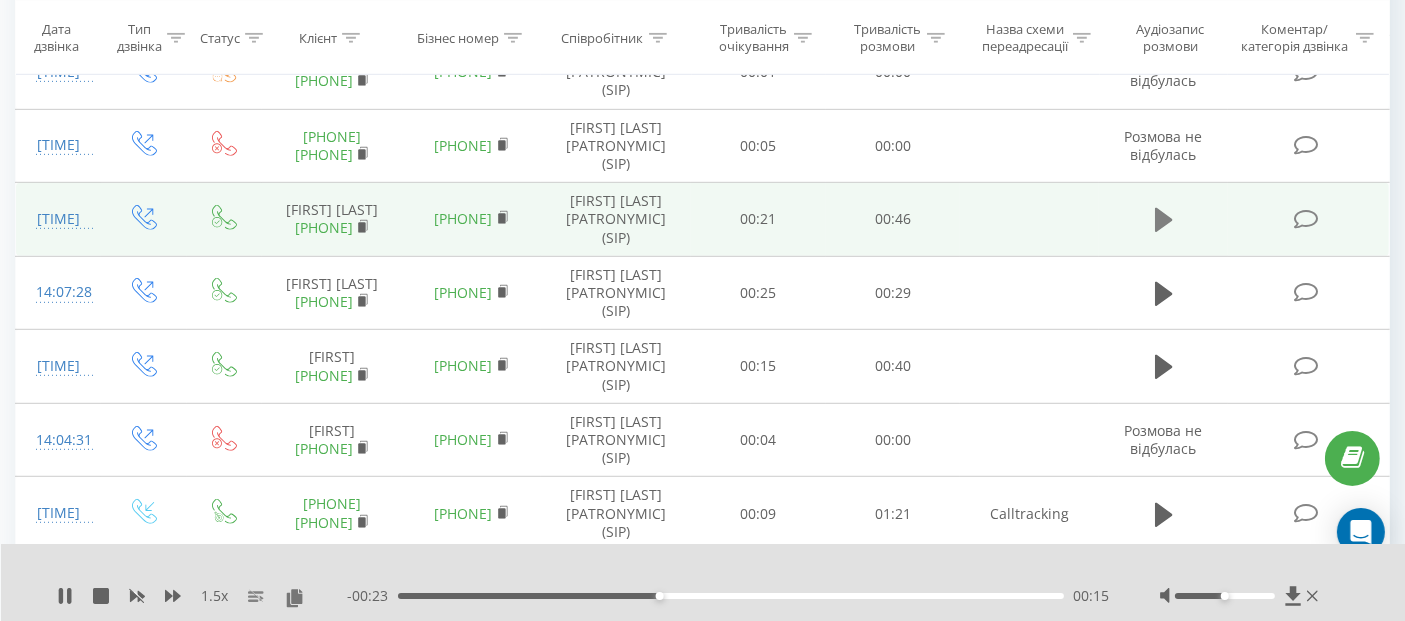 click 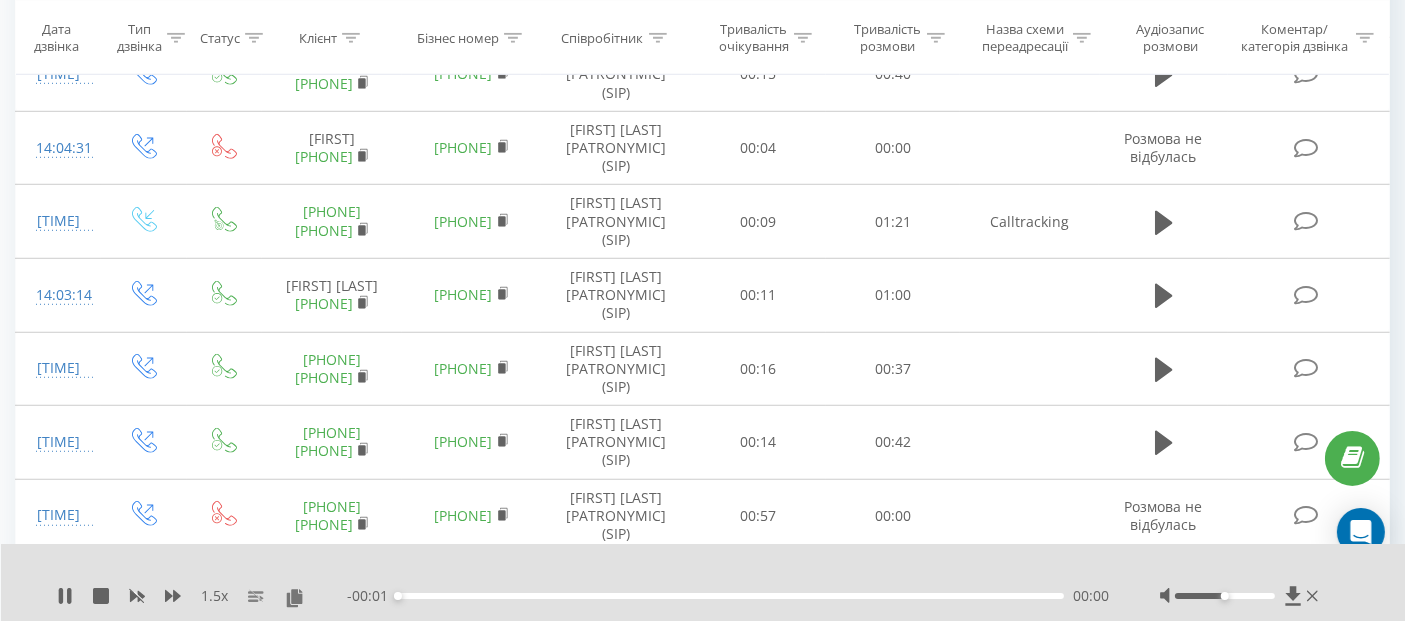 scroll, scrollTop: 1393, scrollLeft: 0, axis: vertical 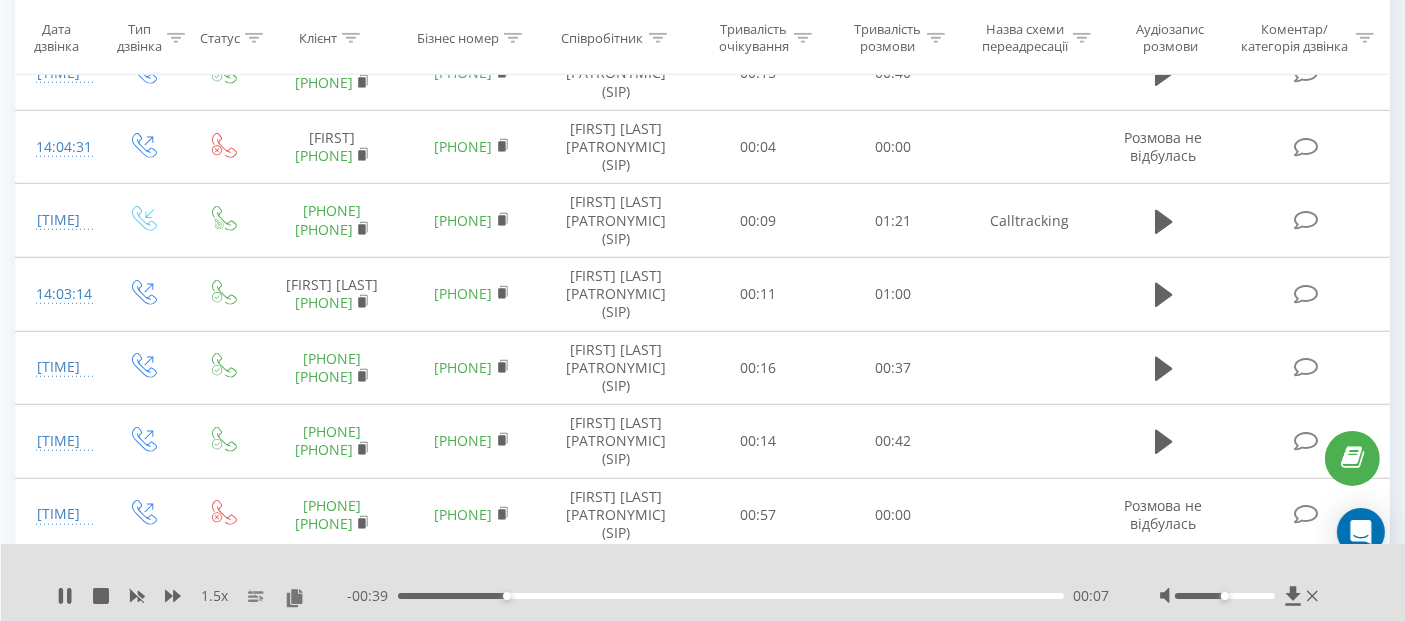 click at bounding box center [1164, 1] 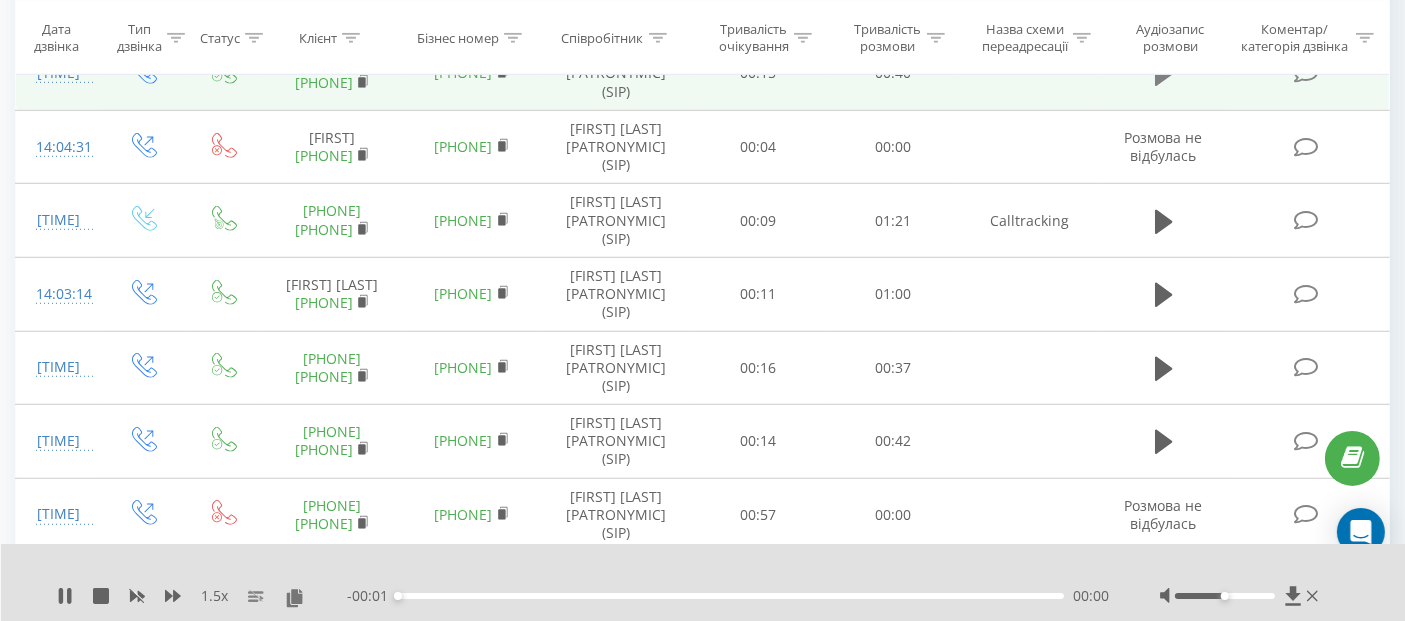 click 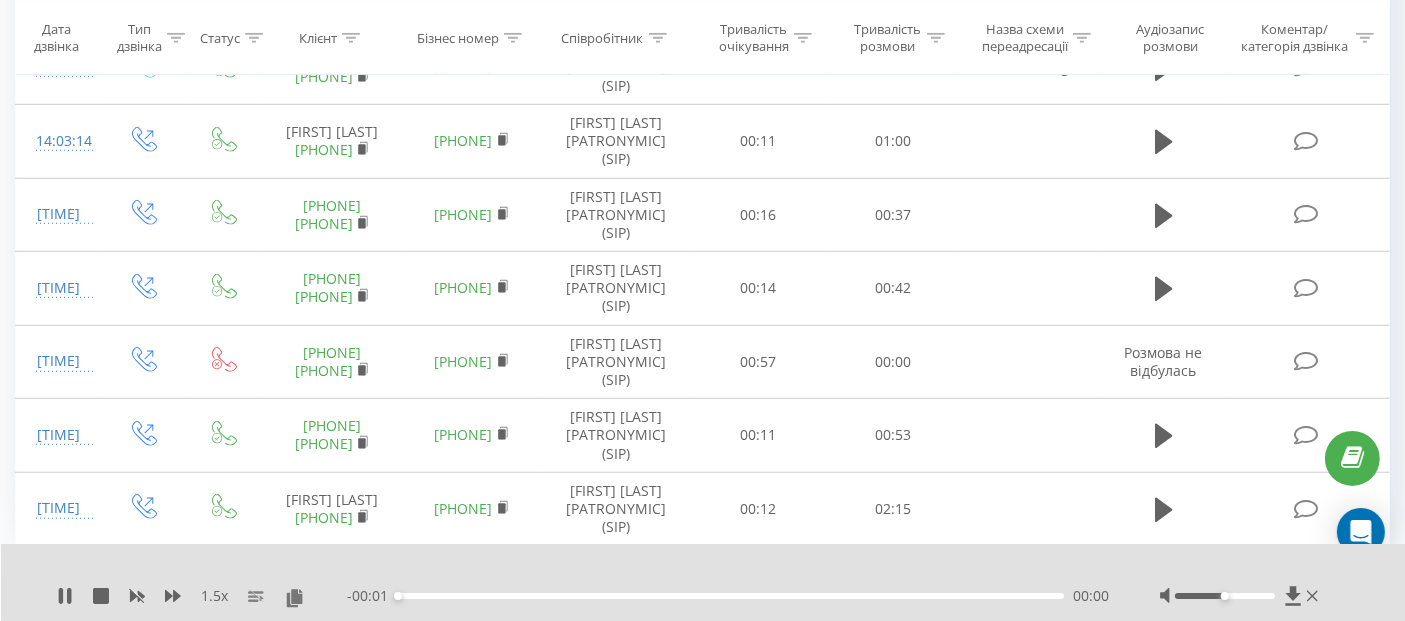 scroll, scrollTop: 1582, scrollLeft: 0, axis: vertical 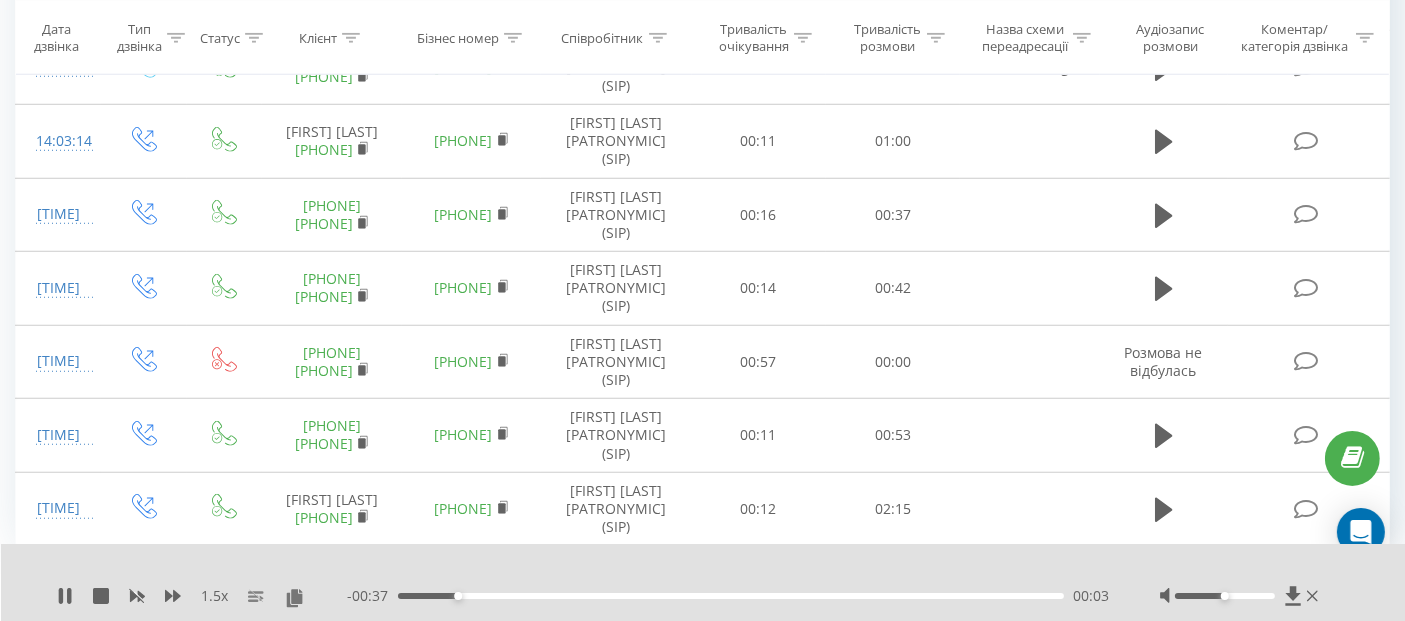 click on "- 00:37 00:03   00:03" at bounding box center (728, 596) 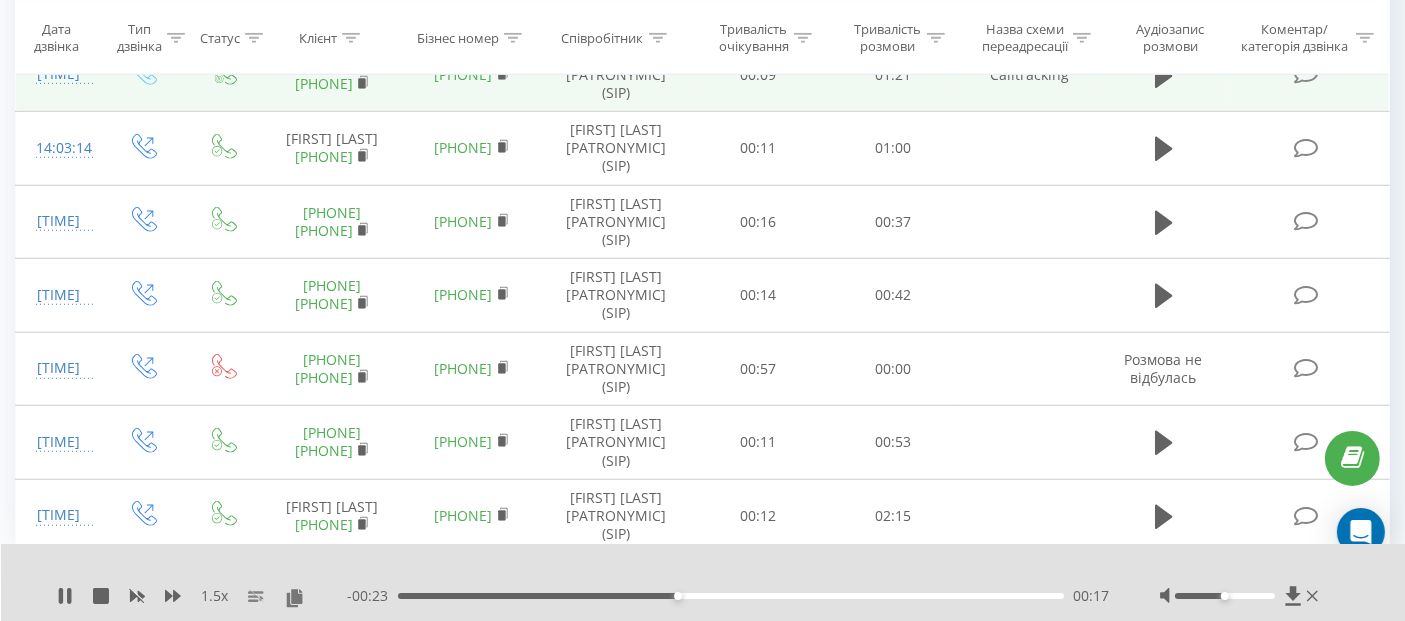 scroll, scrollTop: 1533, scrollLeft: 0, axis: vertical 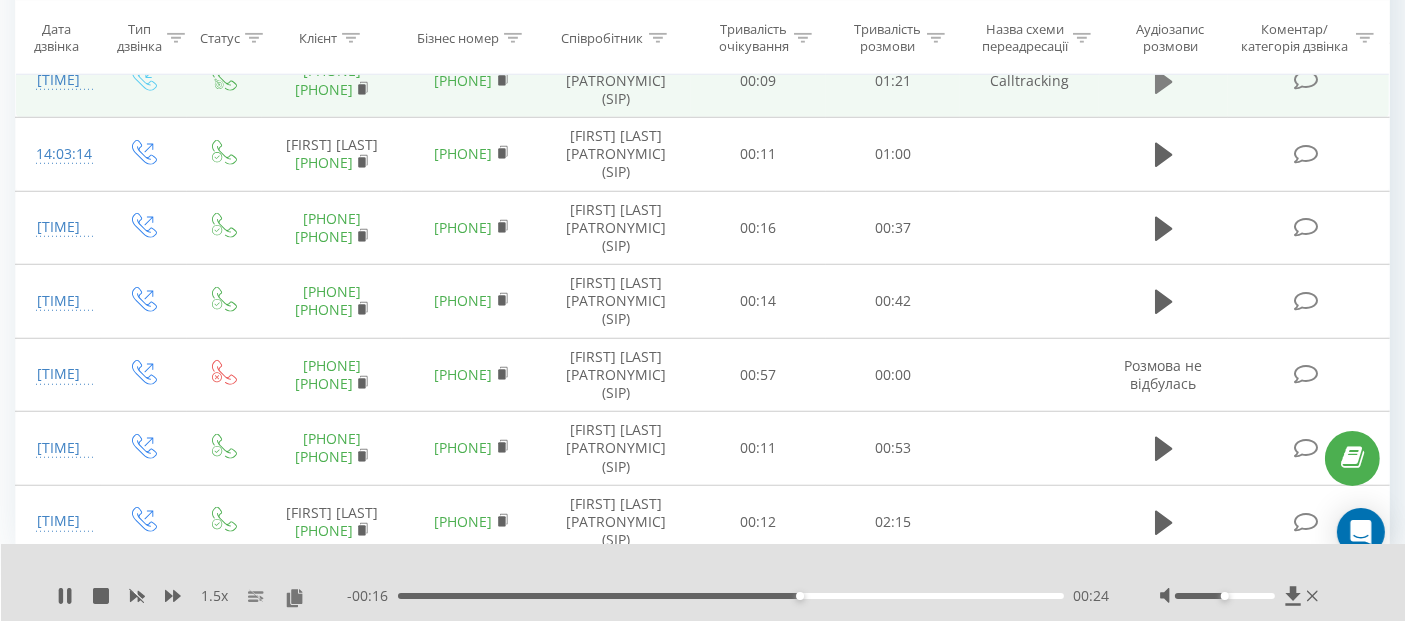 click 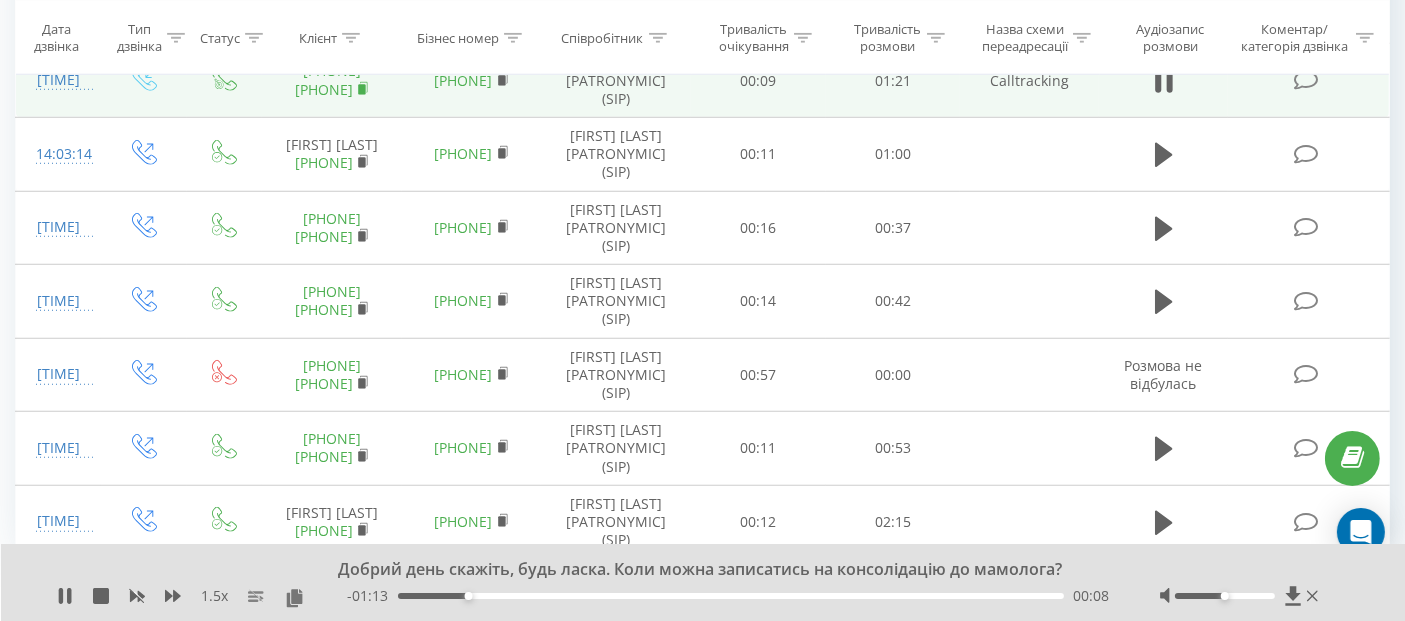 click 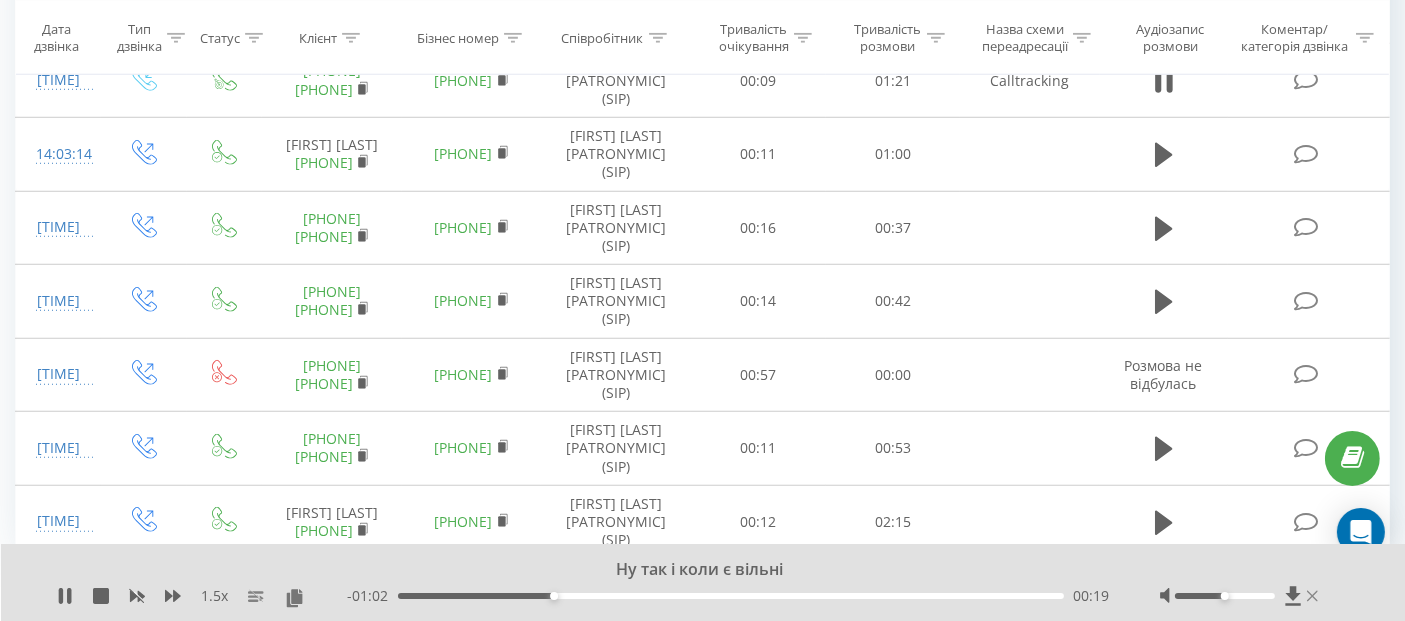 click 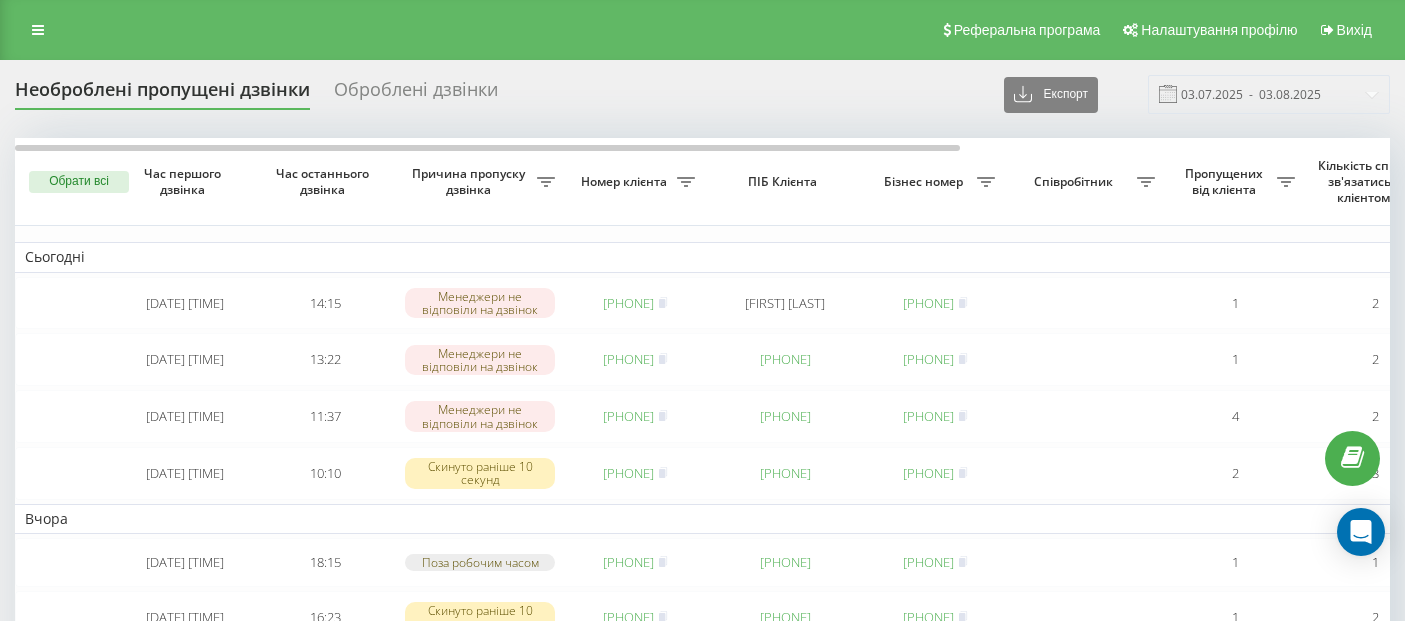 scroll, scrollTop: 0, scrollLeft: 0, axis: both 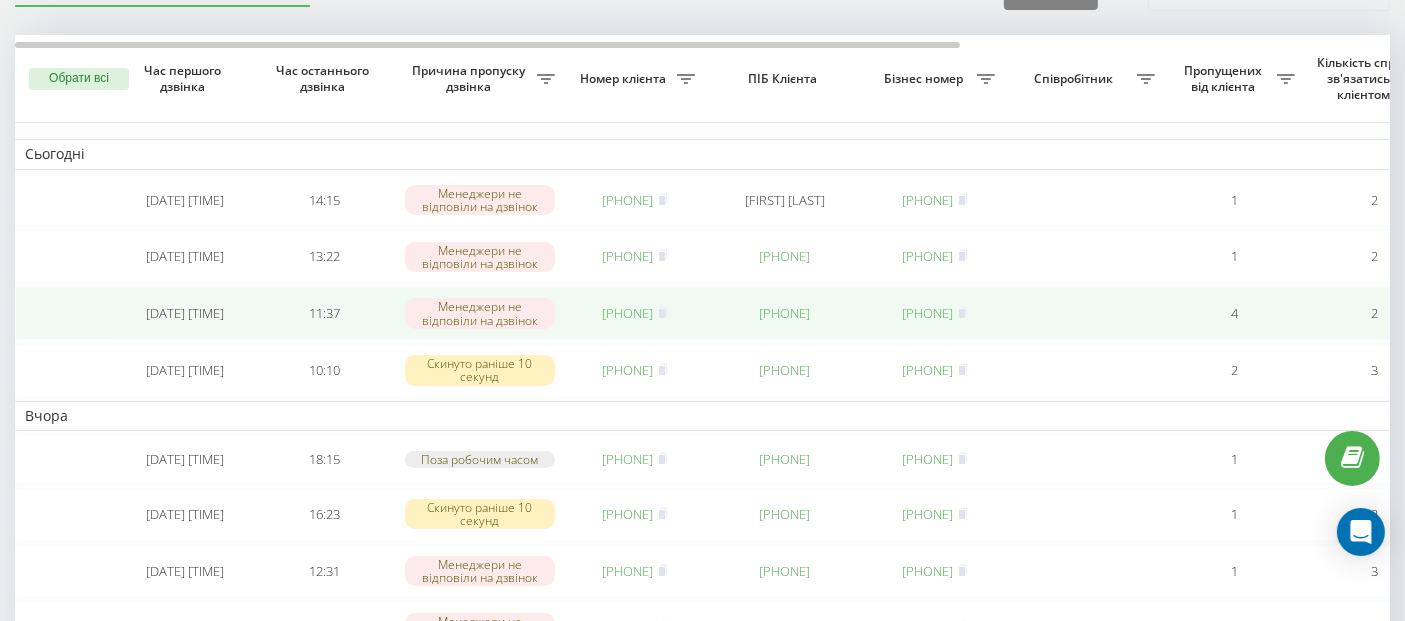 click on "380502704172" at bounding box center (628, 313) 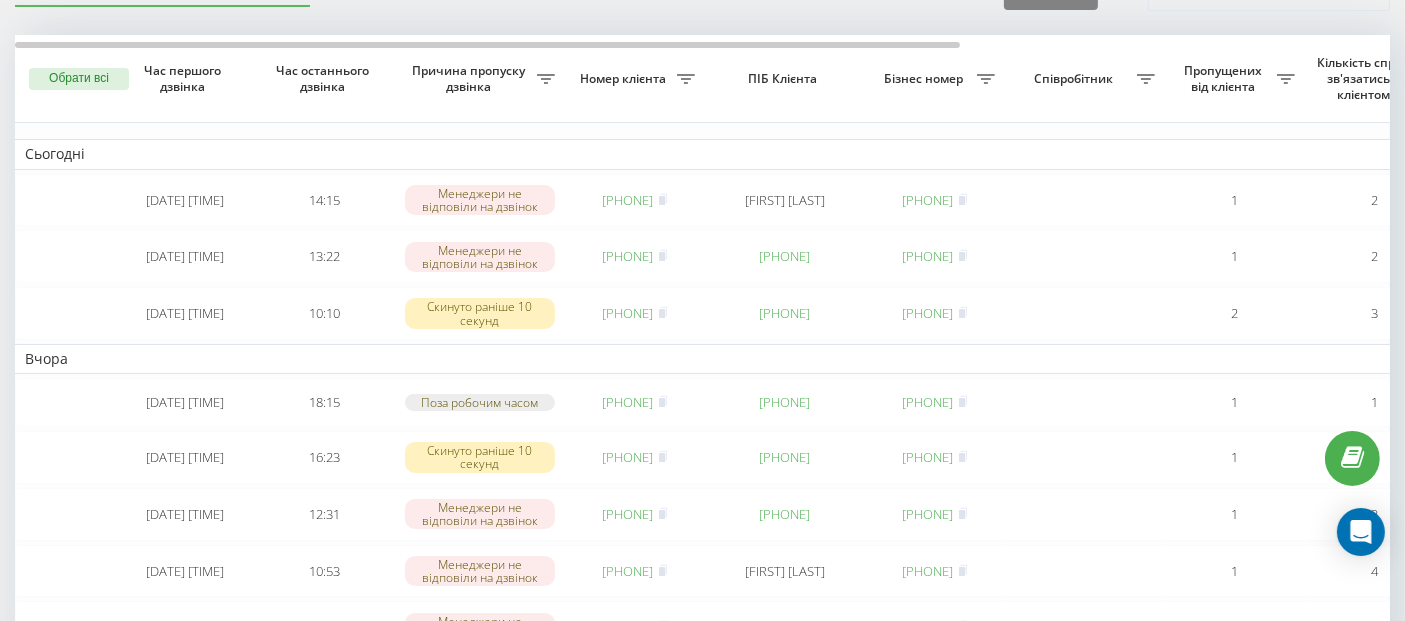 scroll, scrollTop: 103, scrollLeft: 0, axis: vertical 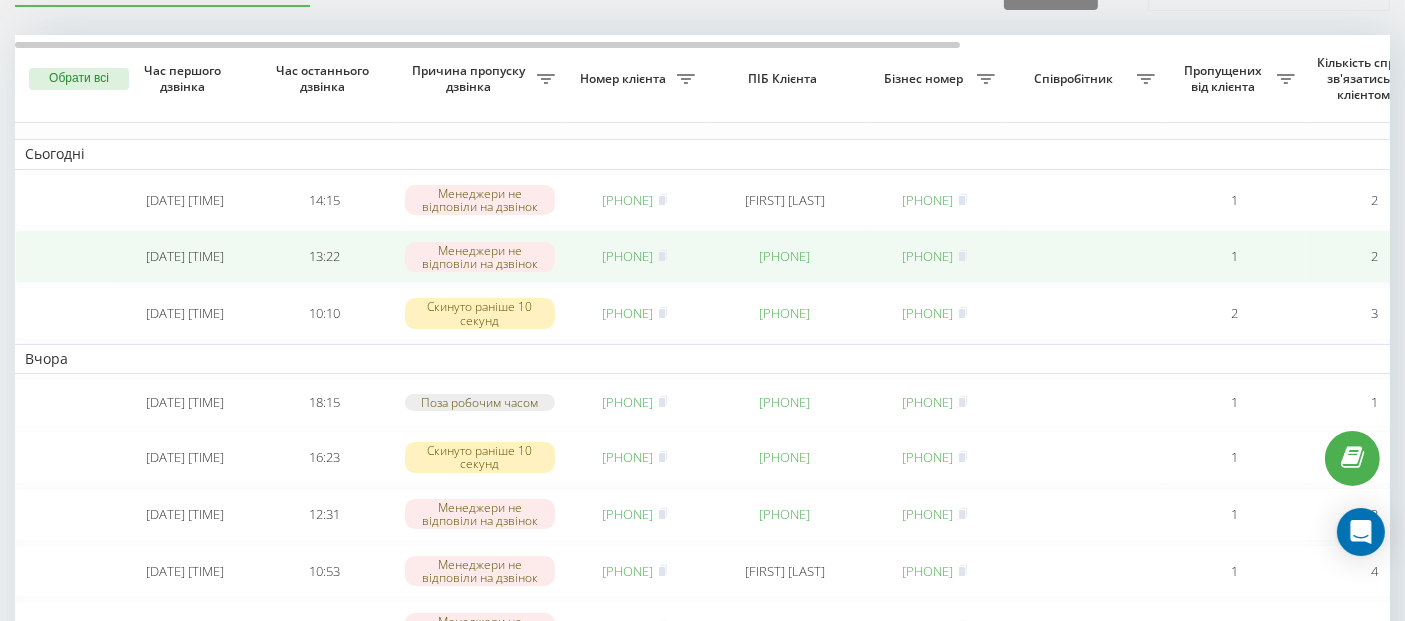 click on "[PHONE]" at bounding box center [628, 256] 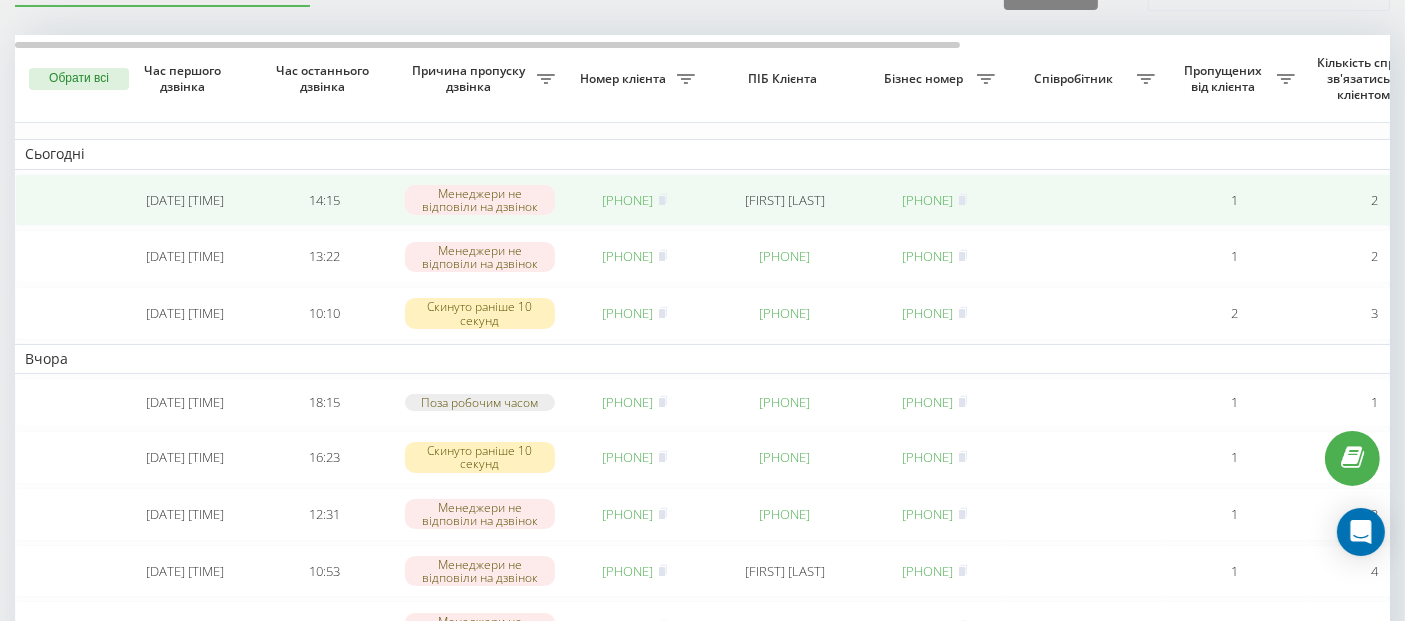 click on "14:15" at bounding box center (325, 200) 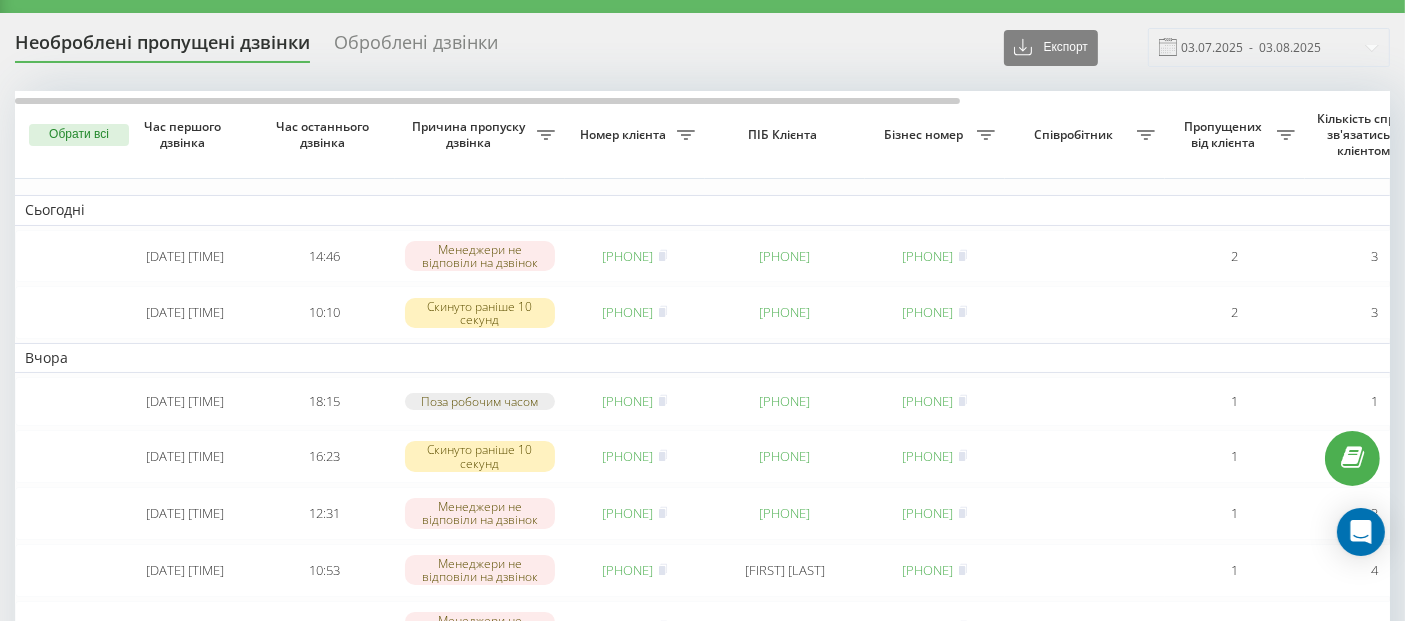 scroll, scrollTop: 47, scrollLeft: 0, axis: vertical 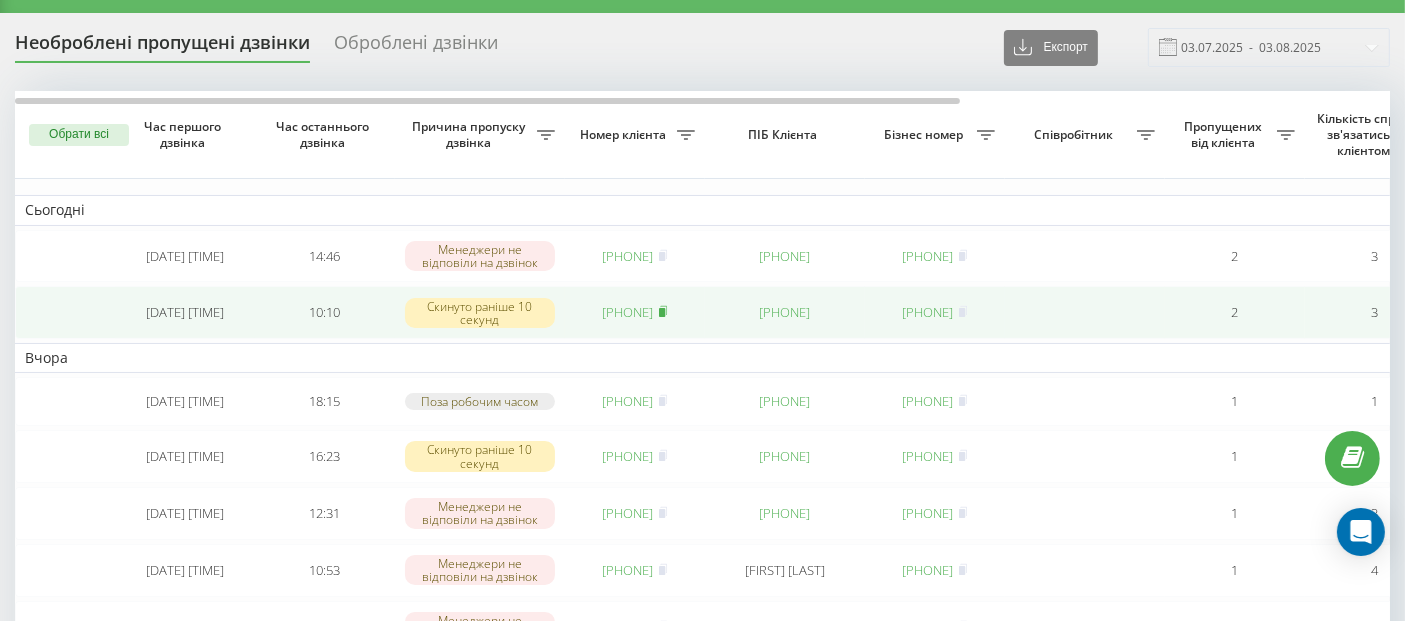click 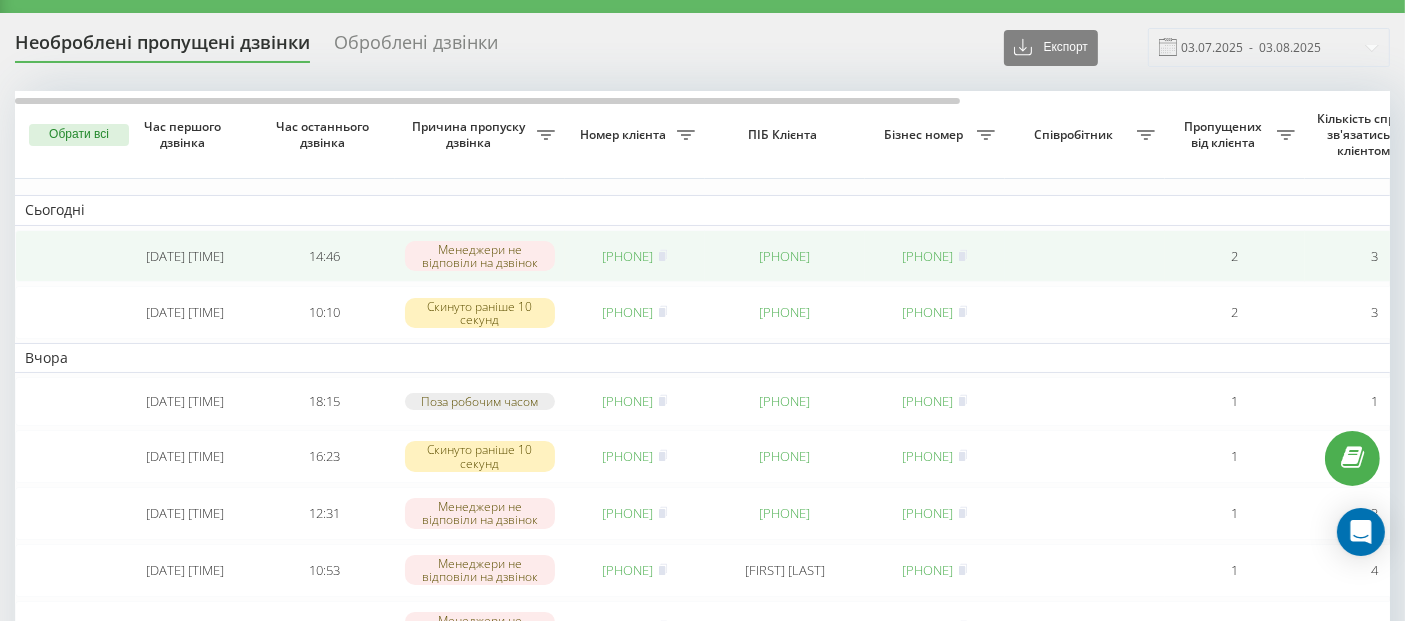 click on "380509568907" at bounding box center (628, 256) 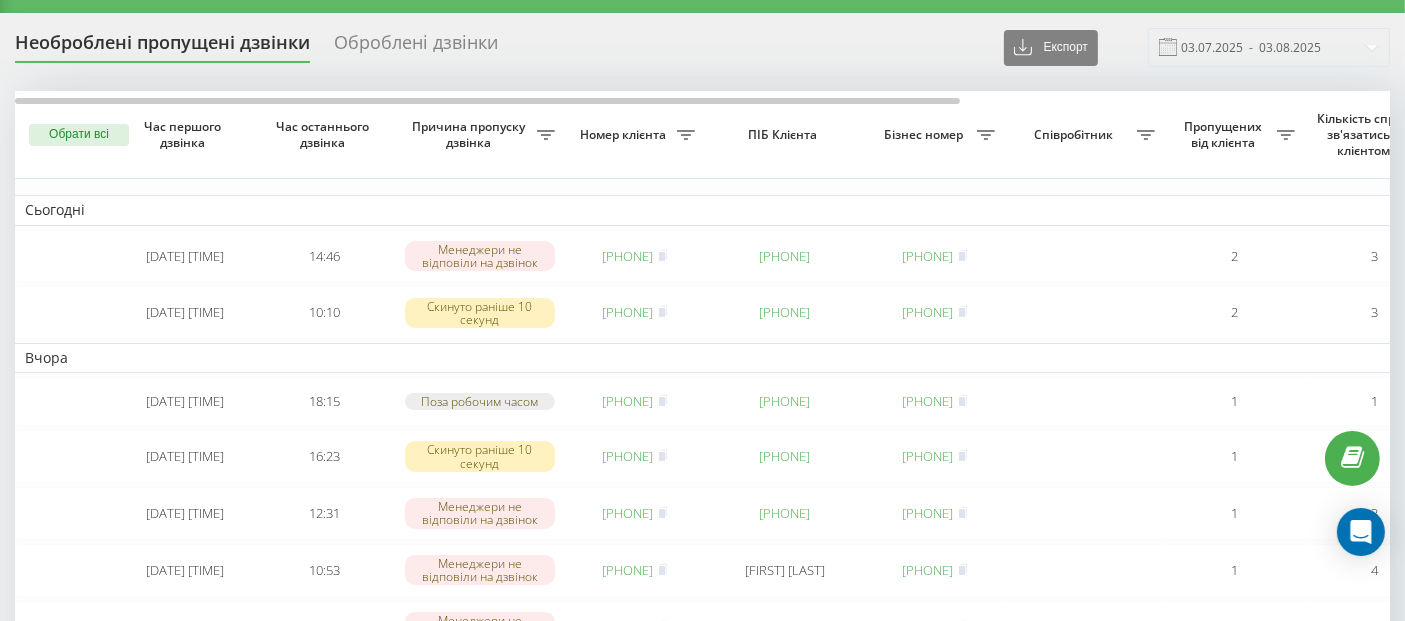 scroll, scrollTop: 0, scrollLeft: 0, axis: both 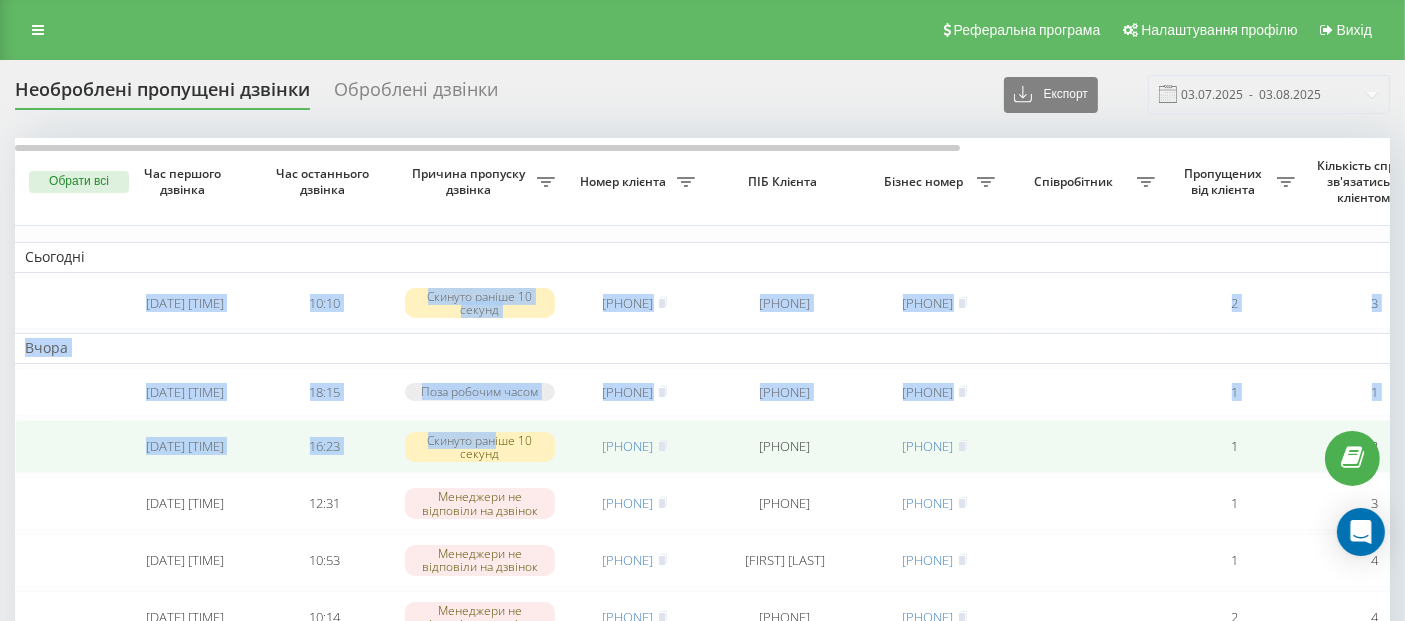 click on "Скинуто раніше 10 секунд" at bounding box center (480, 446) 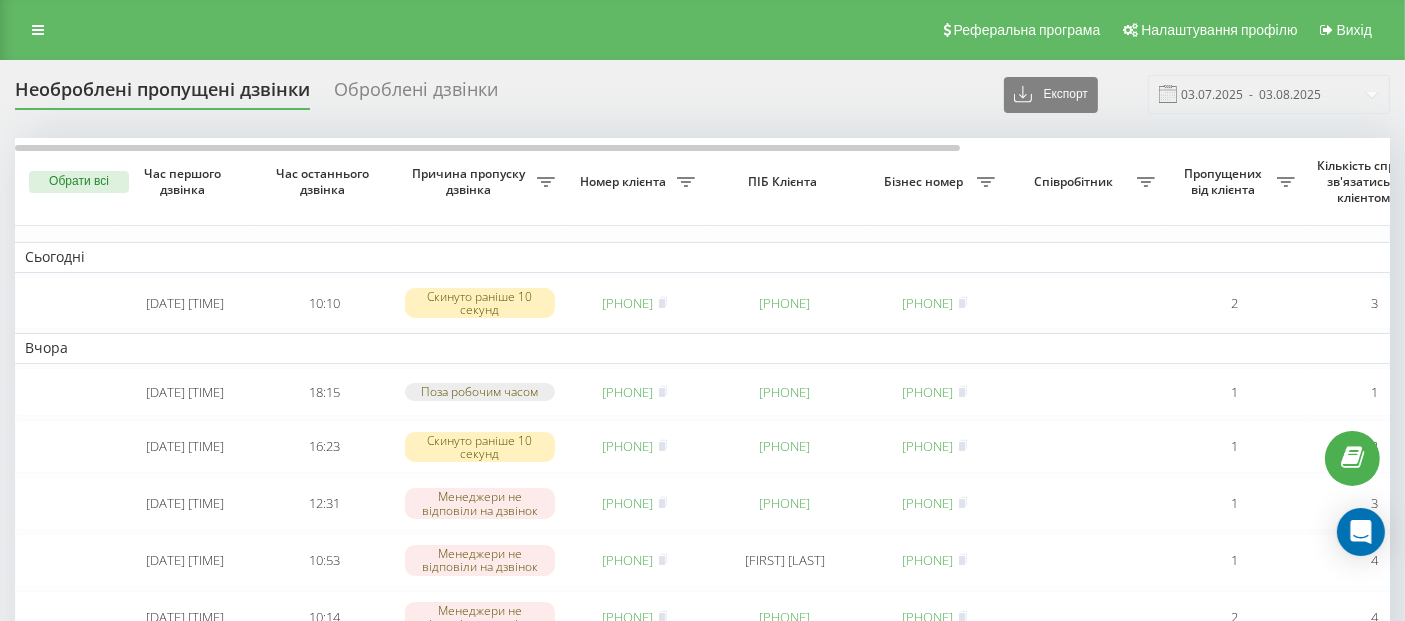 click on "Сьогодні" at bounding box center [1015, 257] 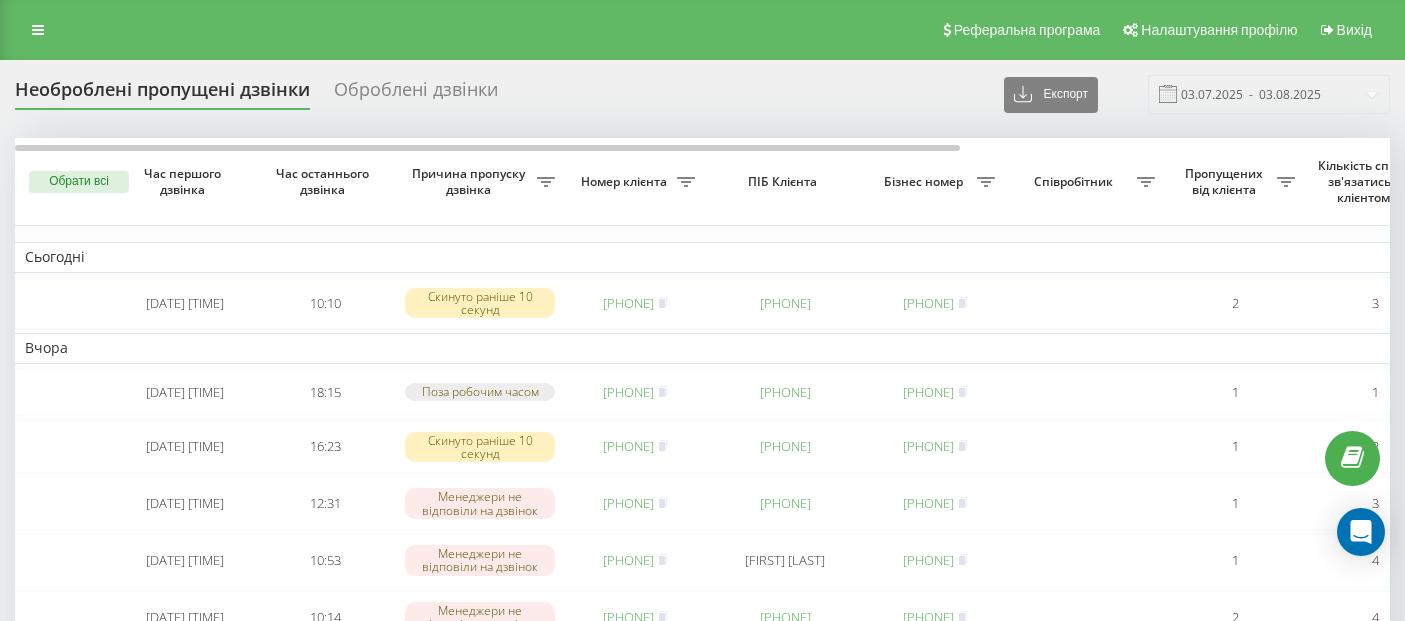 scroll, scrollTop: 0, scrollLeft: 0, axis: both 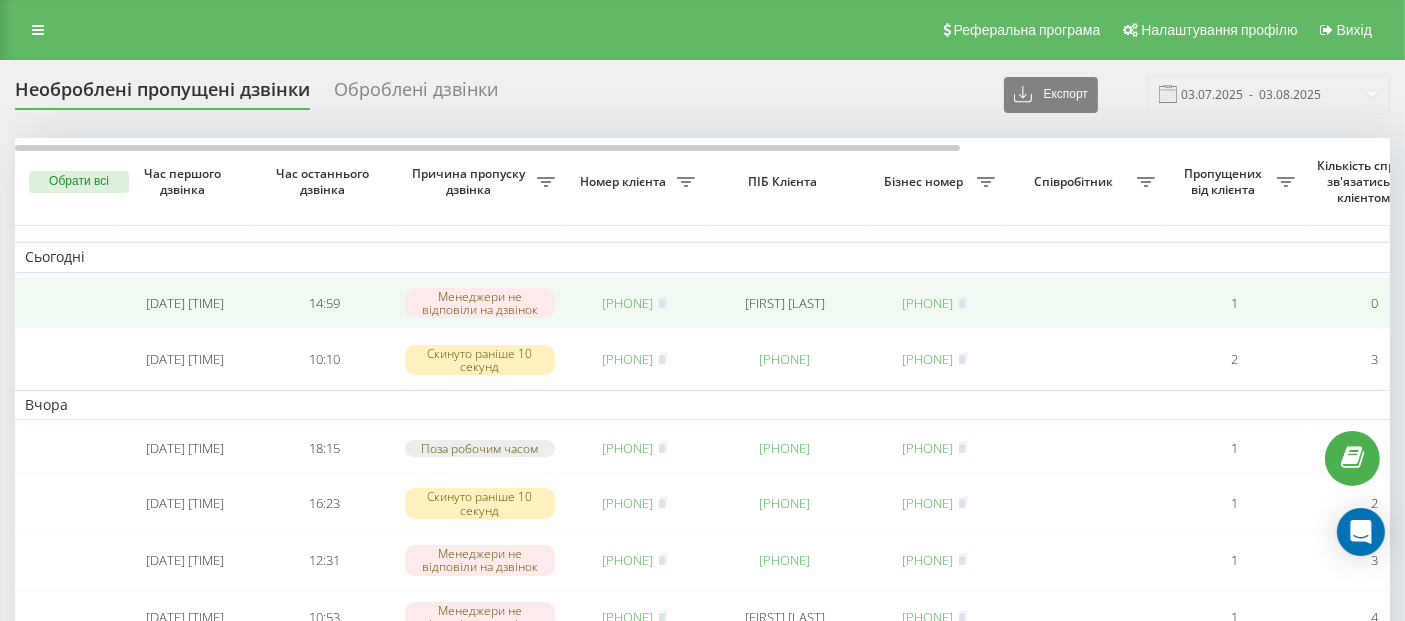 click on "[PHONE]" at bounding box center (628, 303) 